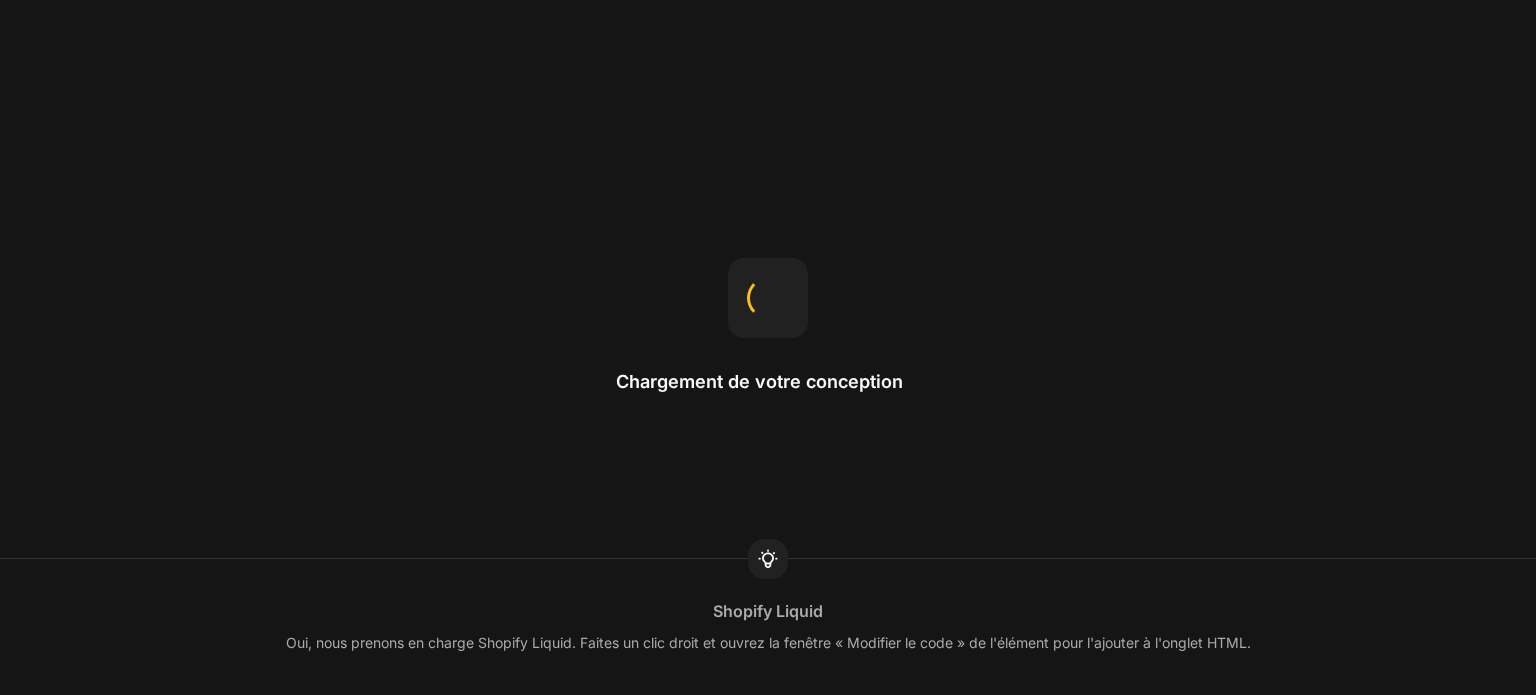 scroll, scrollTop: 0, scrollLeft: 0, axis: both 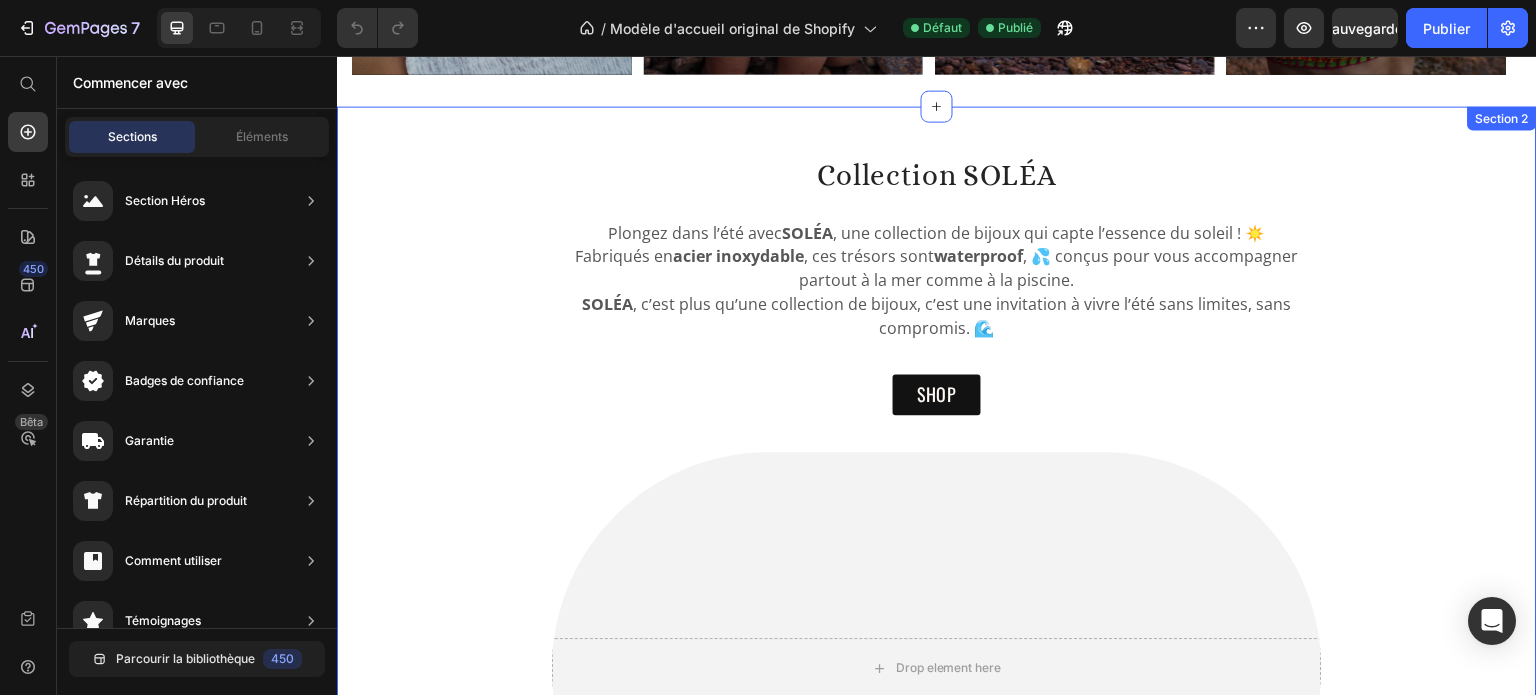 click on "Collection SOLÉA Heading Plongez dans l’été avec  SOLÉA , une collection de bijoux qui capte l’essence du soleil ! ☀️ Fabriqués en  acier inoxydable , ces trésors sont  waterproof , 💦 conçus pour vous accompagner partout à la mer comme à la piscine. SOLÉA , c’est plus qu’une collection de bijoux, c’est une invitation à vivre l’été sans limites, sans compromis. 🌊 Text block SHOP Button
Drop element here Hero Banner Row" at bounding box center [937, 510] 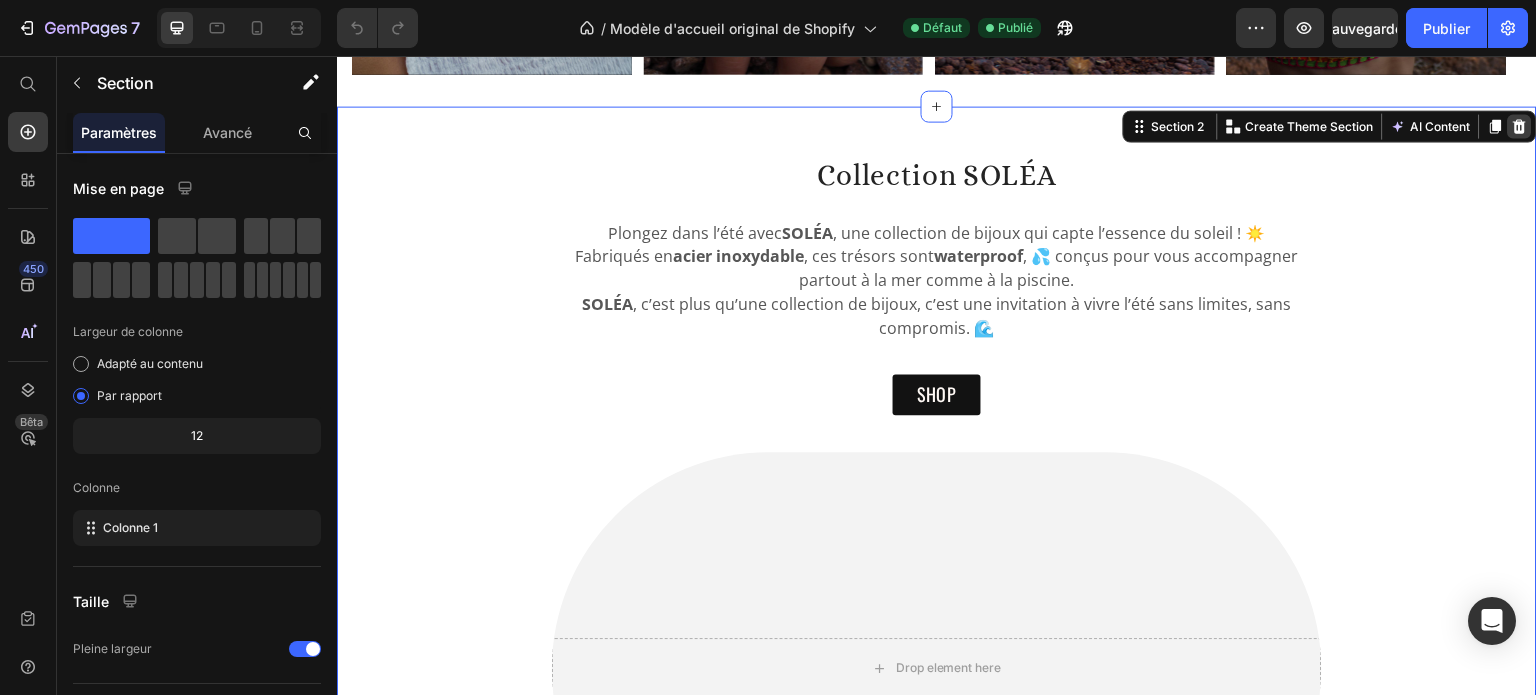 click 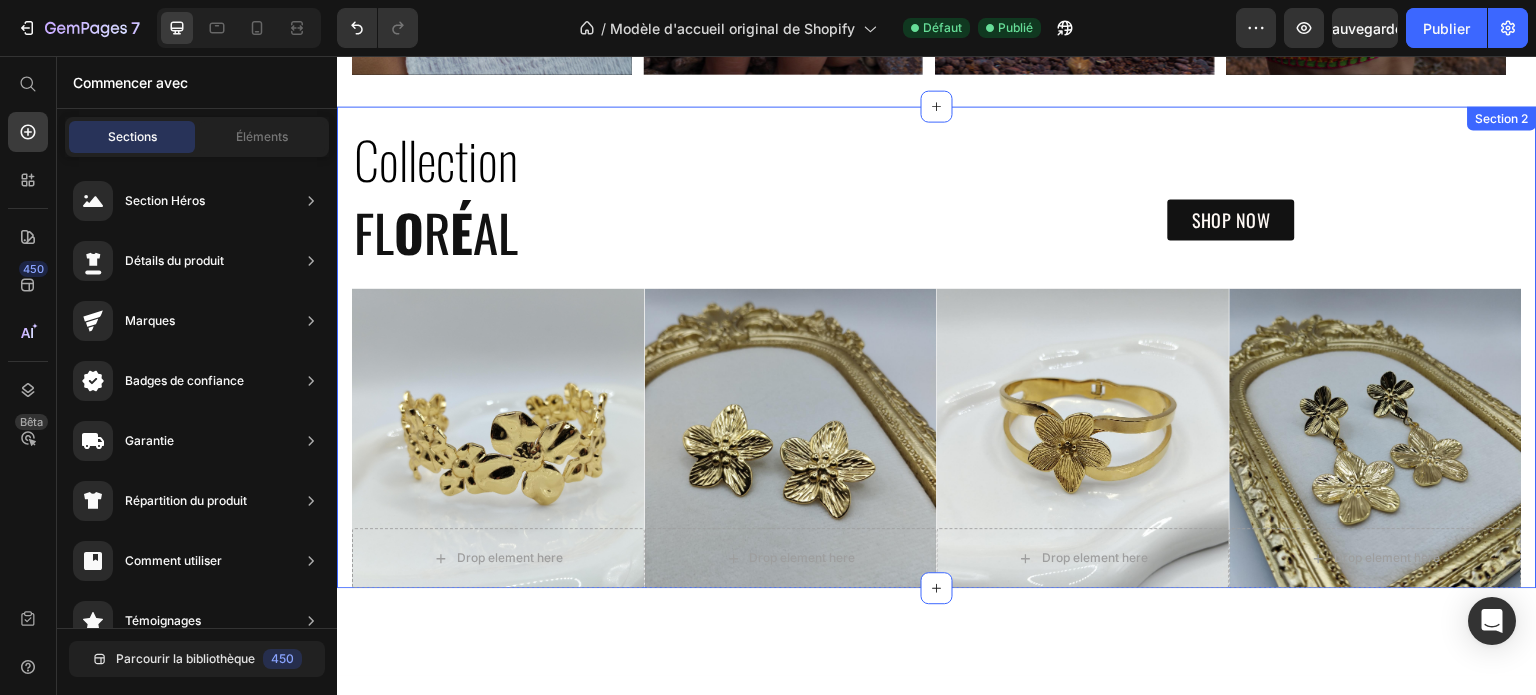 click on "Collection Text block FL O R É AL Heading SHOP NOW Button Row Row
Drop element here Hero Banner
Drop element here Hero Banner
Drop element here Hero Banner
Drop element here Hero Banner Row Section 2" at bounding box center [937, 347] 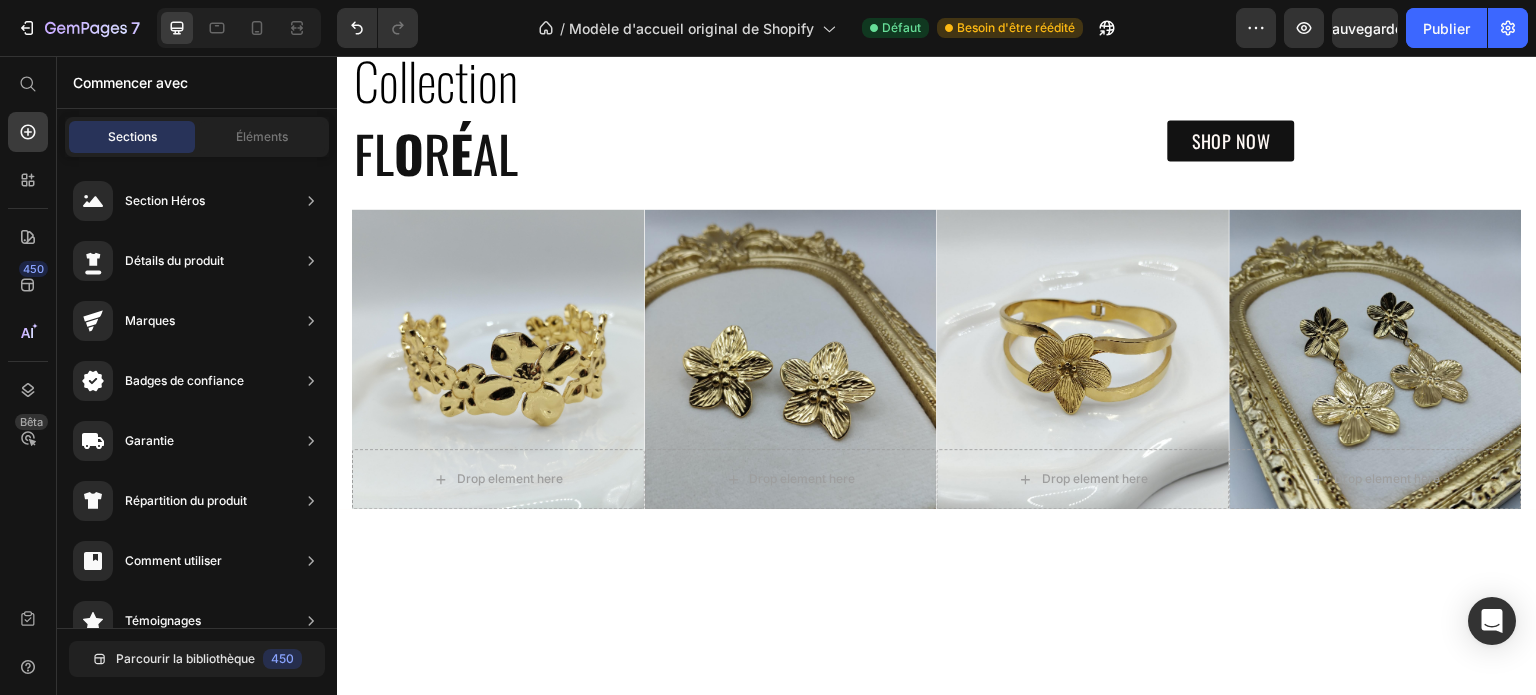 scroll, scrollTop: 396, scrollLeft: 0, axis: vertical 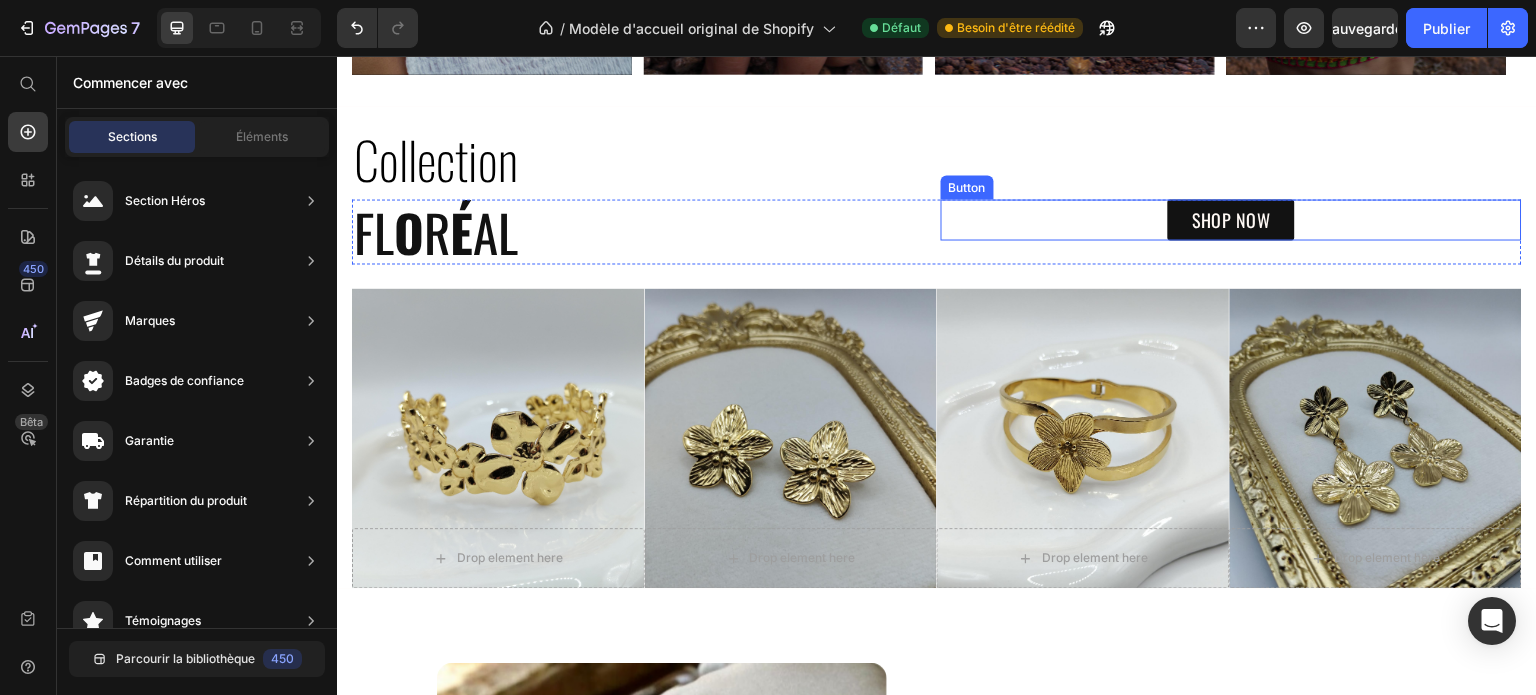 click on "SHOP NOW Button" at bounding box center [1231, 219] 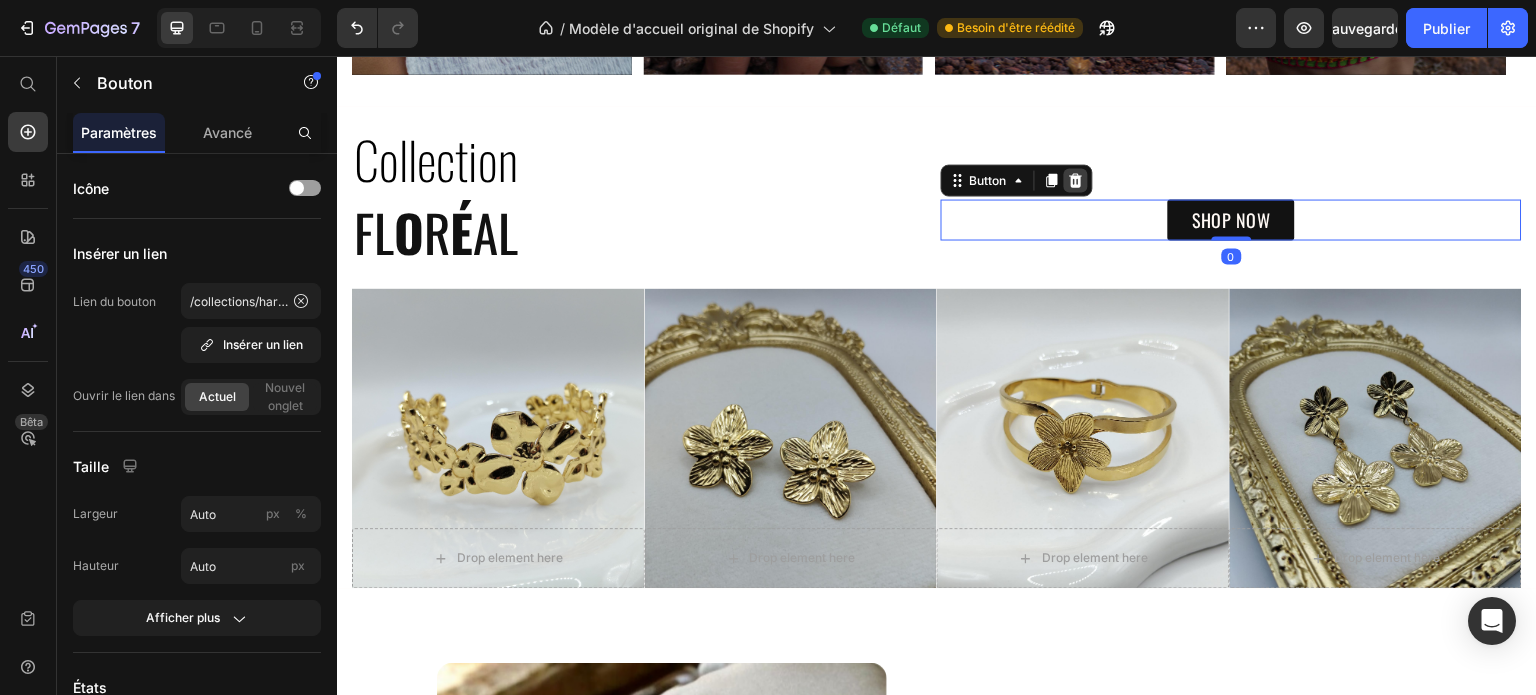 click 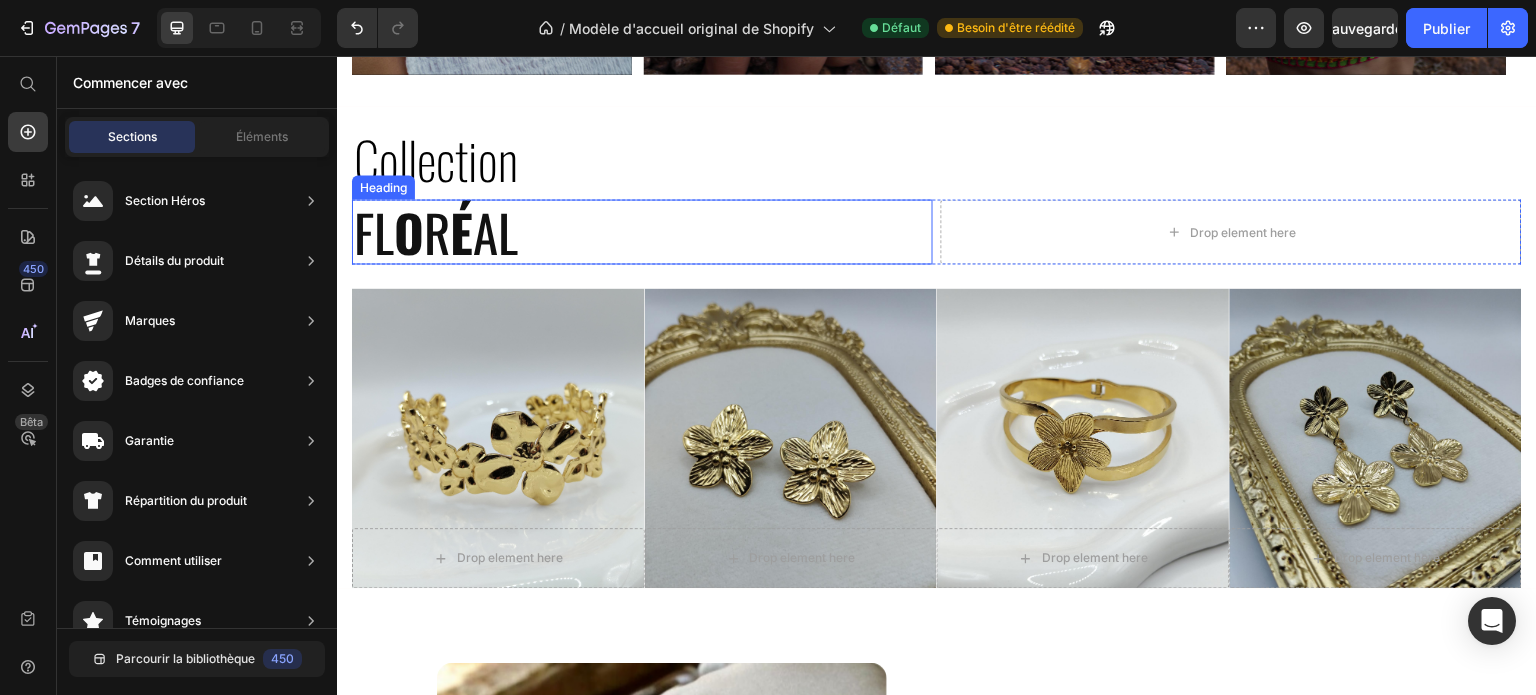 click on "FL O R É AL" at bounding box center [642, 231] 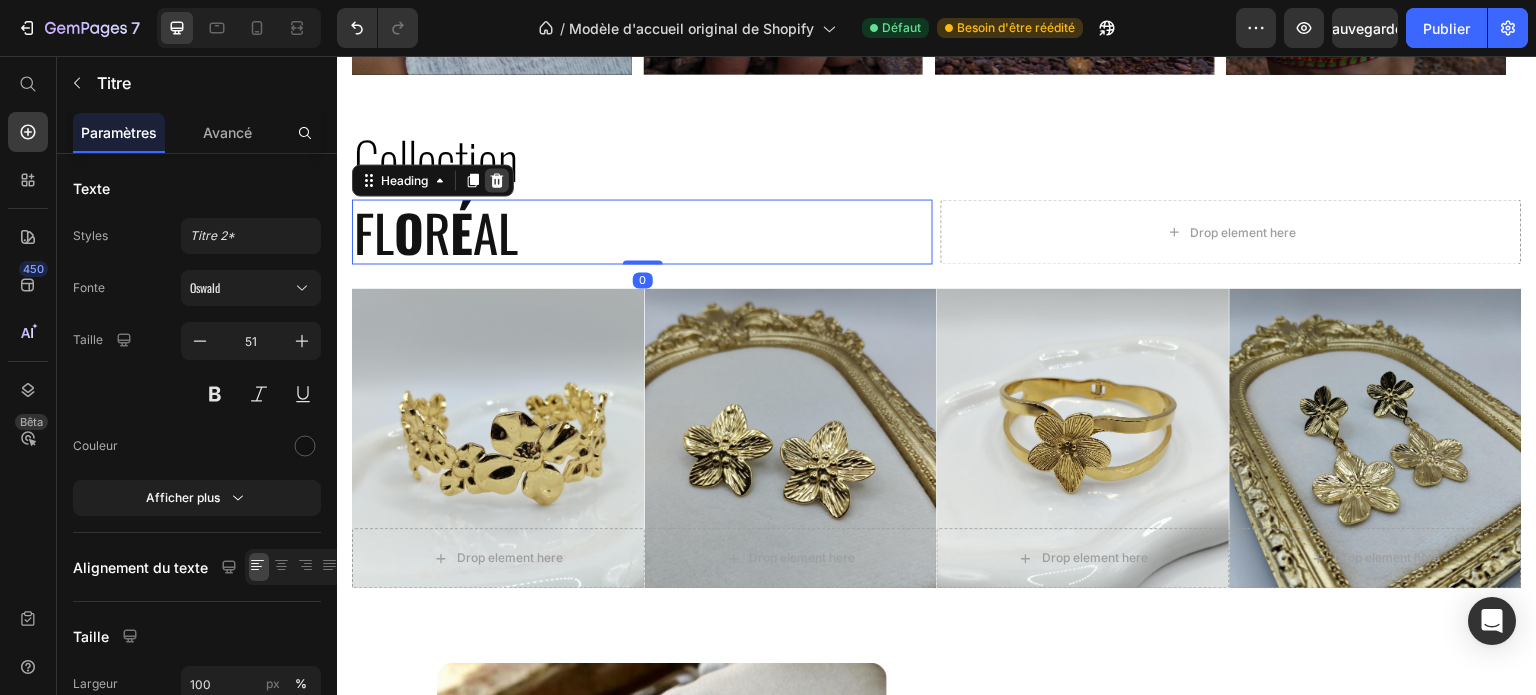 click 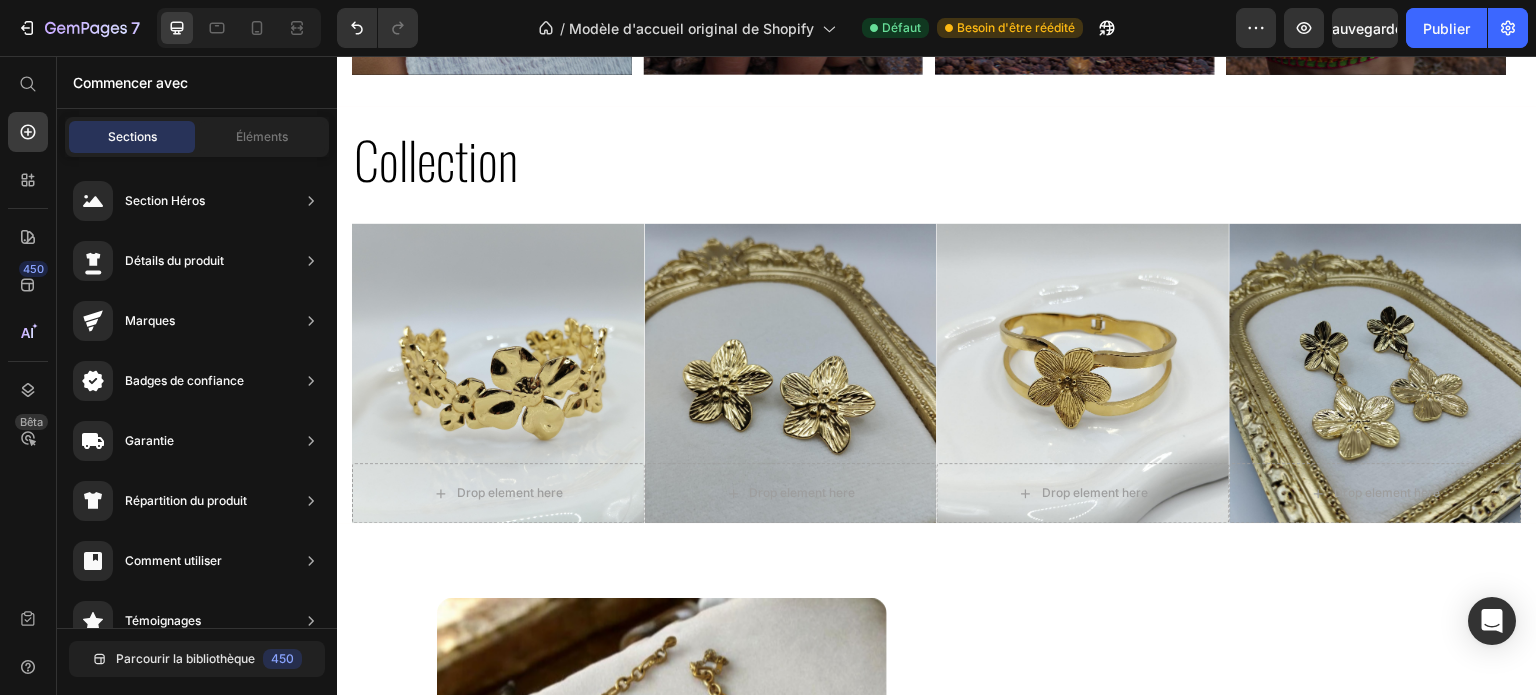 scroll, scrollTop: 878, scrollLeft: 0, axis: vertical 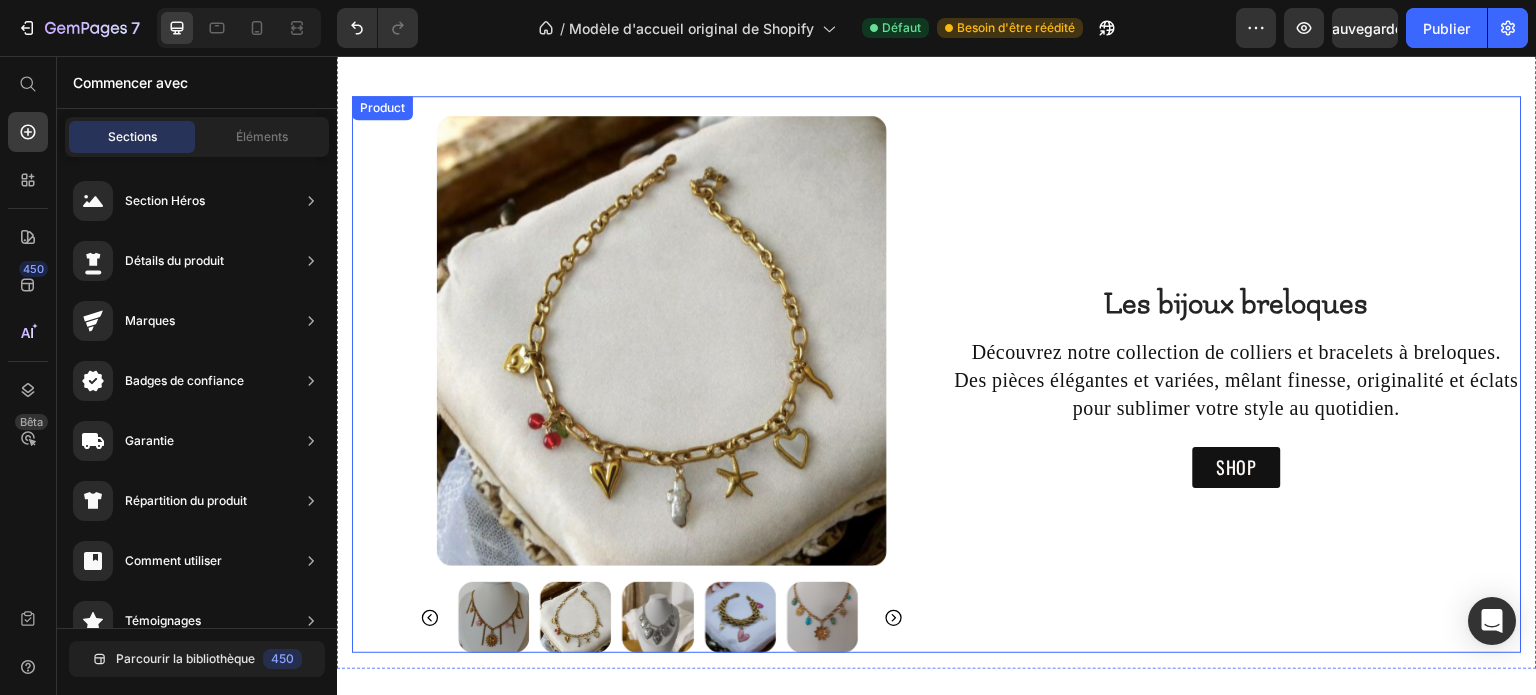 click on "Les bijoux breloques Heading Les bijoux breloques Heading Découvrez notre collection de colliers et bracelets à breloques. Des pièces élégantes et variées, mêlant finesse, originalité et éclats pour sublimer votre style au quotidien. Text Block SHOP Button Row" at bounding box center (1237, 384) 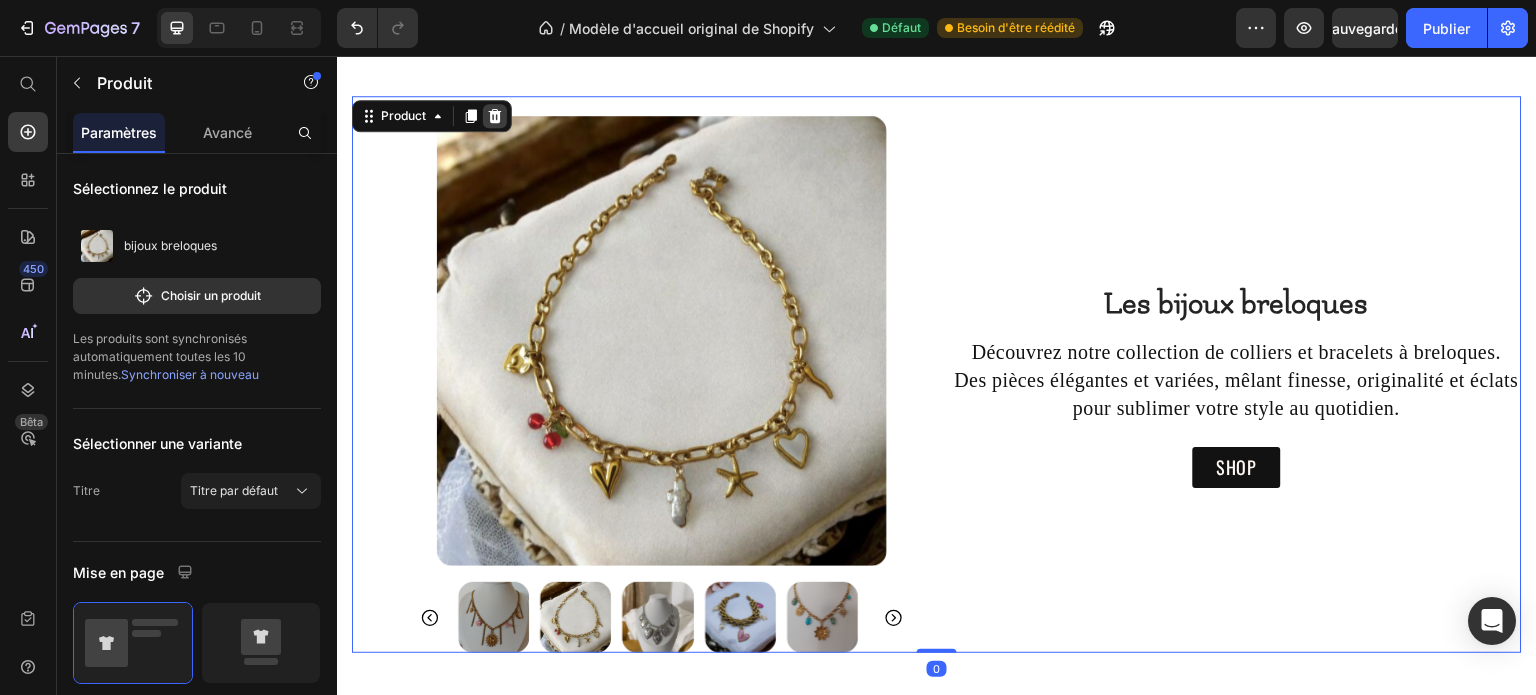 click 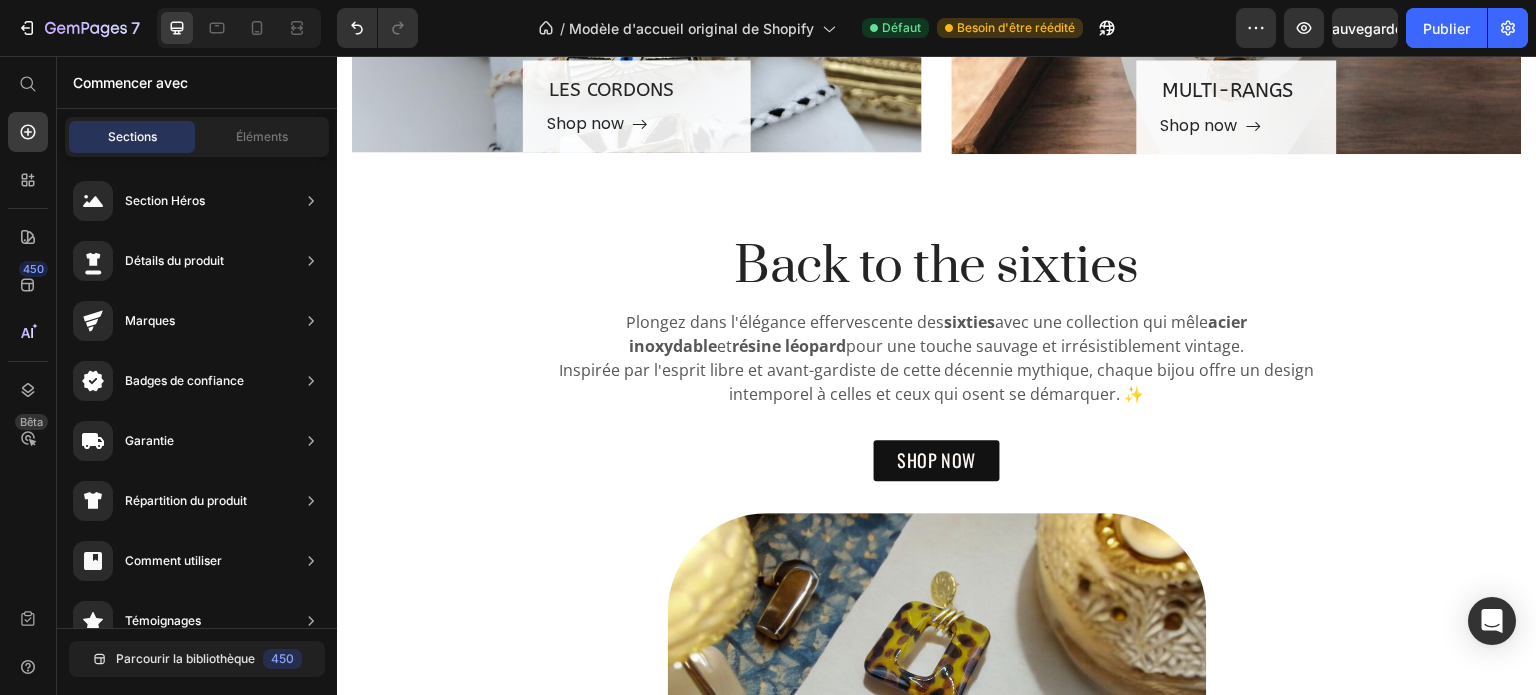 scroll, scrollTop: 1976, scrollLeft: 0, axis: vertical 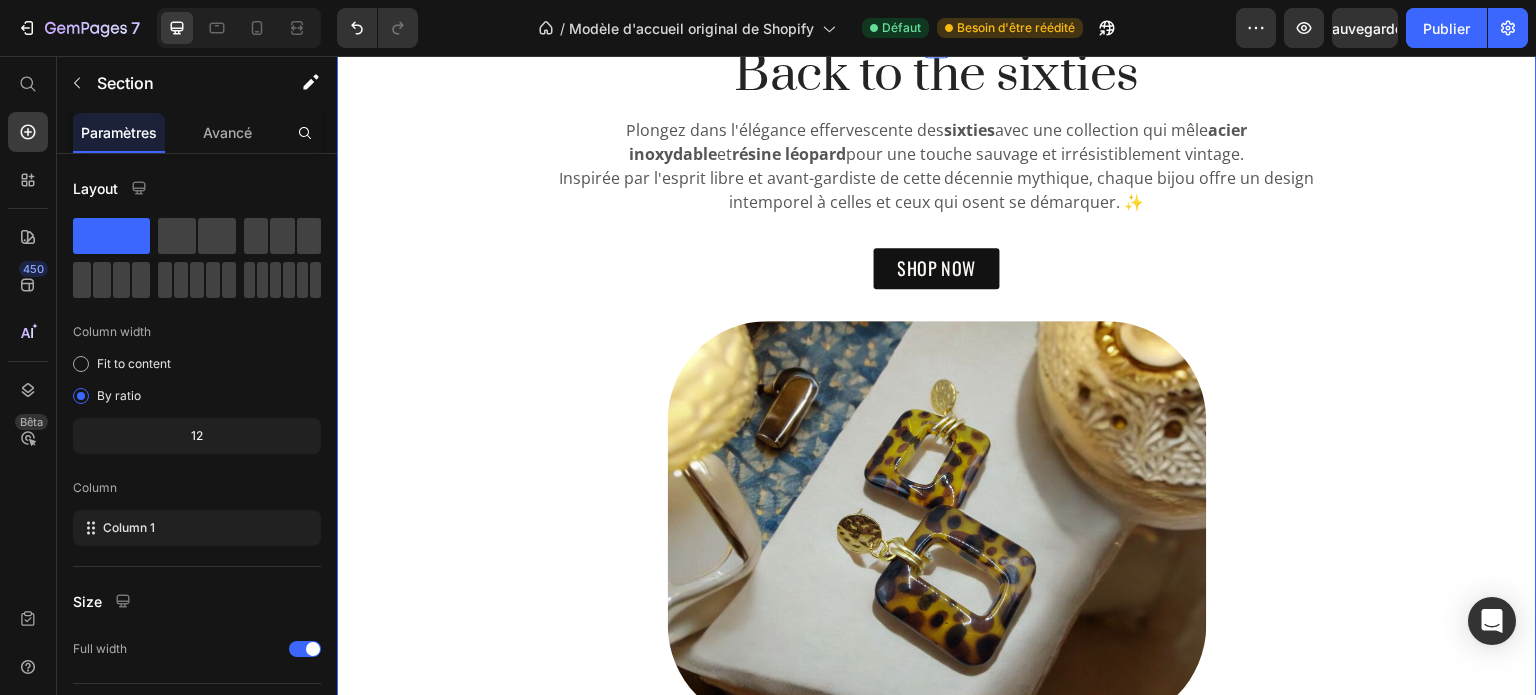 click on "Back to the sixties Heading  Plongez dans l'élégance effervescente des  sixties  avec une collection qui mêle  acier inoxydable  et  résine léopard  pour une touche sauvage et irrésistiblement vintage. Inspirée par l'esprit libre et avant-gardiste de cette décennie mythique, chaque bijou offre un design intemporel à celles et ceux qui osent se démarquer. ✨ Text block SHOP NOW Button Image Row" at bounding box center (937, 384) 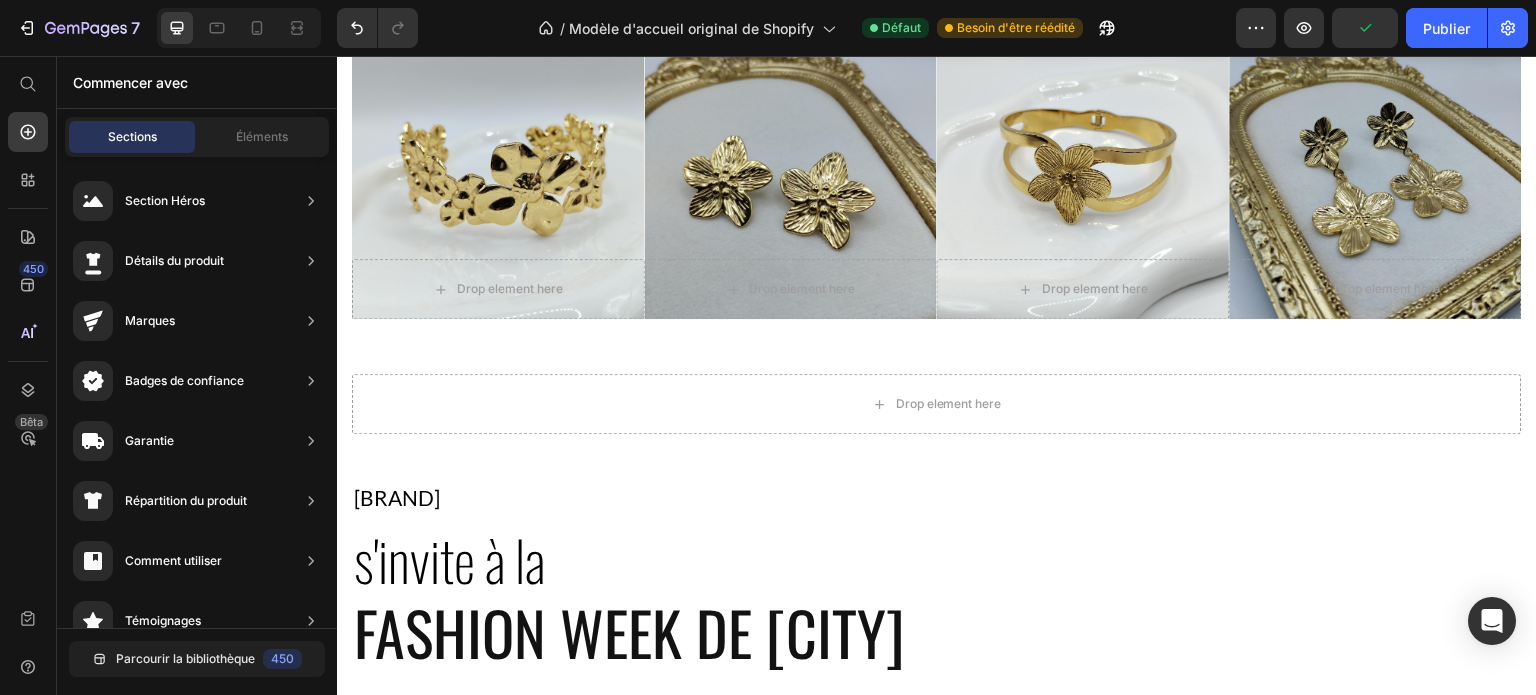 scroll, scrollTop: 0, scrollLeft: 0, axis: both 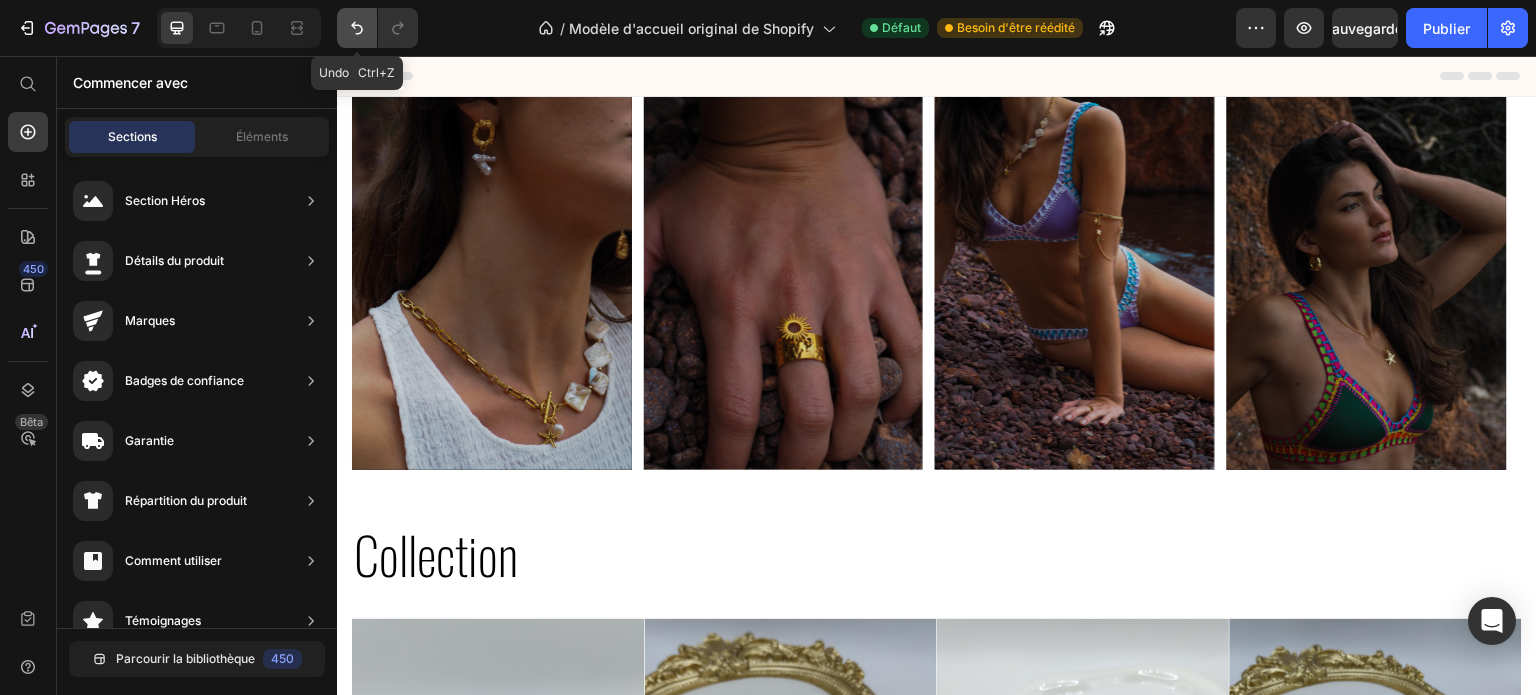 click 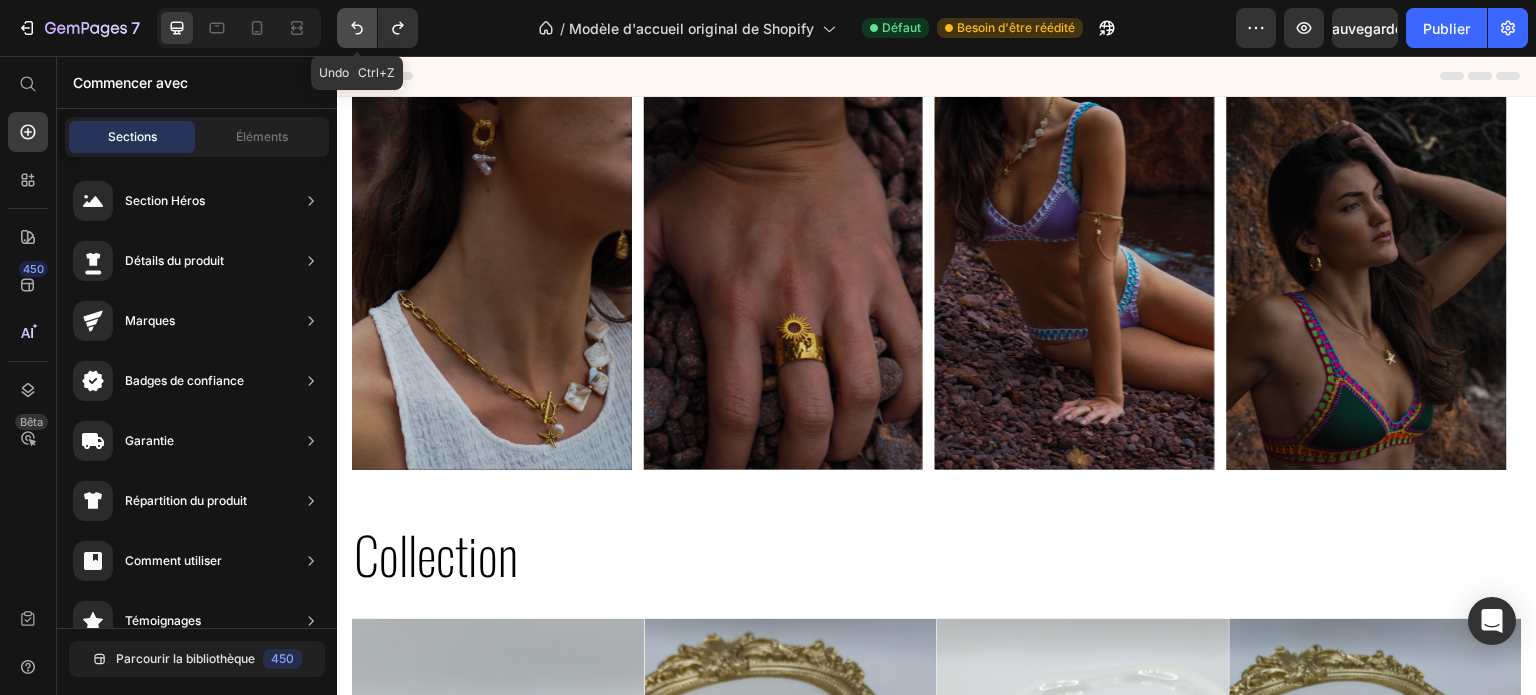 click 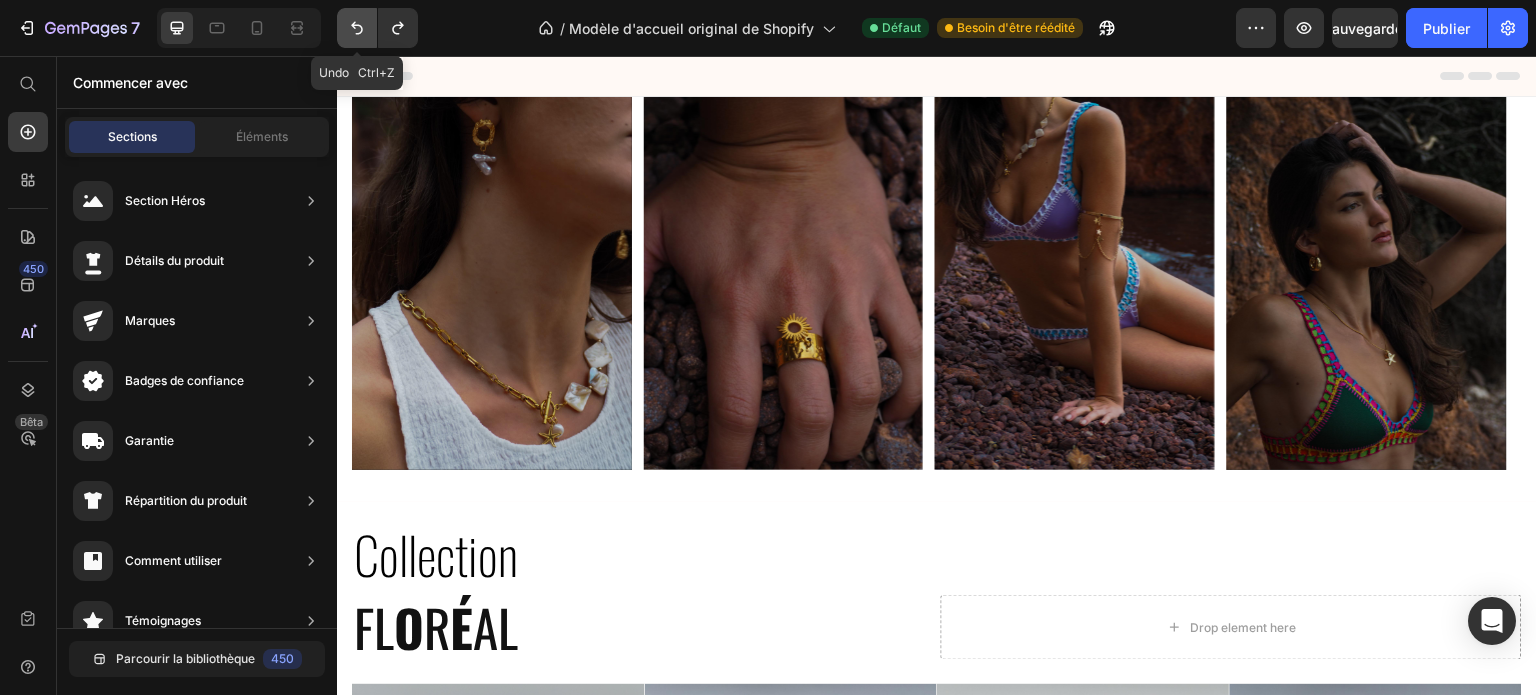 click 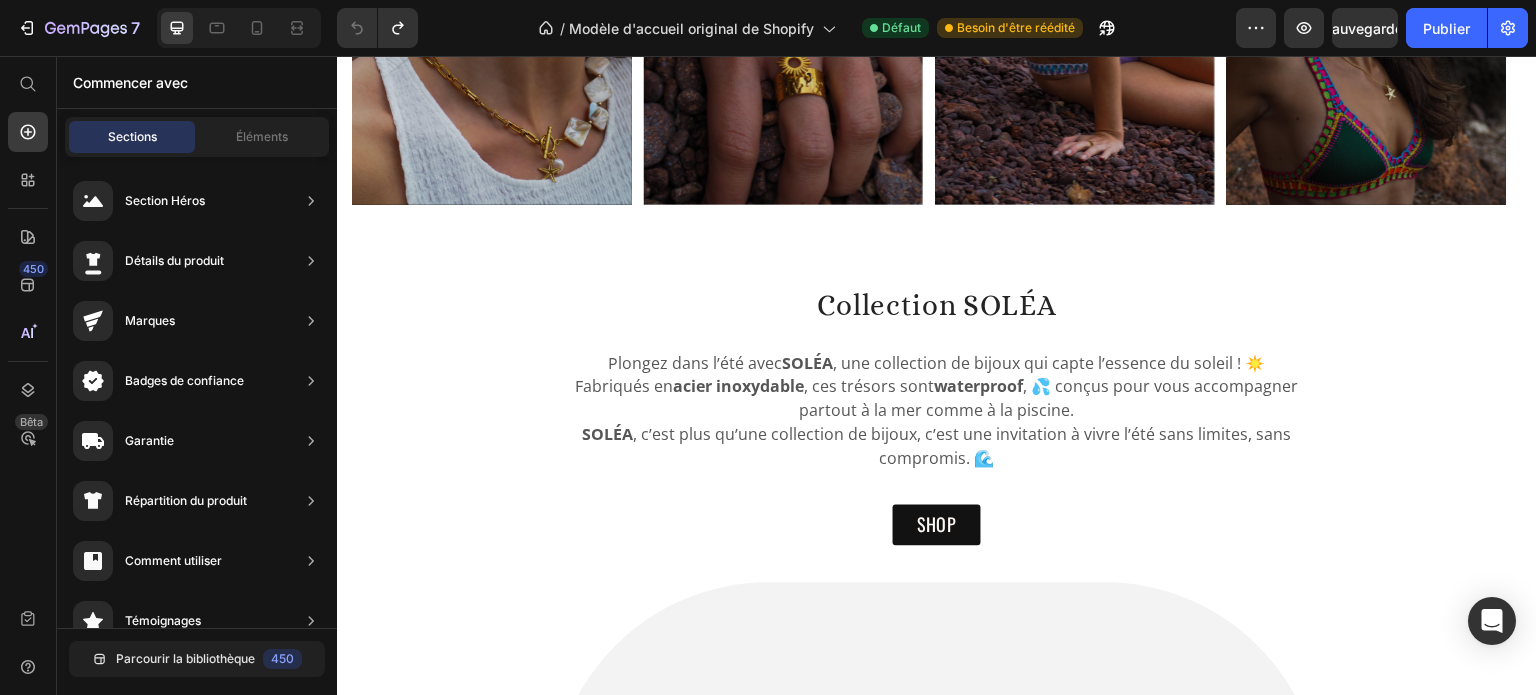 scroll, scrollTop: 385, scrollLeft: 0, axis: vertical 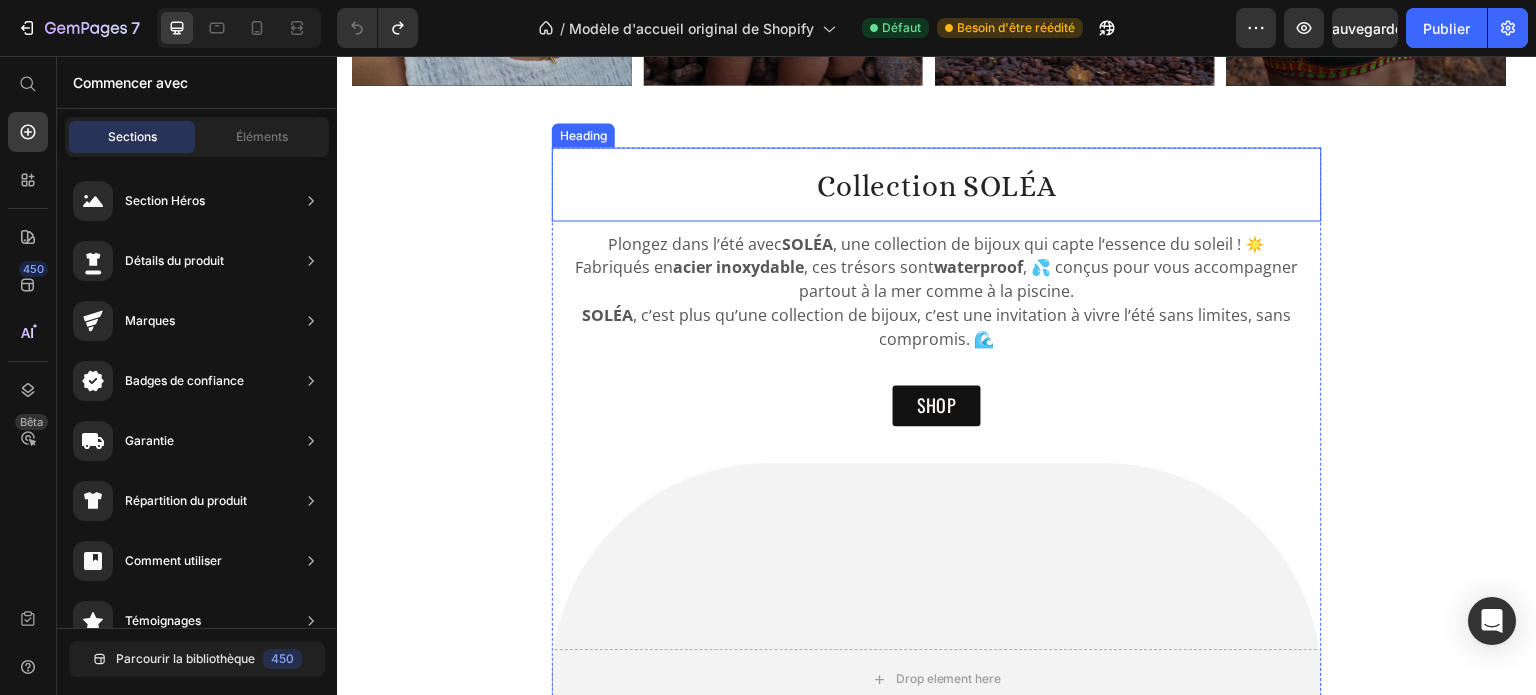 click on "Collection SOLÉA" at bounding box center (937, 185) 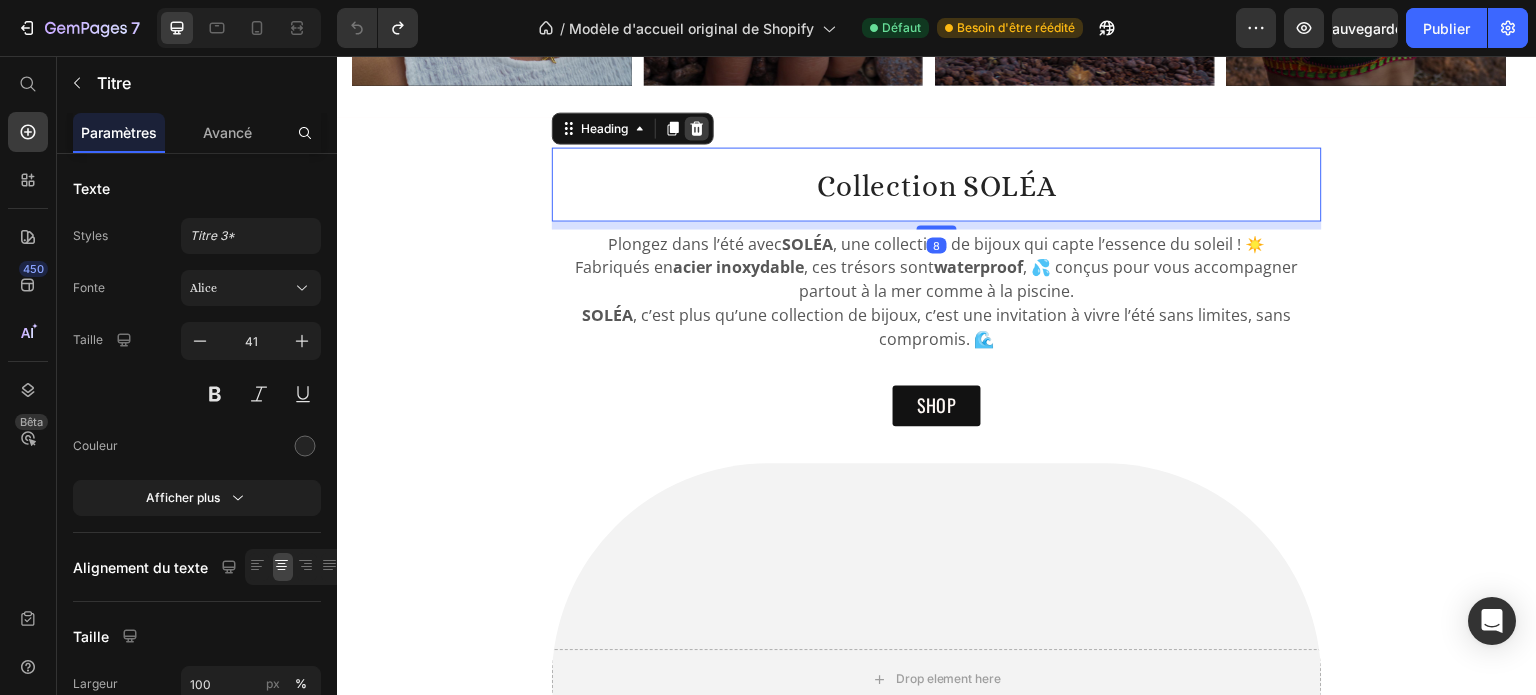 click 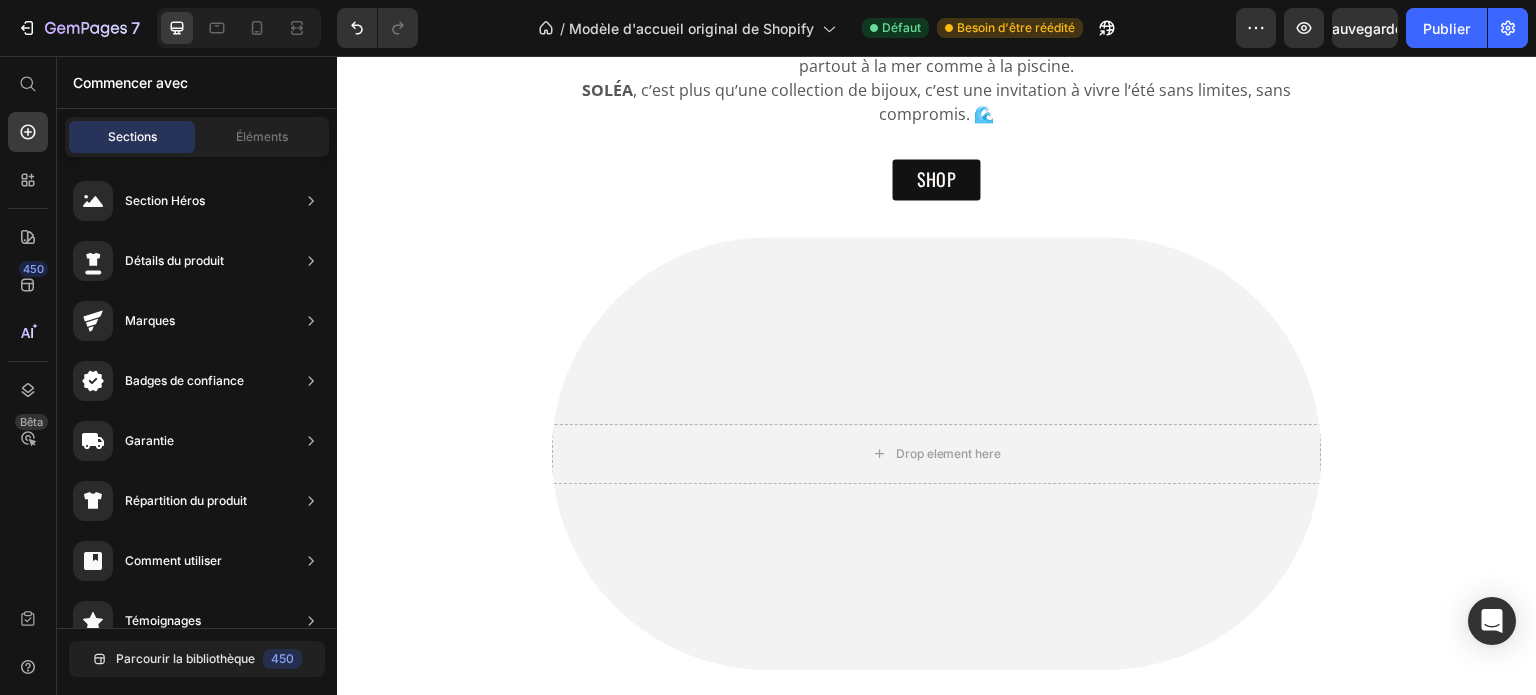 scroll, scrollTop: 572, scrollLeft: 0, axis: vertical 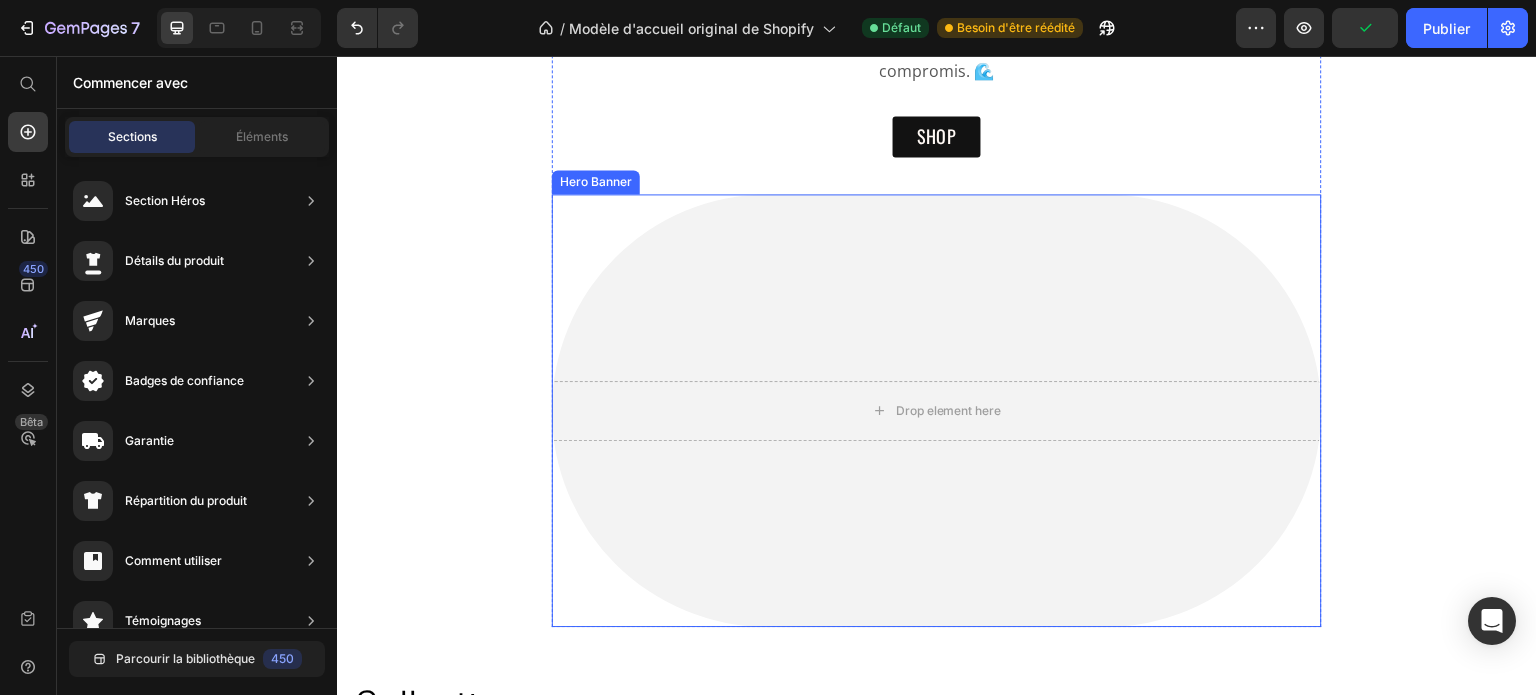 click on "Drop element here Hero Banner" at bounding box center [937, 410] 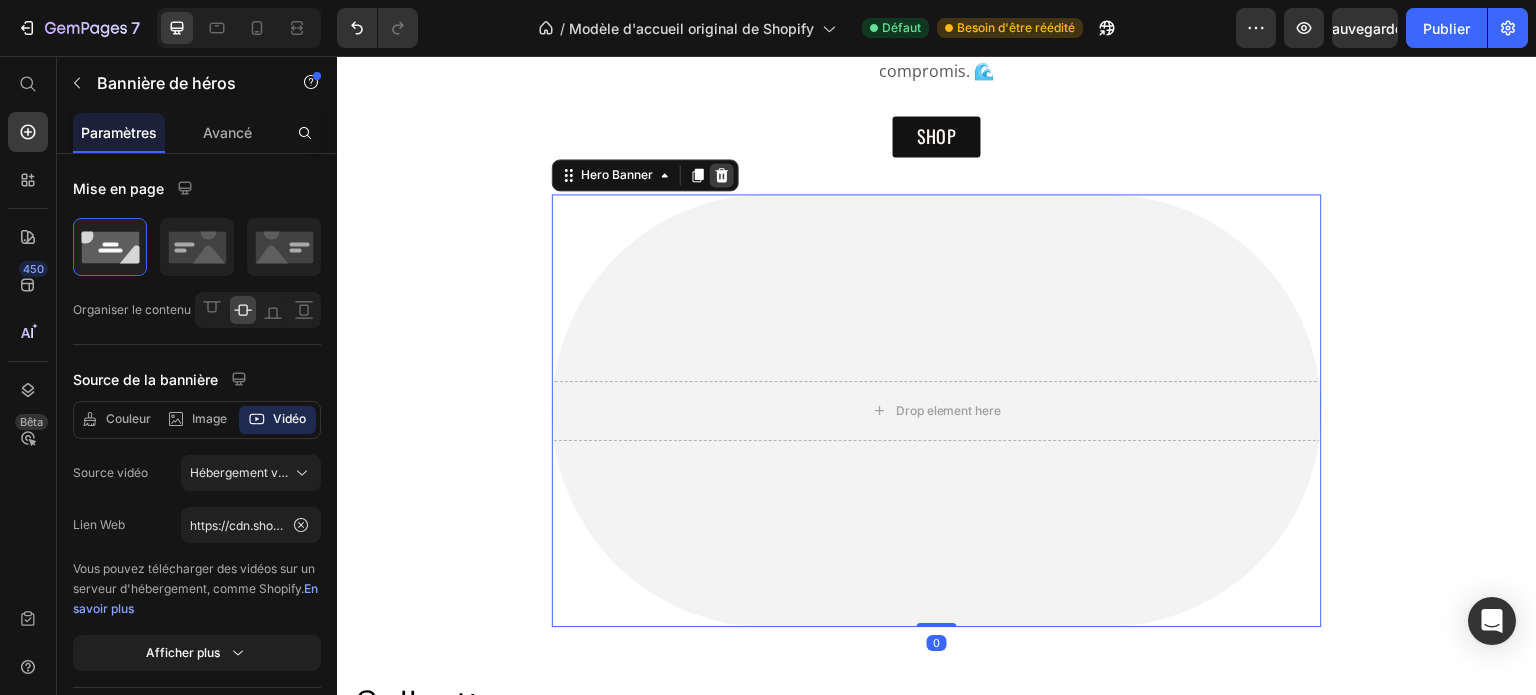 click 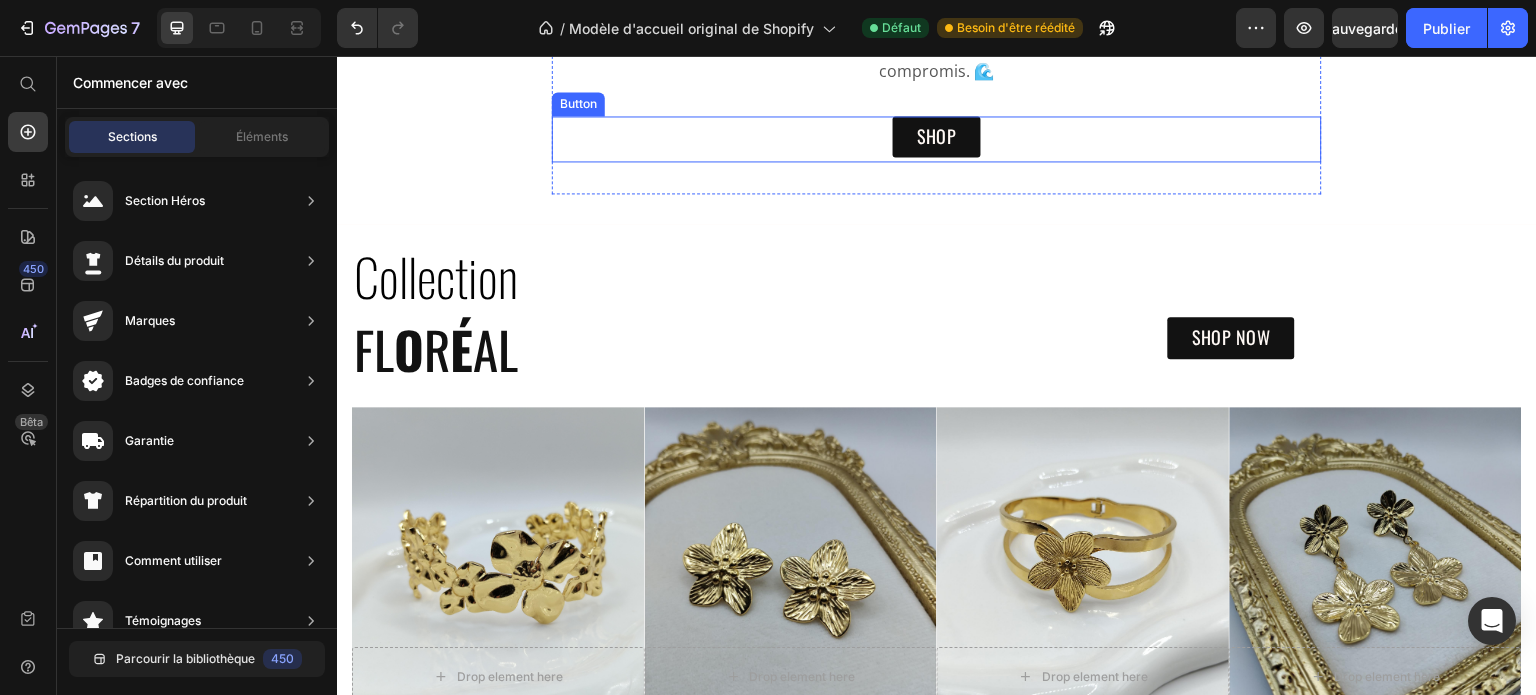 click on "SHOP Button" at bounding box center [937, 139] 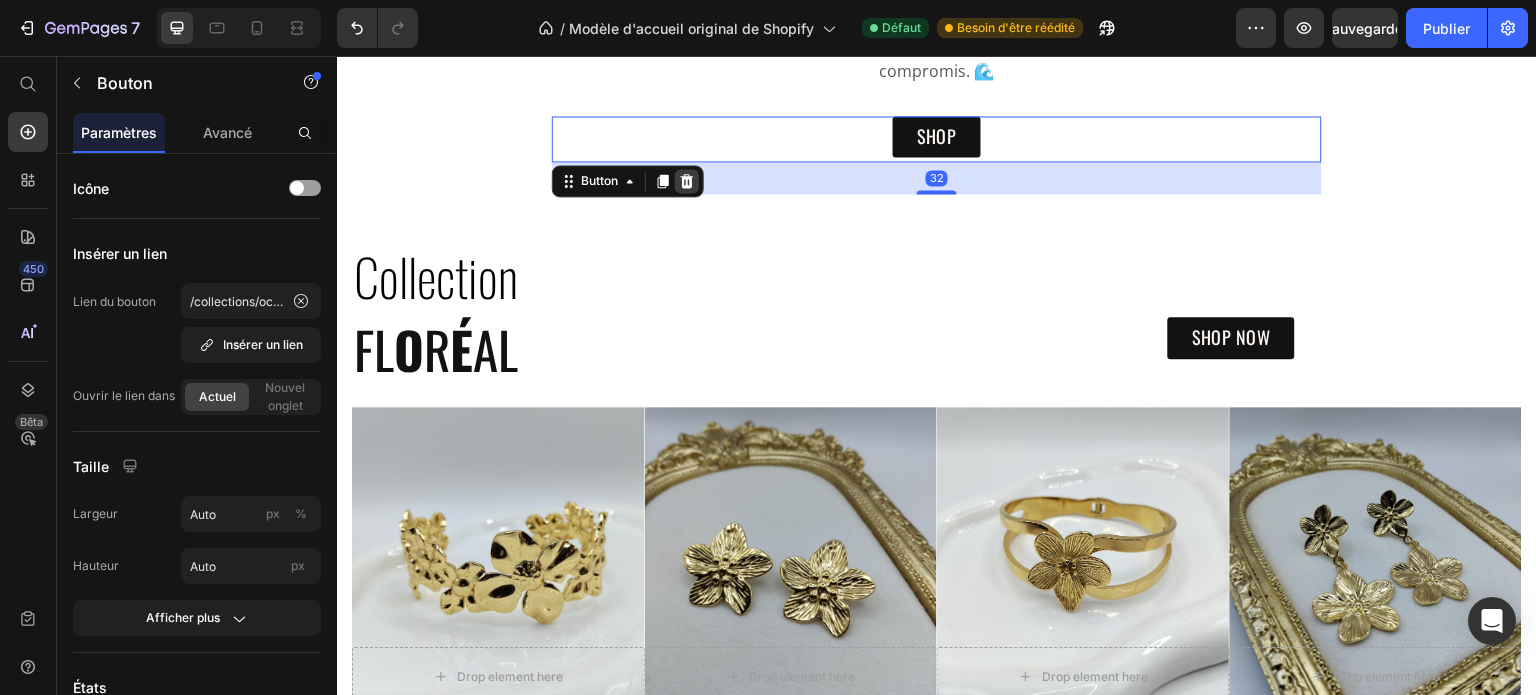 click at bounding box center (687, 181) 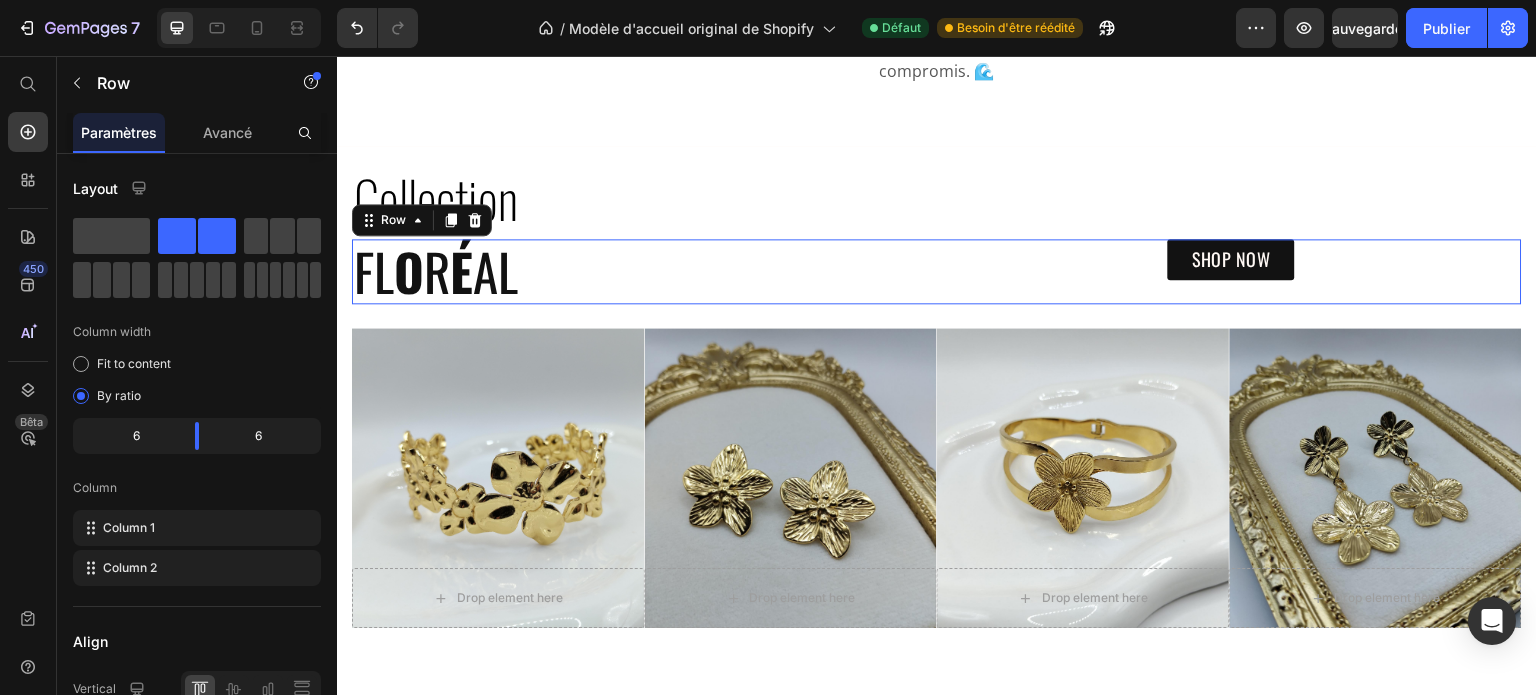 click on "SHOP NOW Button" at bounding box center (1231, 271) 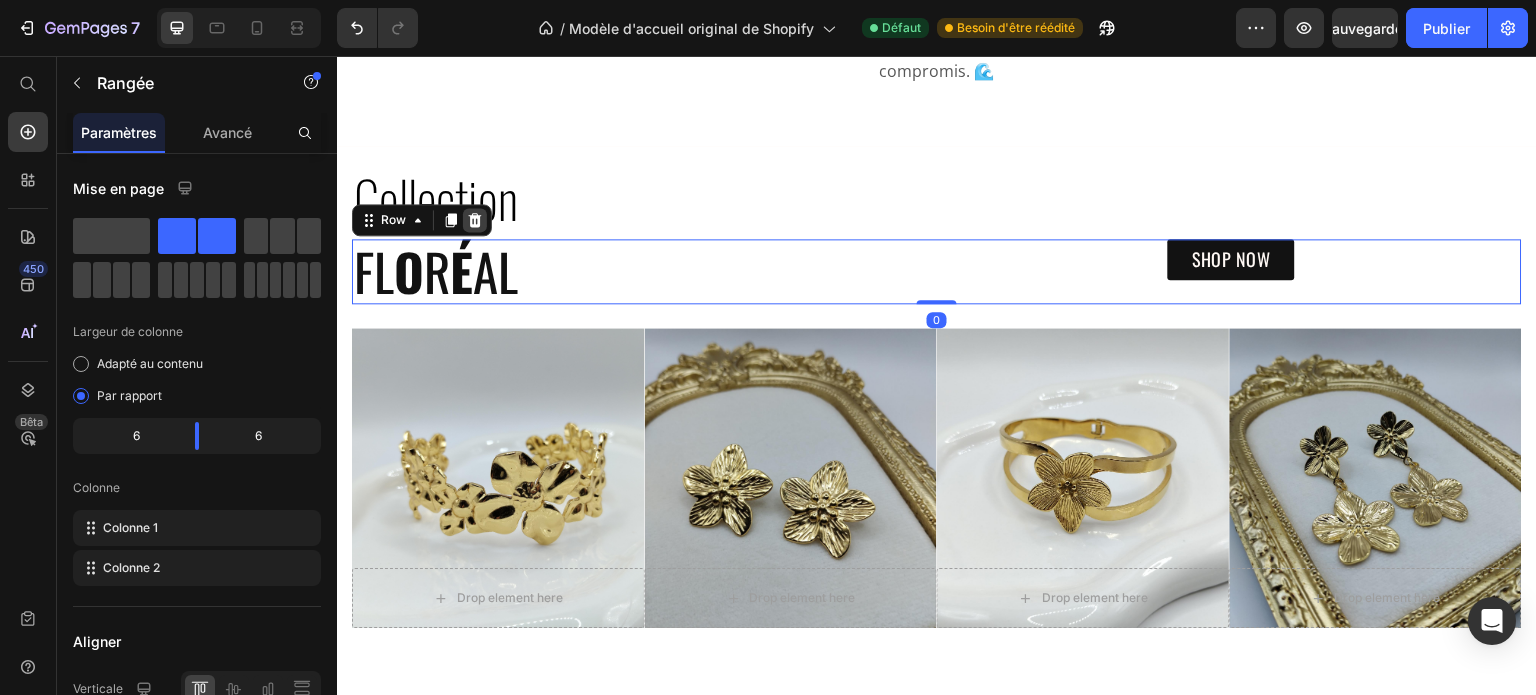 click at bounding box center [475, 220] 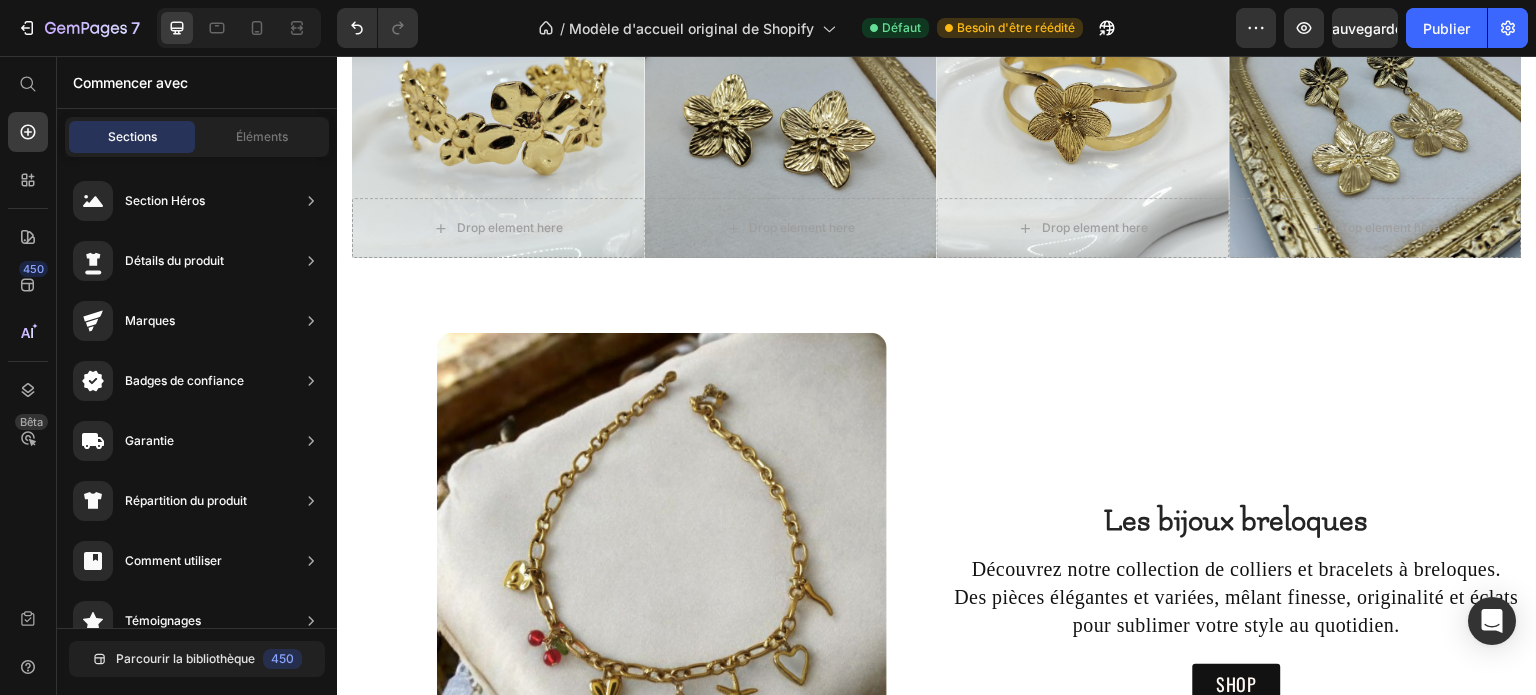 scroll, scrollTop: 1059, scrollLeft: 0, axis: vertical 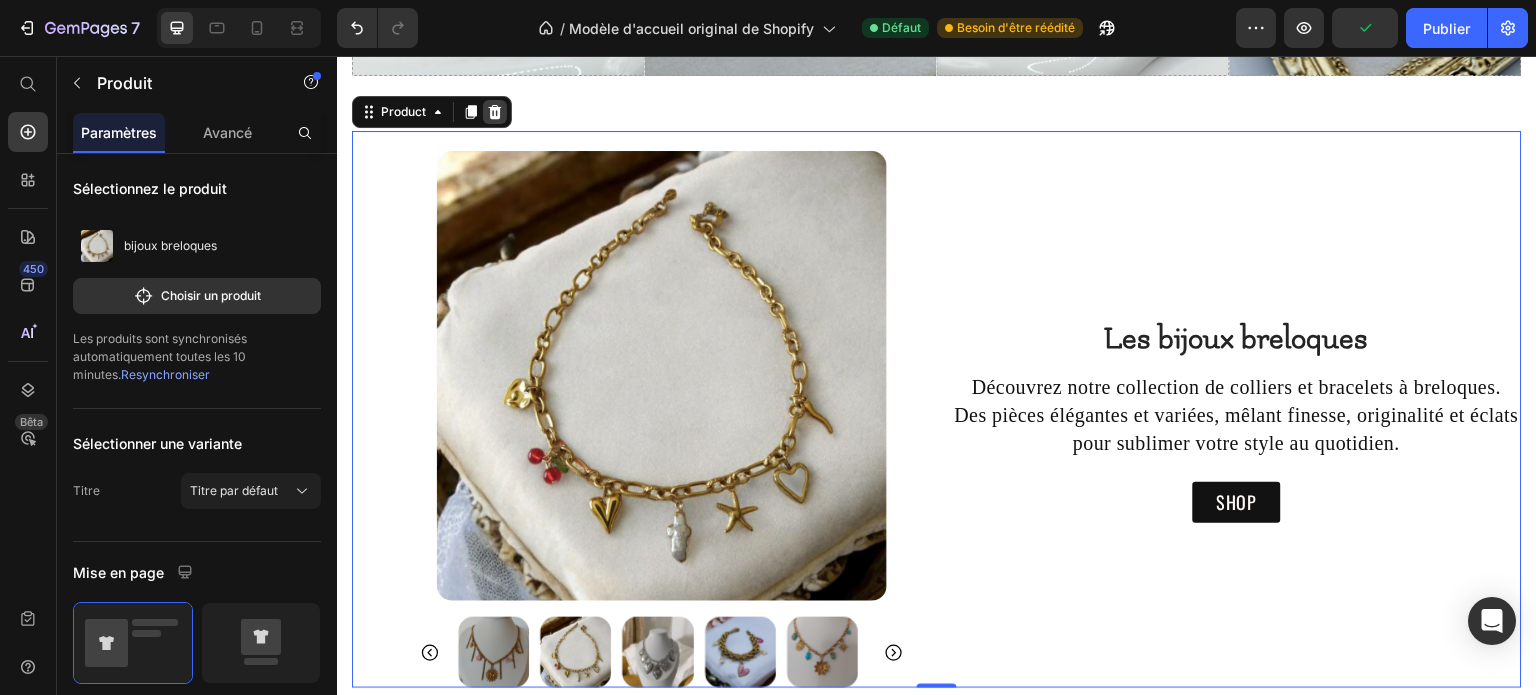 click 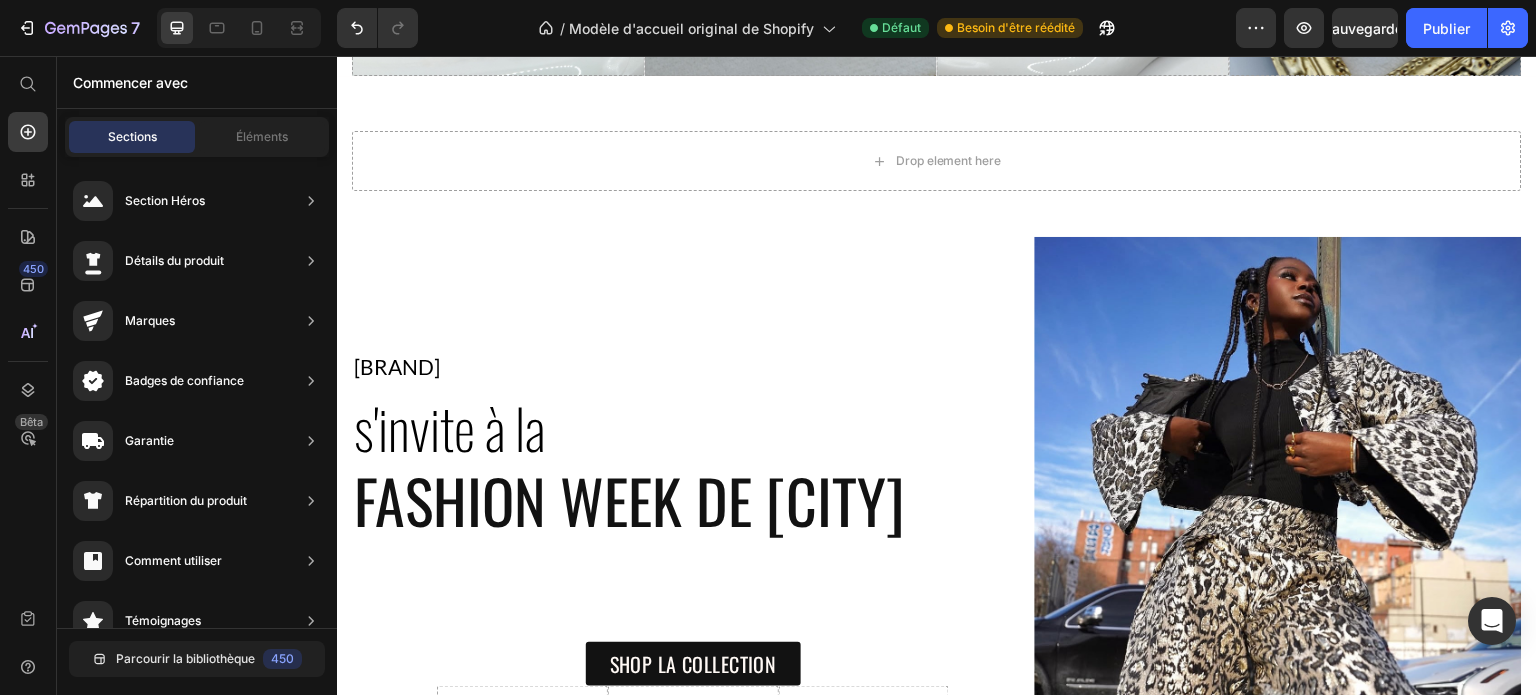 scroll, scrollTop: 835, scrollLeft: 0, axis: vertical 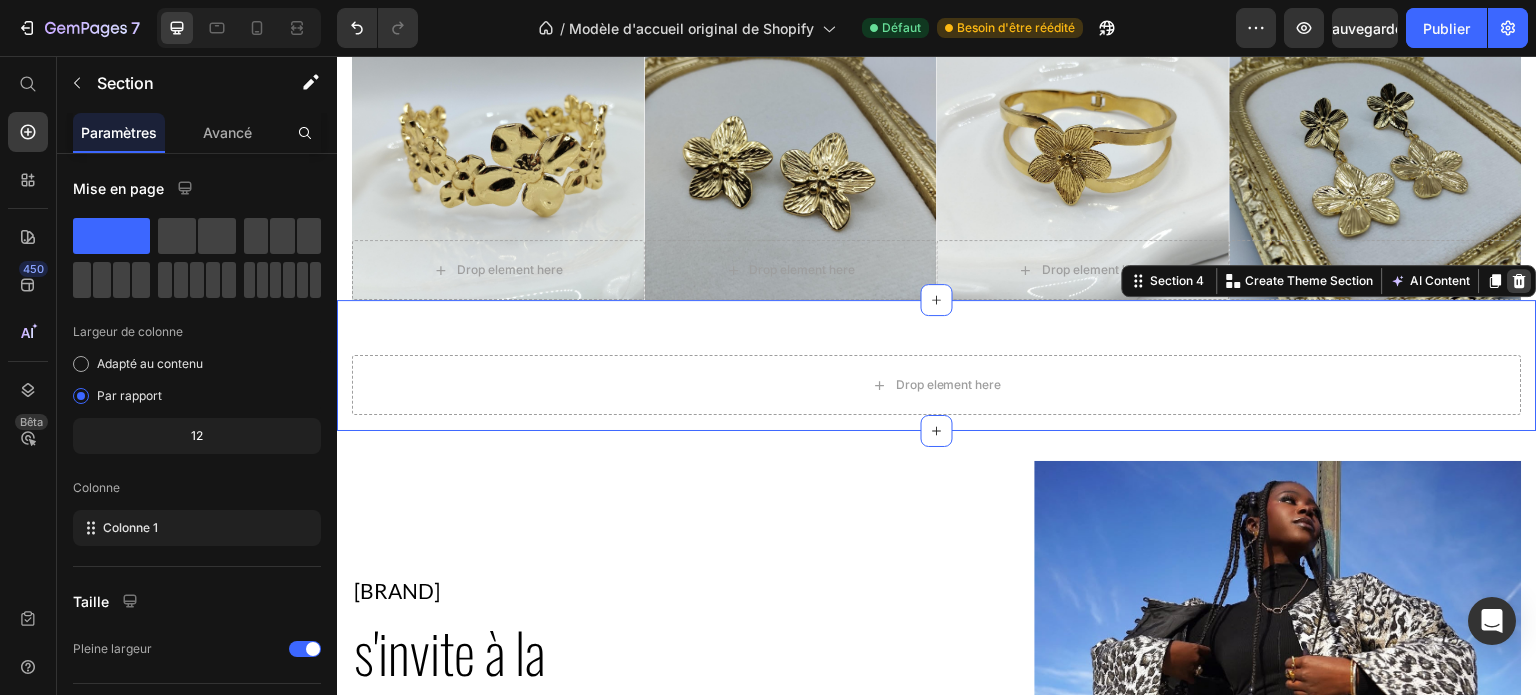 click 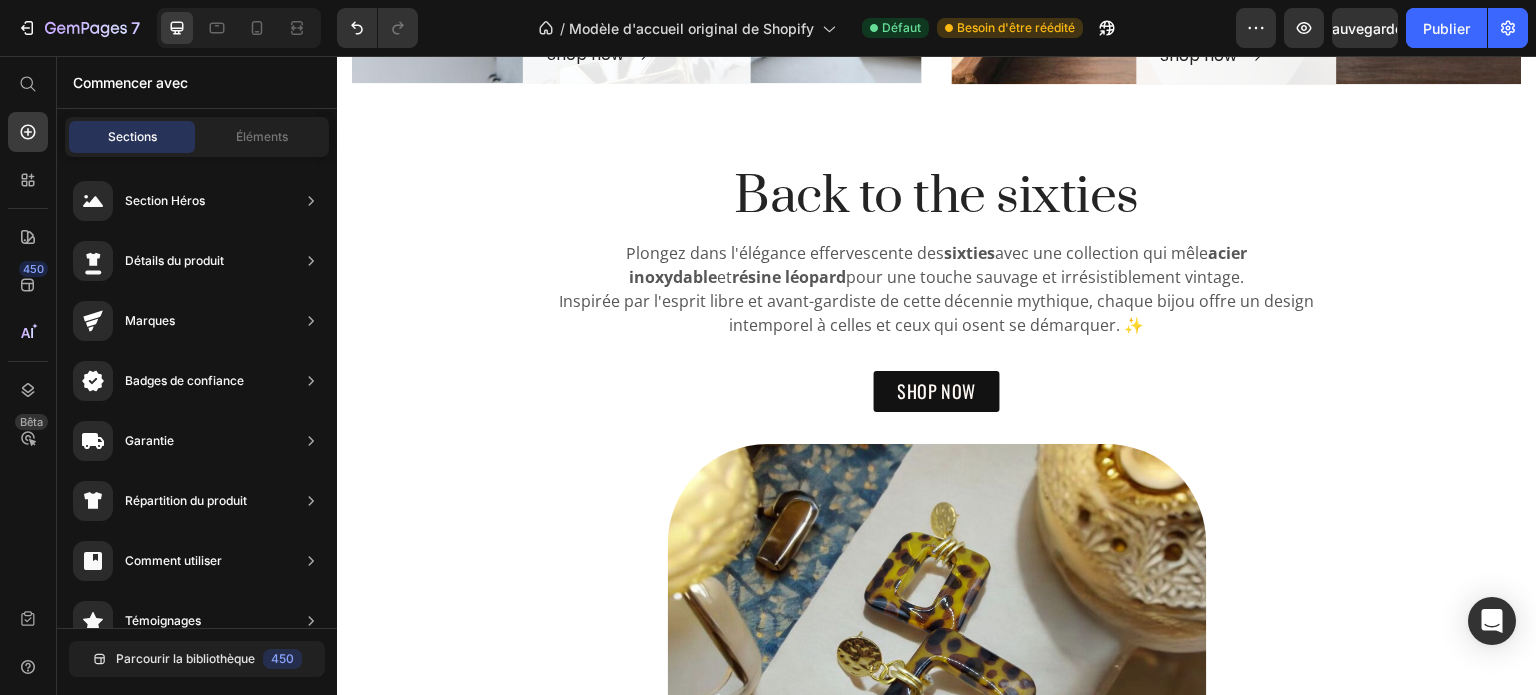 scroll, scrollTop: 2060, scrollLeft: 0, axis: vertical 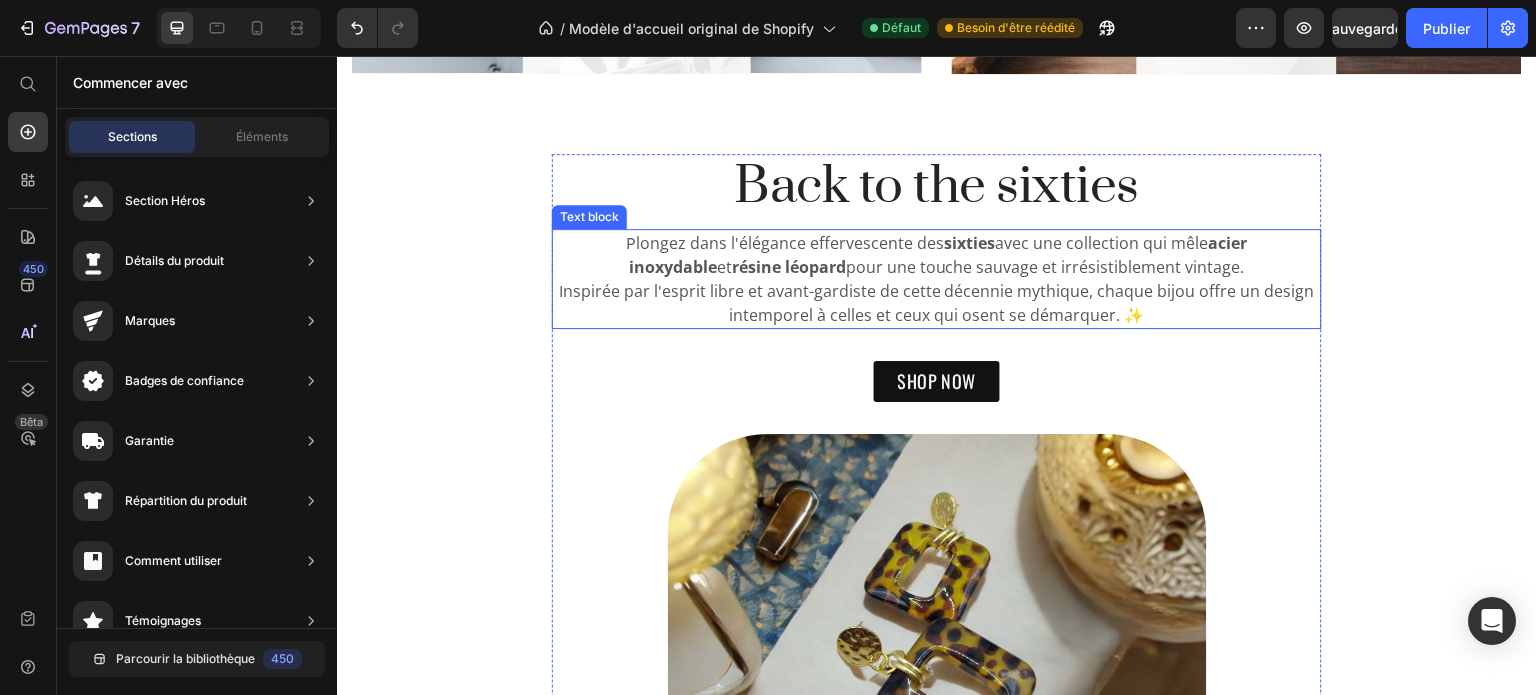 click on "Plongez dans l'élégance effervescente des  sixties  avec une collection qui mêle  acier inoxydable  et  résine léopard  pour une touche sauvage et irrésistiblement vintage." at bounding box center (937, 255) 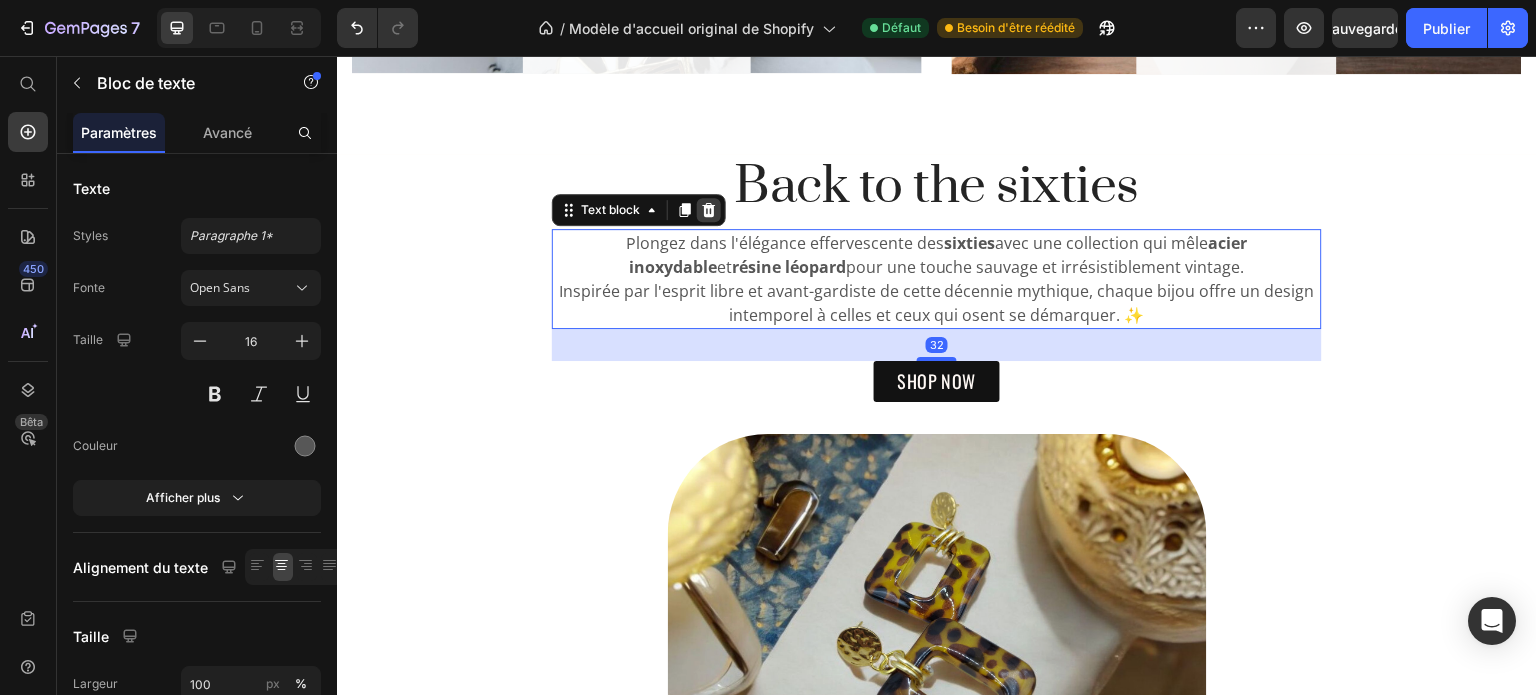 click at bounding box center (709, 210) 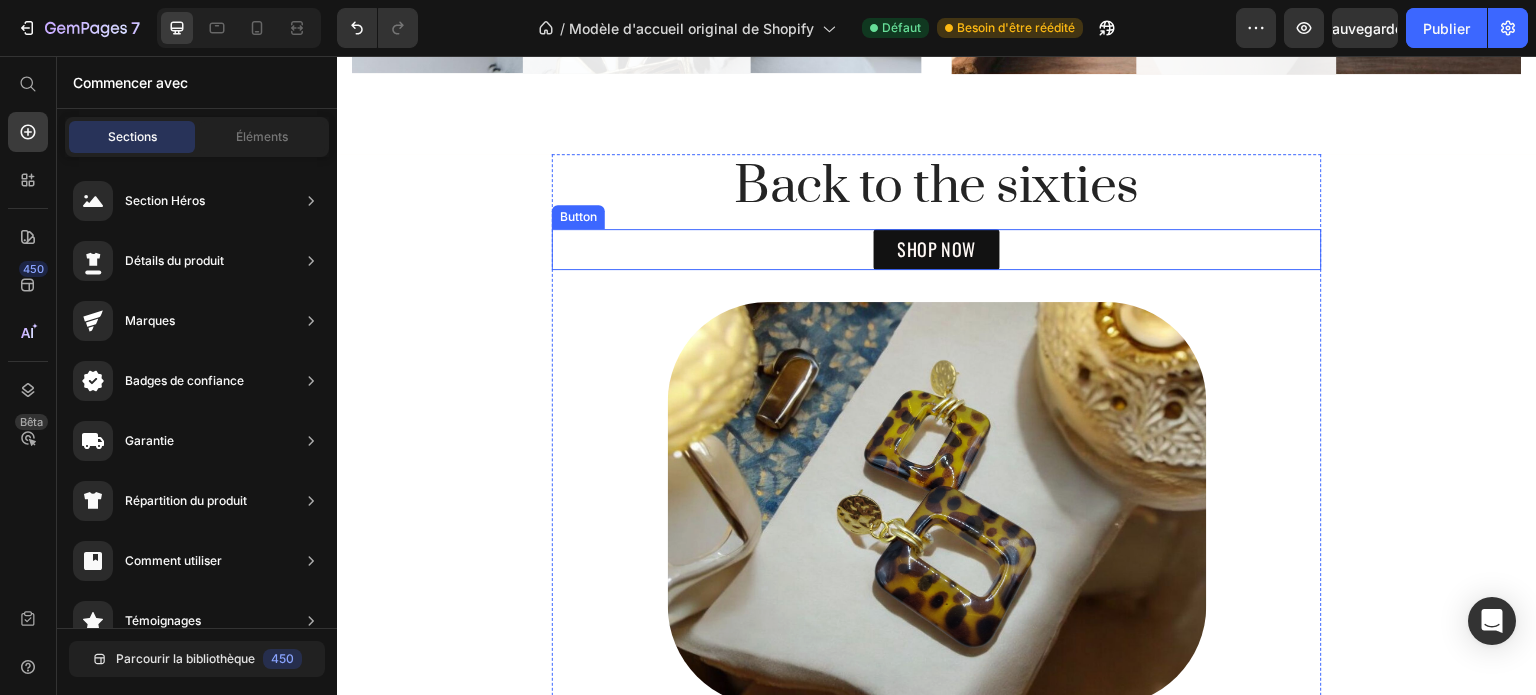 click on "SHOP NOW Button" at bounding box center (937, 249) 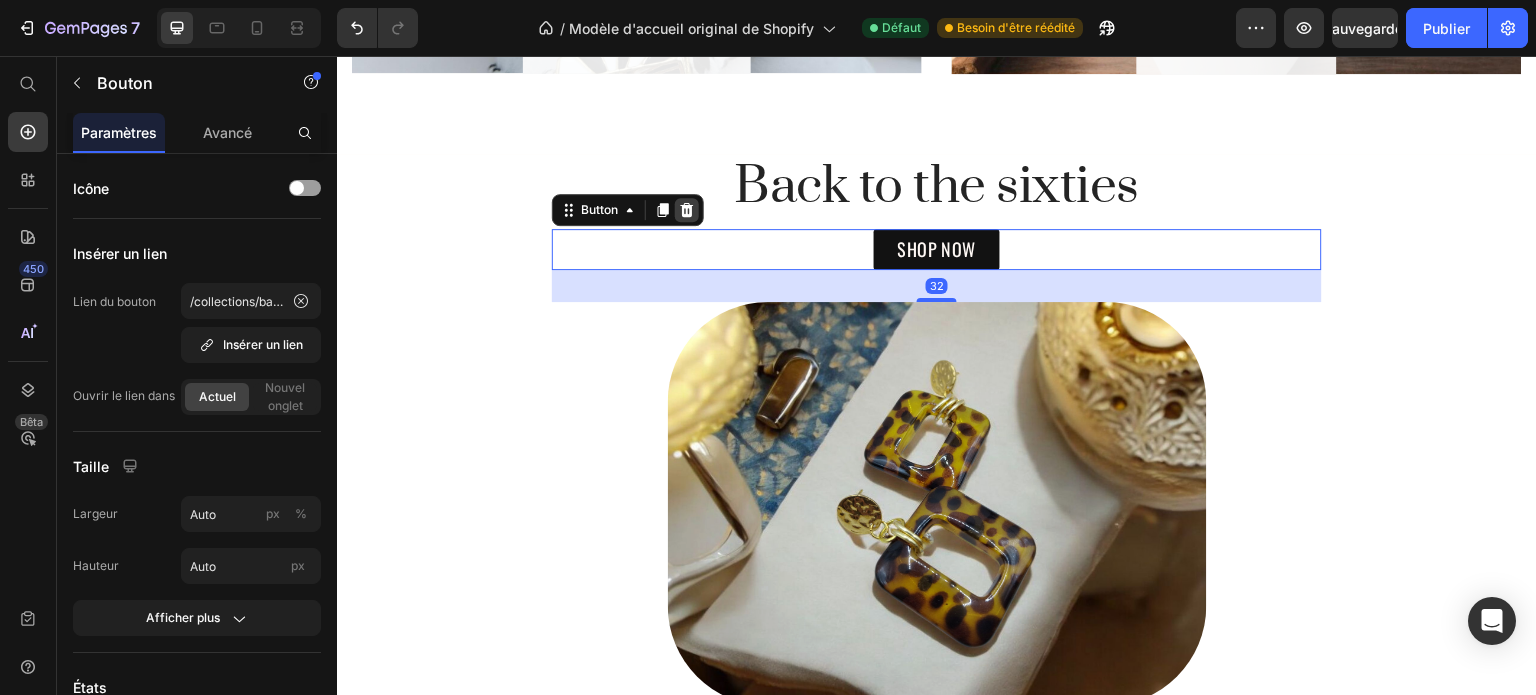 click 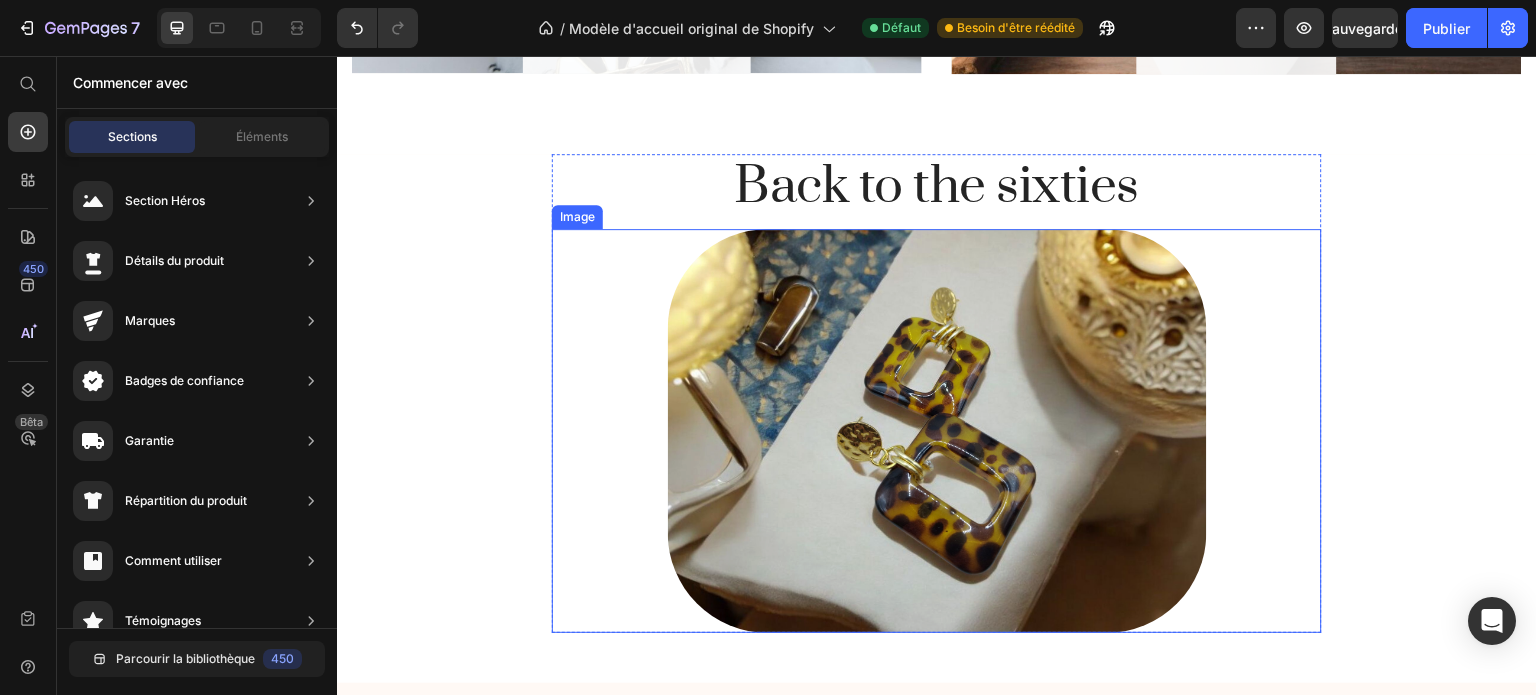 click at bounding box center [937, 431] 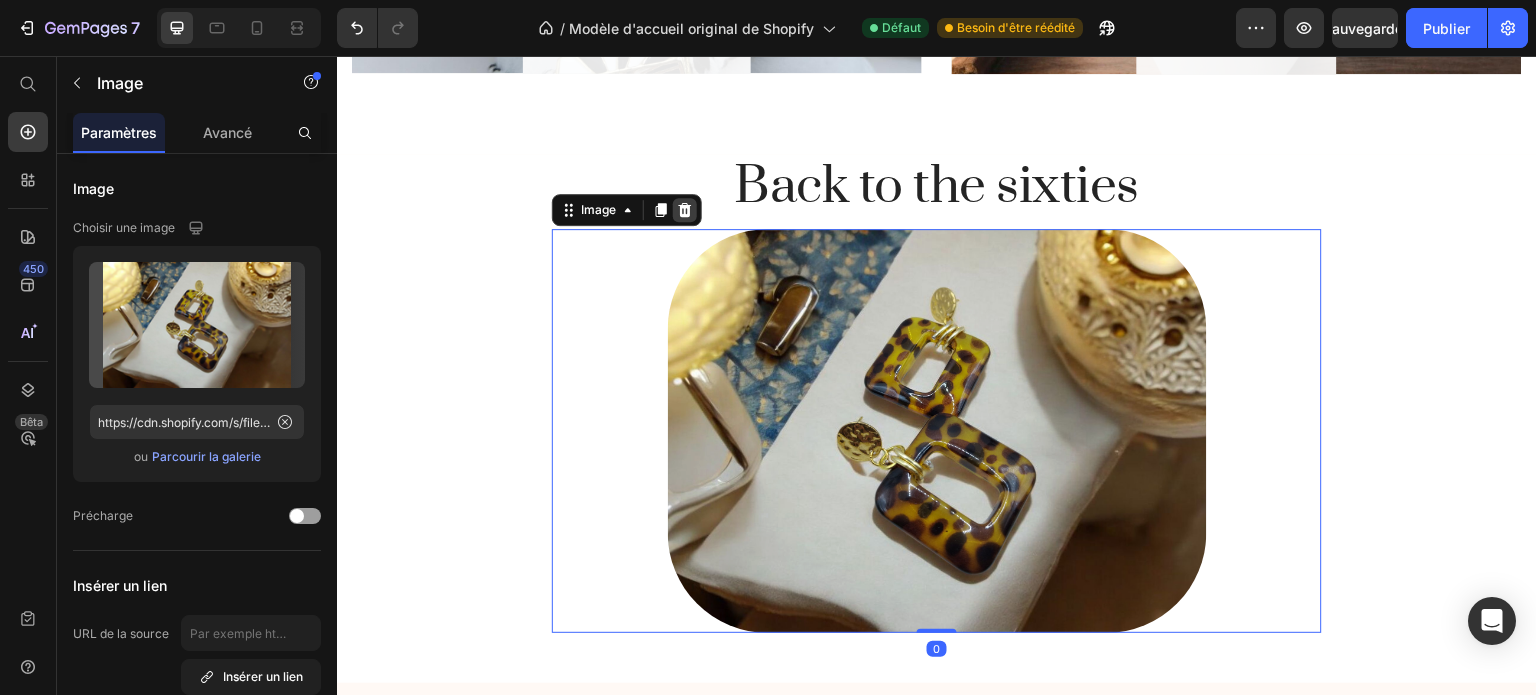 click 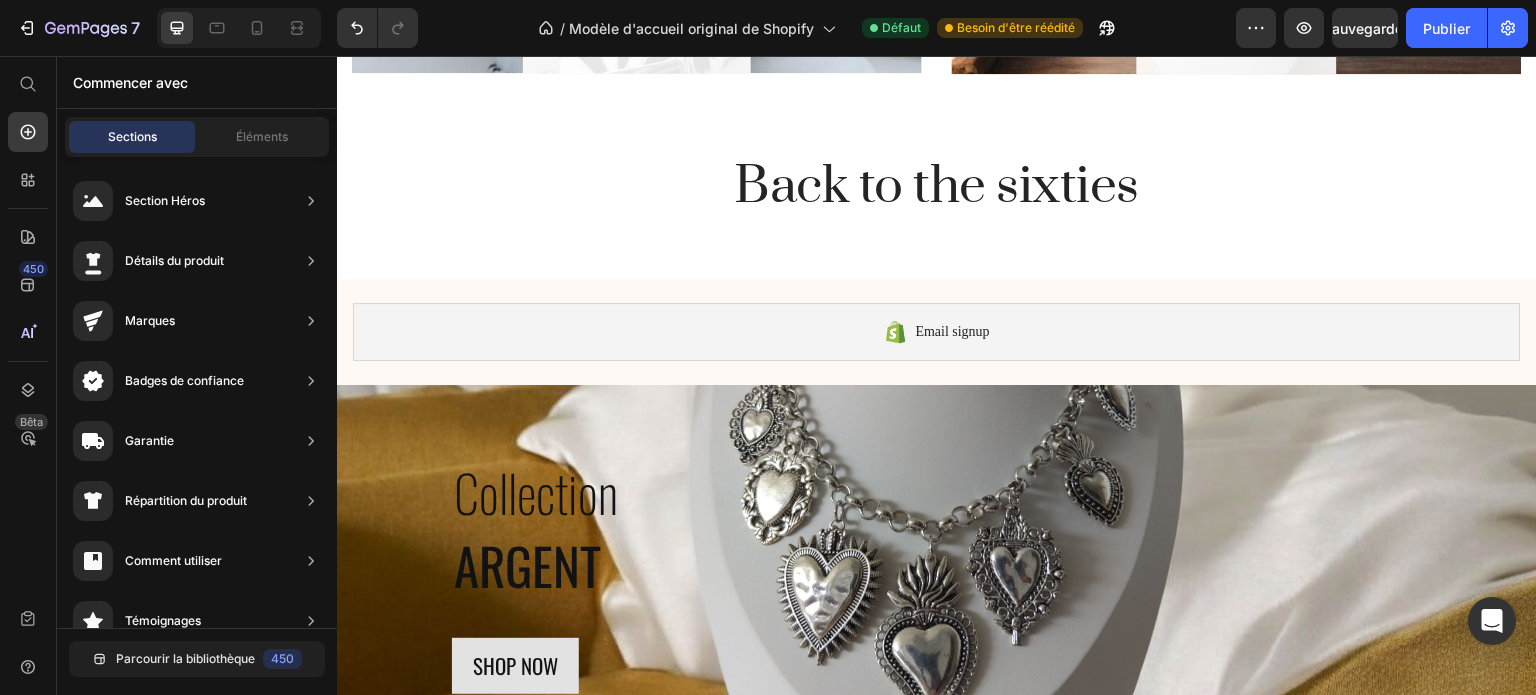 scroll, scrollTop: 2247, scrollLeft: 0, axis: vertical 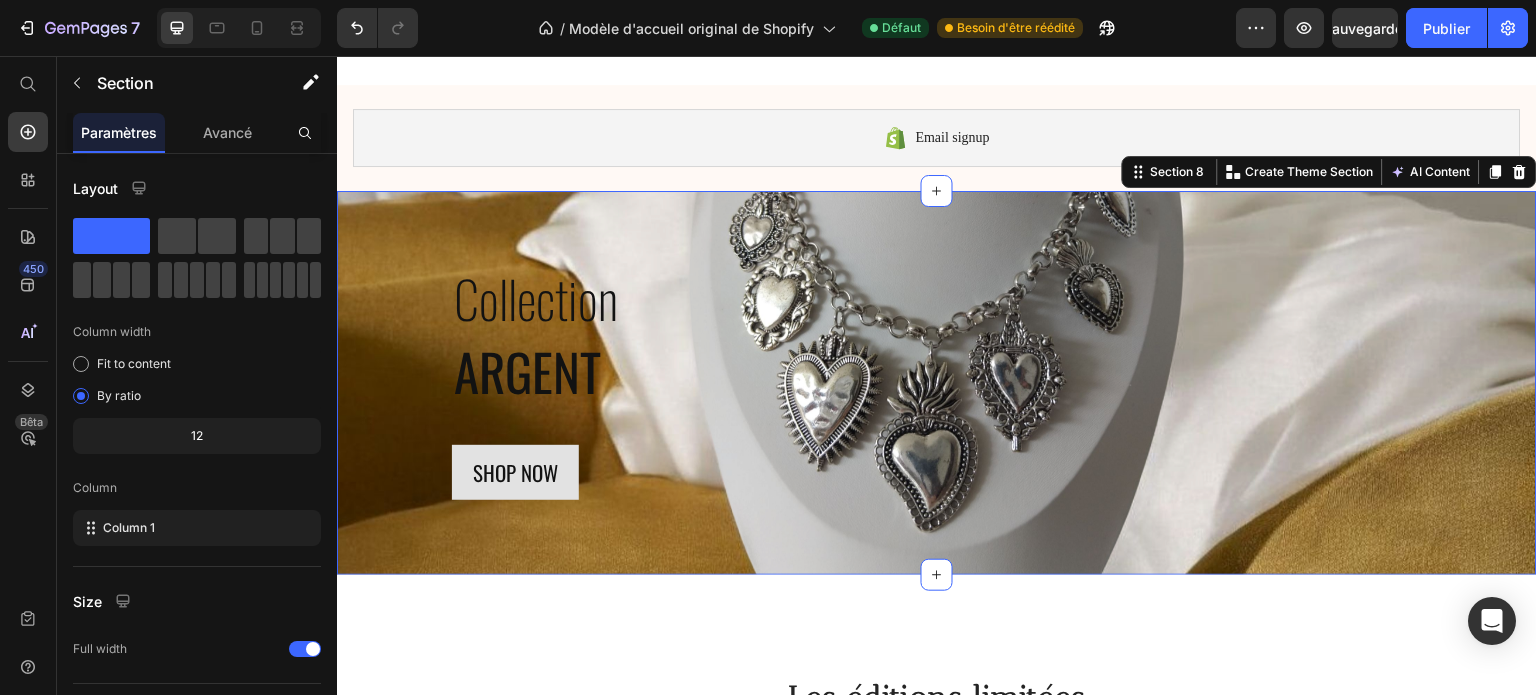 click on "Collection Text block ARGENT Heading SHOP NOW Button Row Section 8   You can create reusable sections Create Theme Section AI Content Write with GemAI What would you like to describe here? Tone and Voice Persuasive Product Show more Generate" at bounding box center [937, 383] 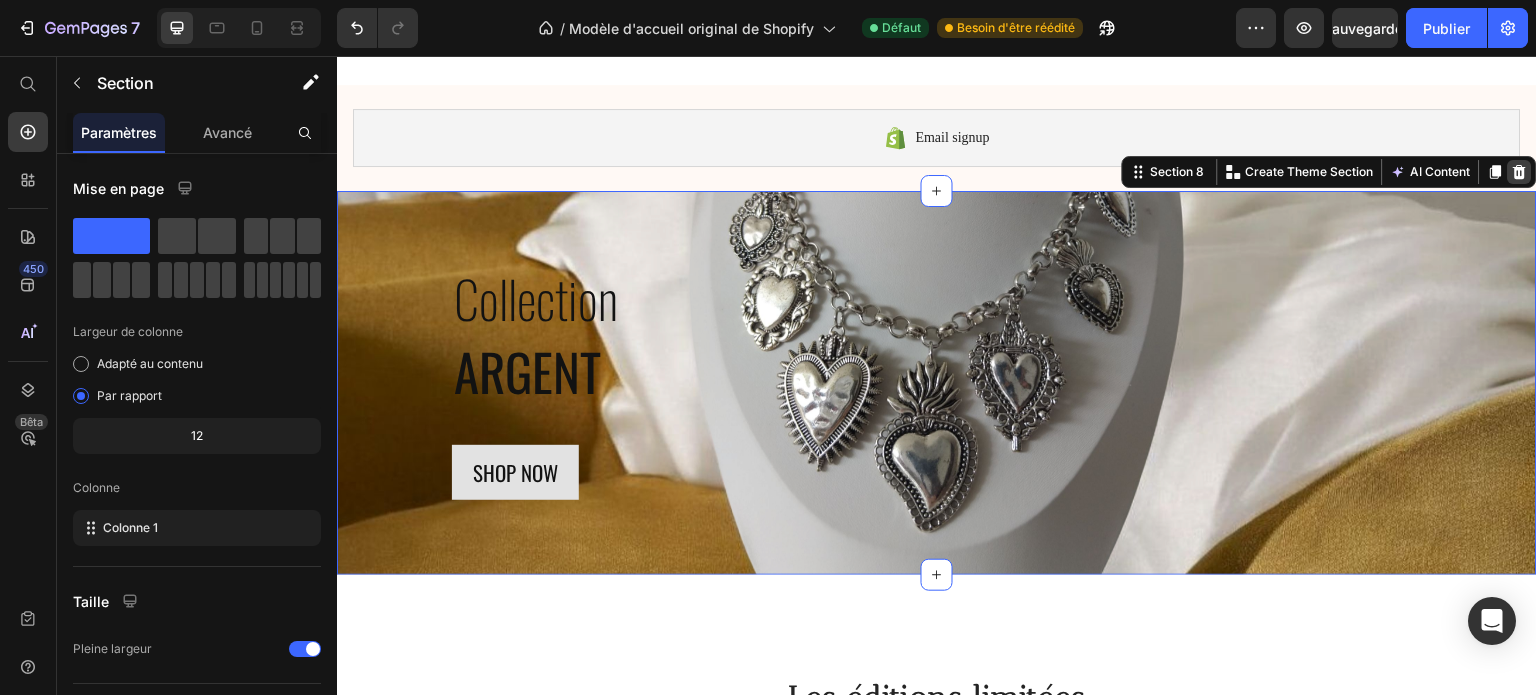 click 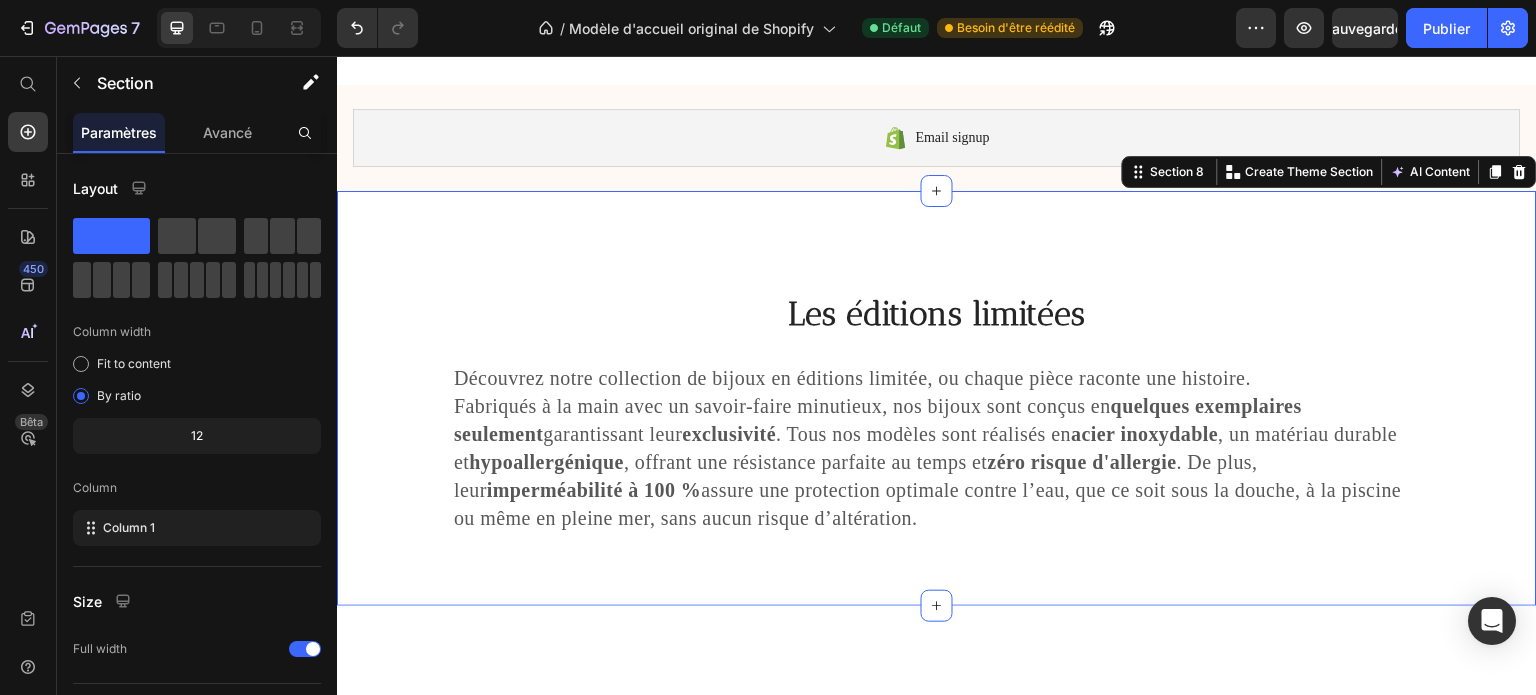 click on "Les éditions limitées Heading Découvrez notre collection de bijoux en éditions limitée, ou chaque pièce raconte une histoire. Fabriqués à la main avec un savoir-faire minutieux, nos bijoux sont conçus en  quelques exemplaires seulement  garantissant leur  exclusivité . Tous nos modèles sont réalisés en  acier inoxydable , un matériau durable et  hypoallergénique , offrant une résistance parfaite au temps et  zéro risque d'allergie . De plus, leur  imperméabilité à 100 %  assure une protection optimale contre l’eau, que ce soit sous la douche, à la piscine ou même en pleine mer, sans aucun risque d’altération. Text block Row" at bounding box center [937, 403] 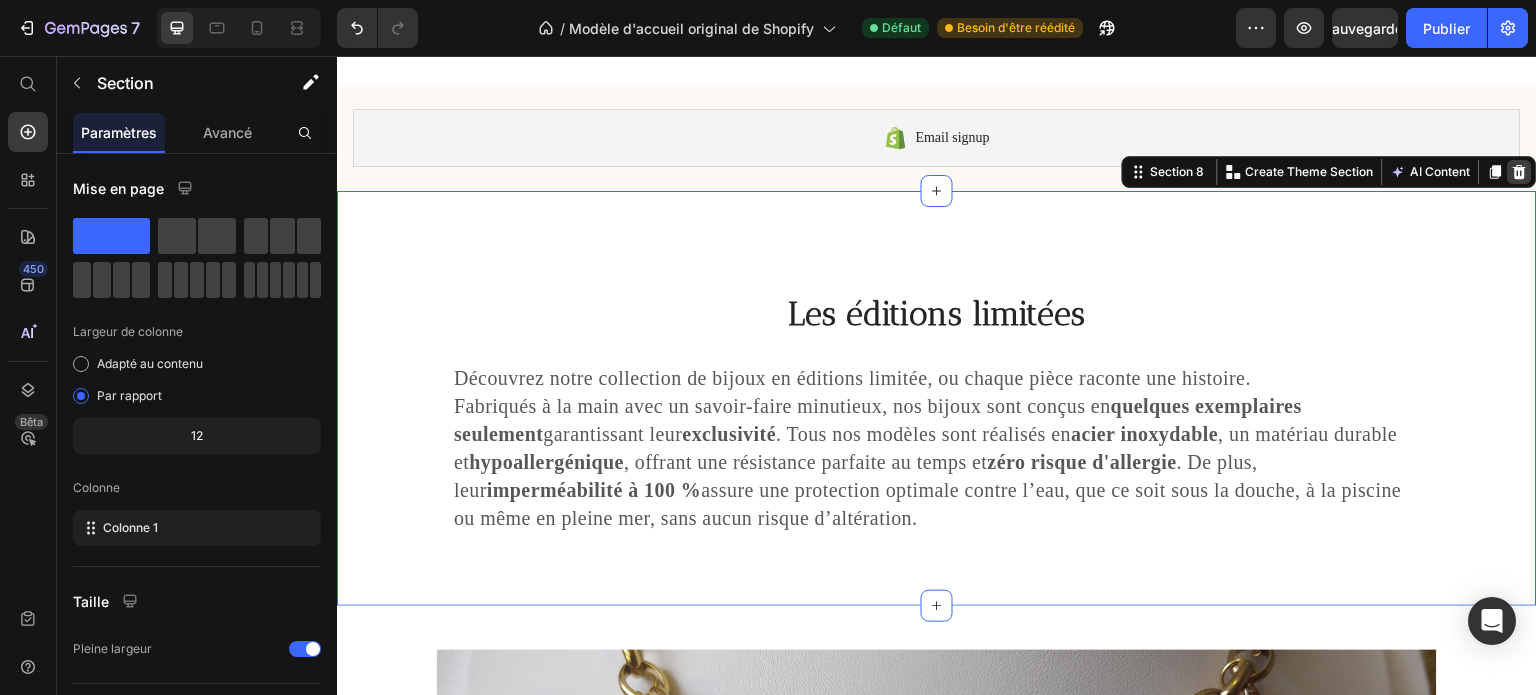 click 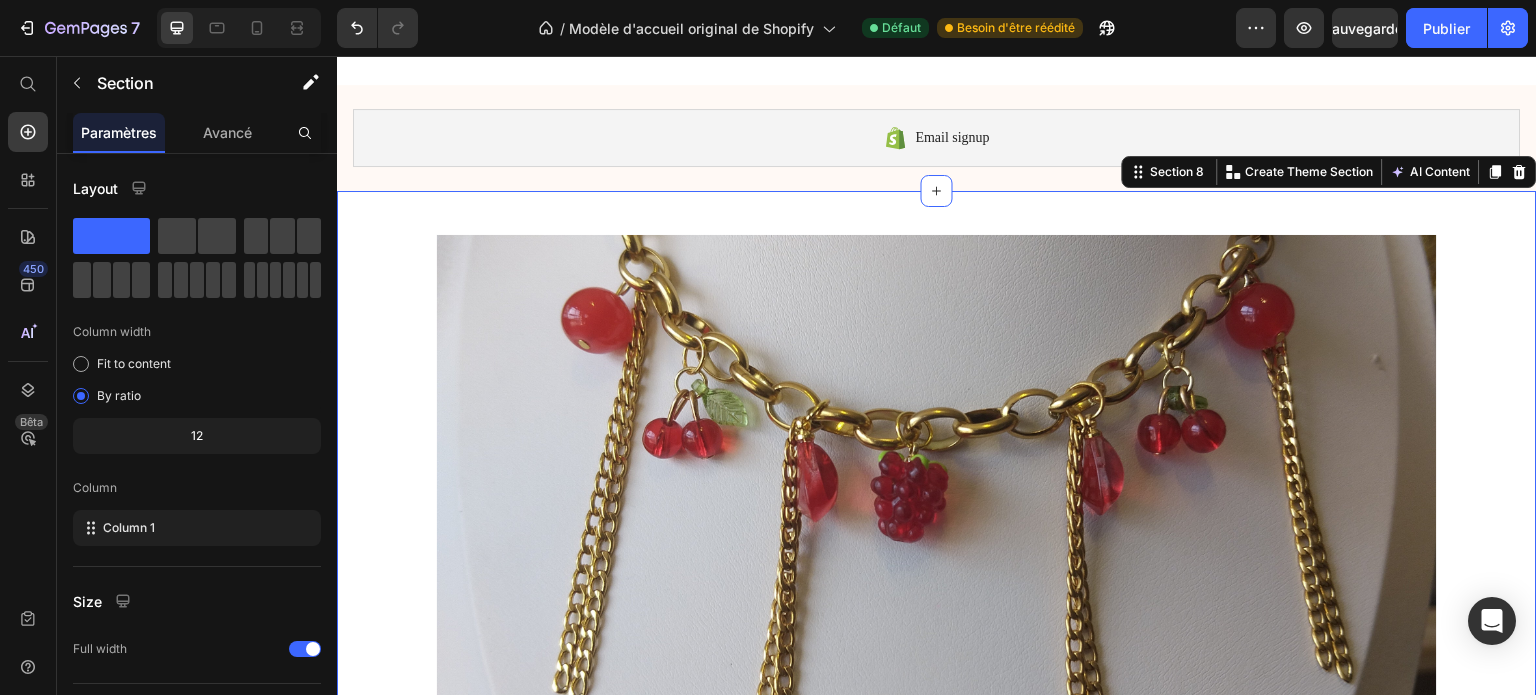 click on "Image Section 8   You can create reusable sections Create Theme Section AI Content Write with GemAI What would you like to describe here? Tone and Voice Persuasive Product Collier Naïa Show more Generate" at bounding box center [937, 463] 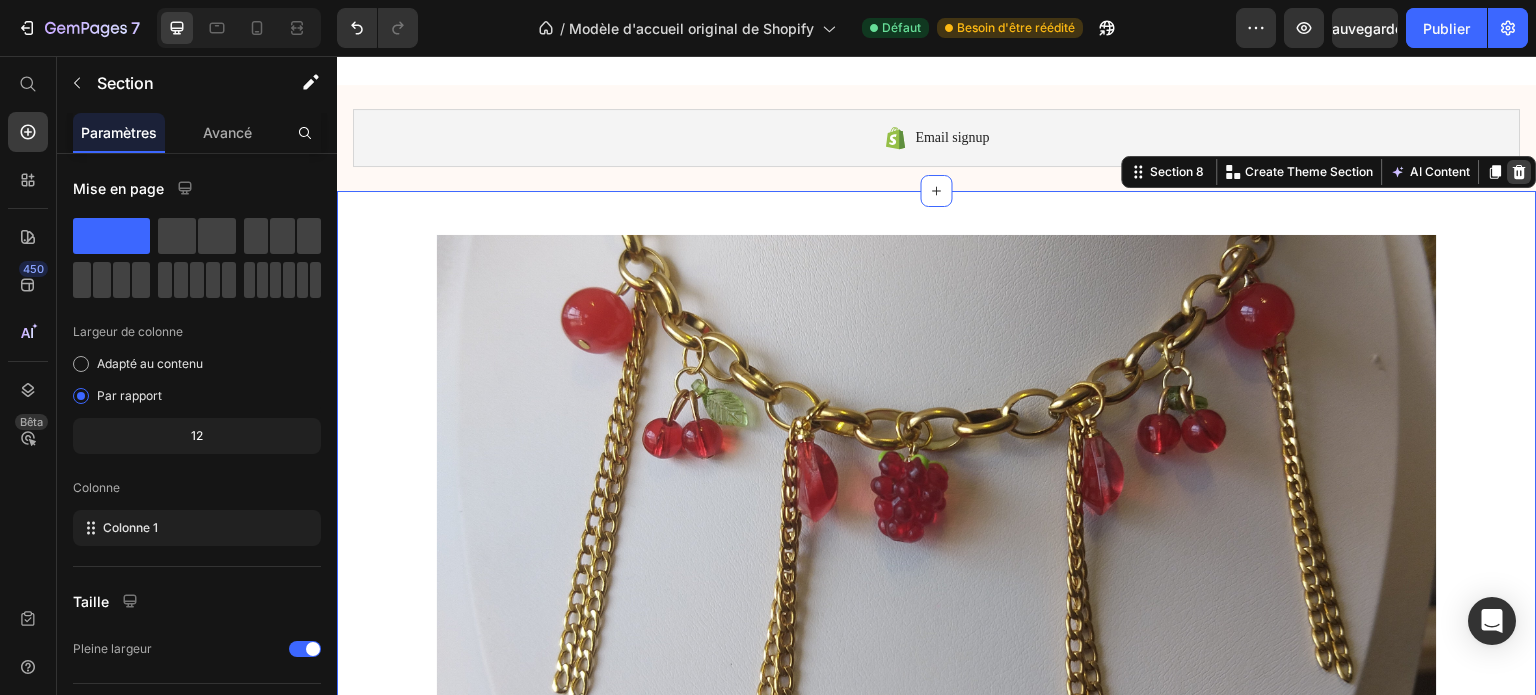 click 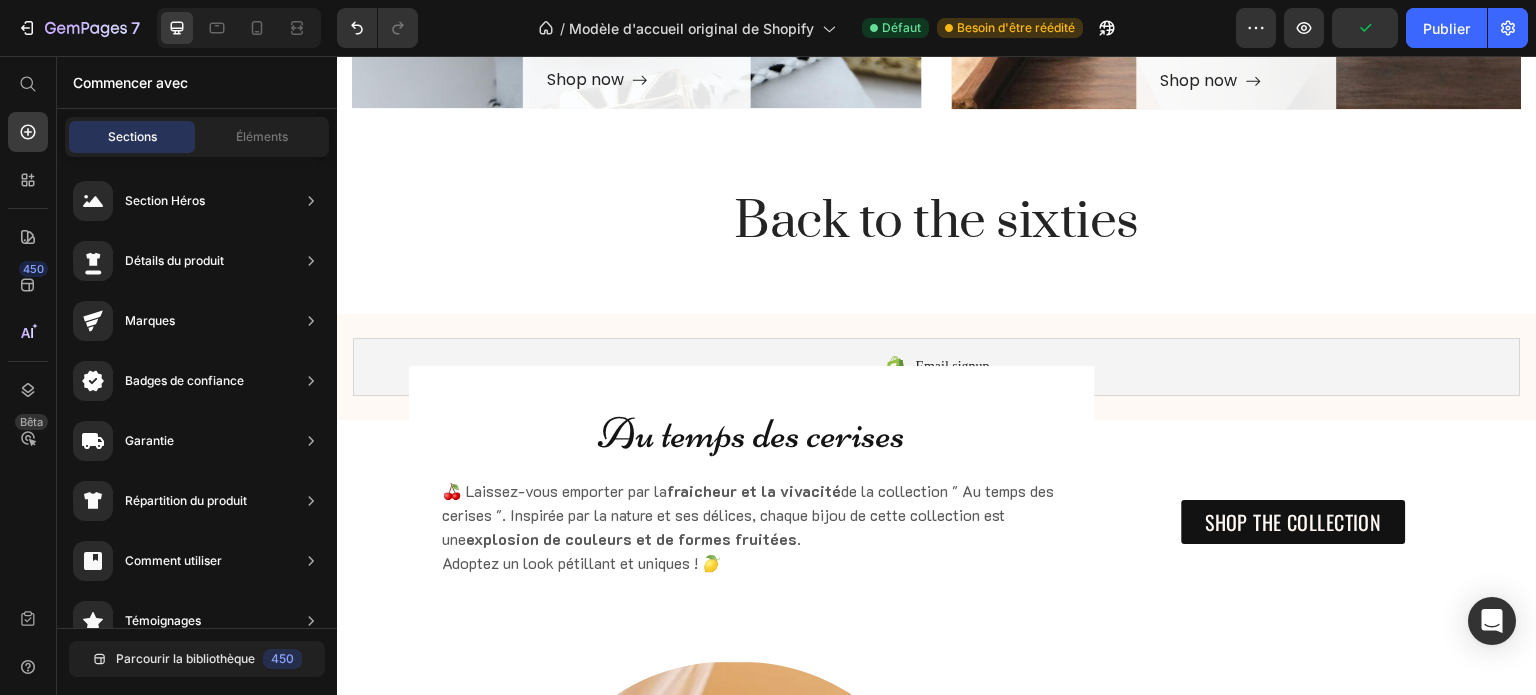 scroll, scrollTop: 2133, scrollLeft: 0, axis: vertical 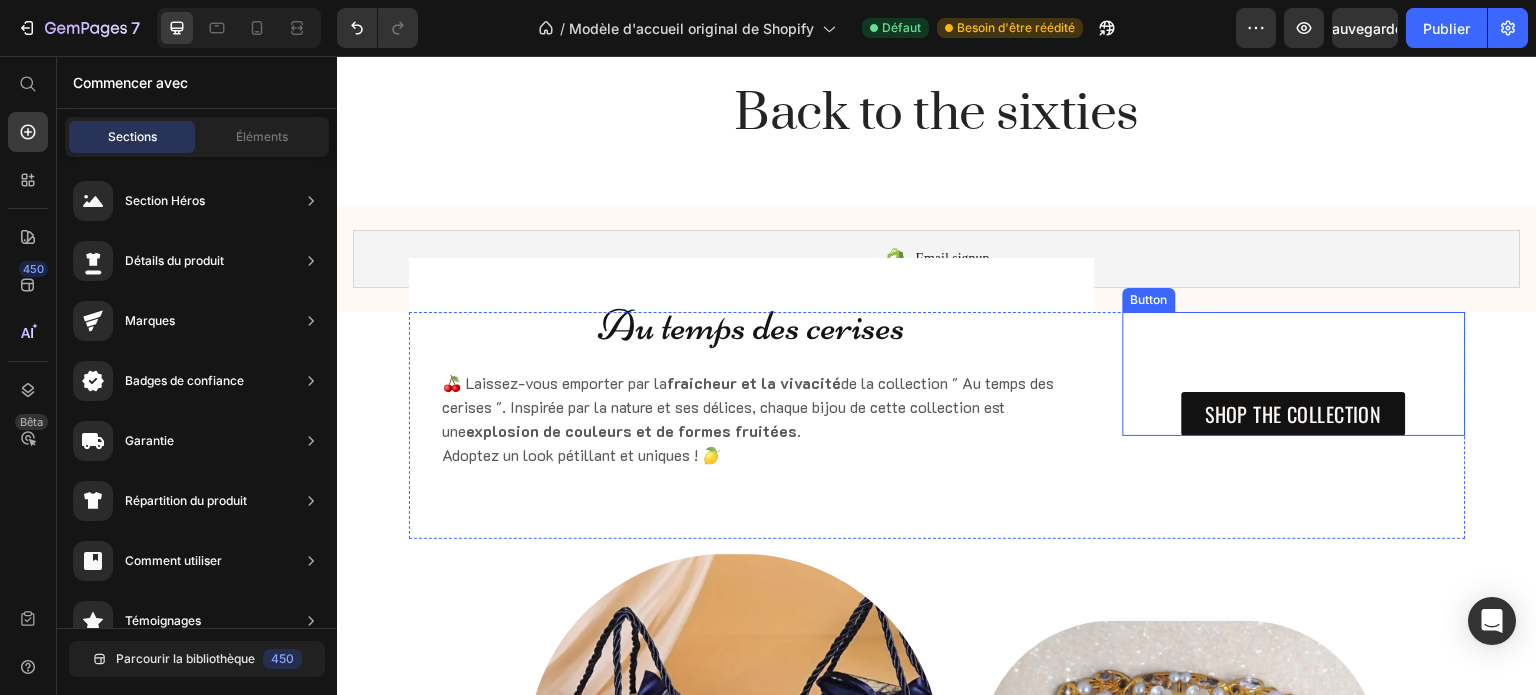 click on "SHOP THE COLLECTION Button" at bounding box center [1294, 374] 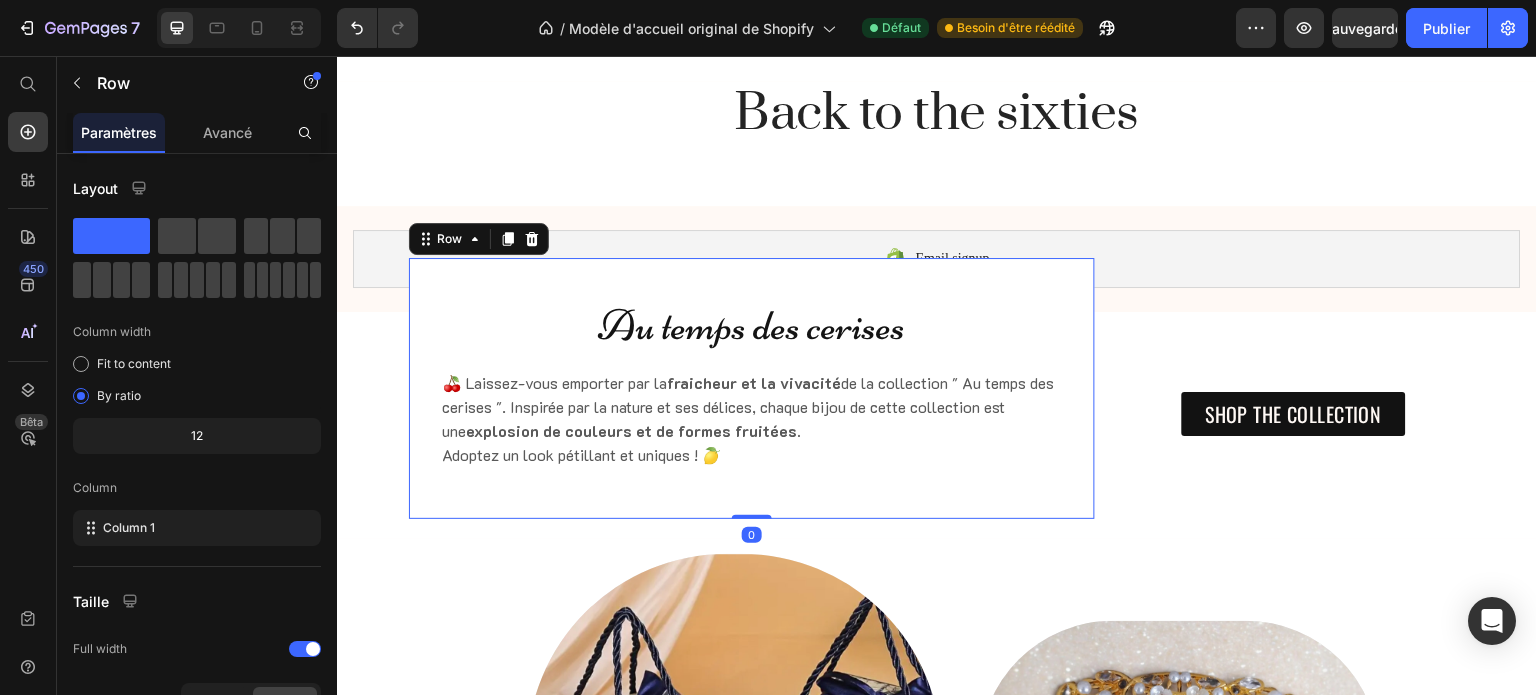 click on "Au temps des cerises Heading 🍒 Laissez-vous emporter par la  fraicheur et la vivacité  de la collection " Au temps des cerises ". Inspirée par la nature et ses délices, chaque bijou de cette collection est une  explosion de couleurs et de formes fruitées. Adoptez un look pétillant et uniques ! 🍋 Text block Row   0" at bounding box center [752, 389] 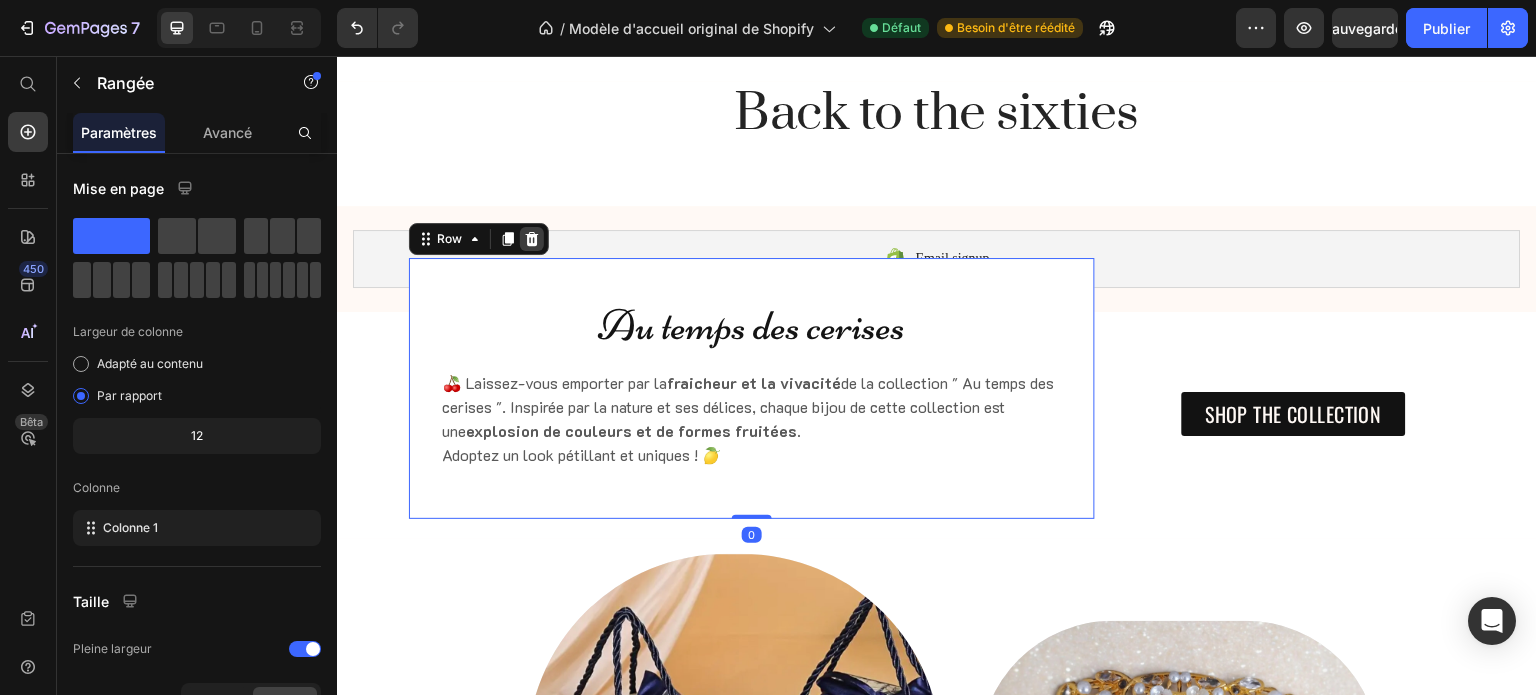 click 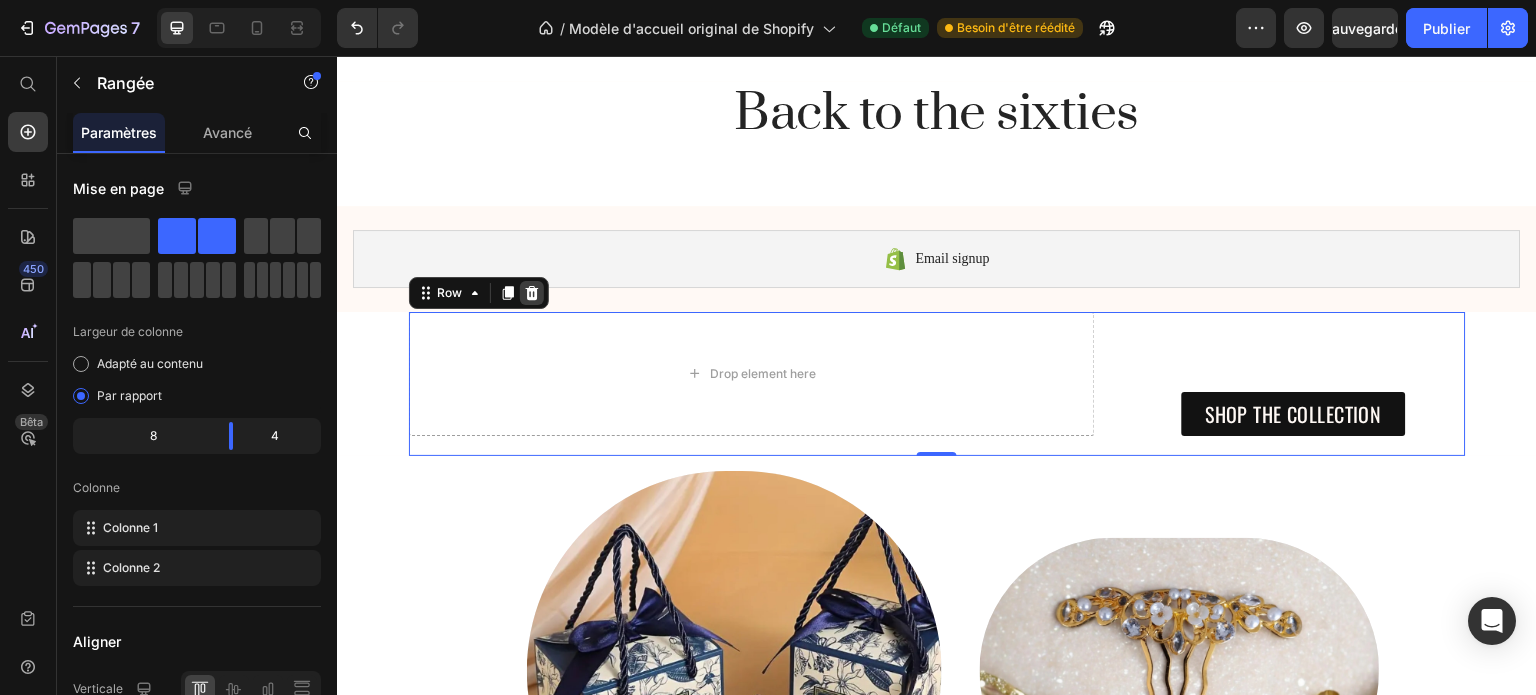 click at bounding box center (532, 293) 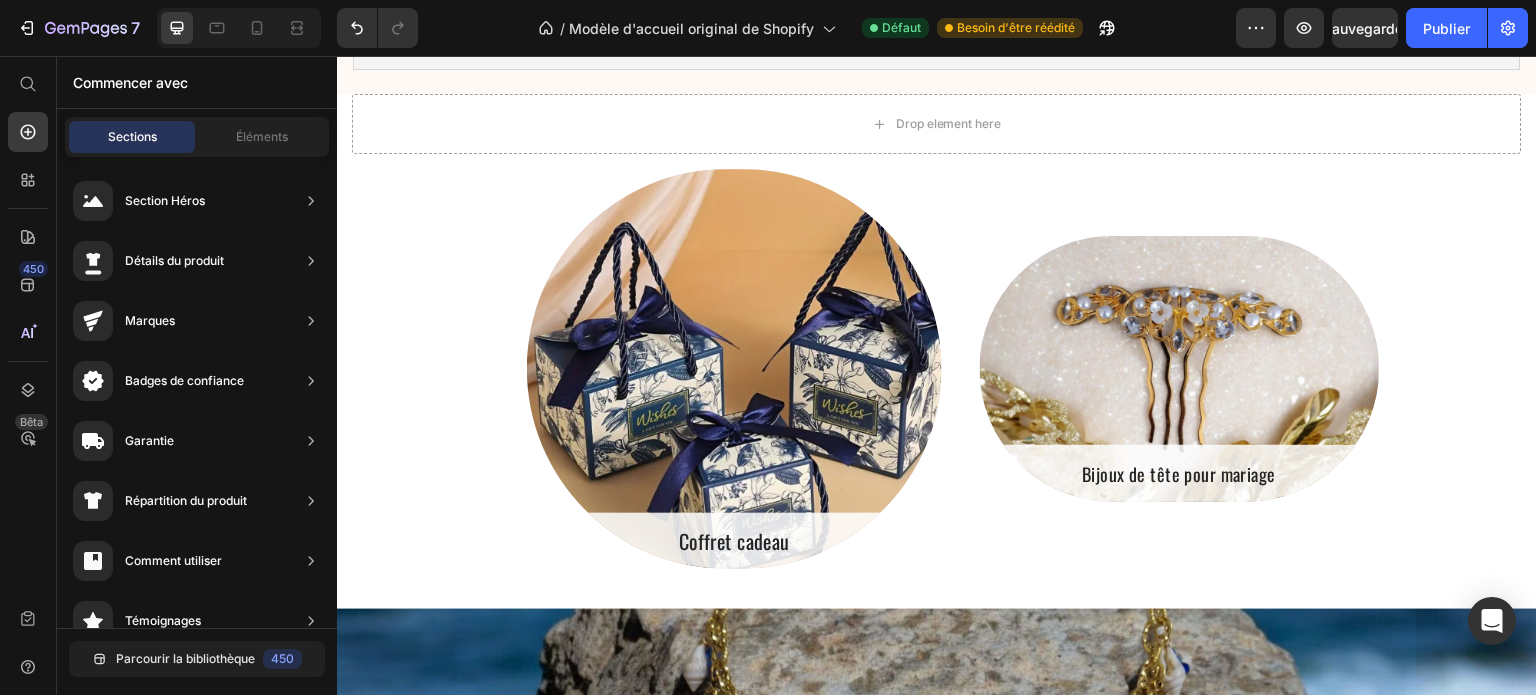 scroll, scrollTop: 2460, scrollLeft: 0, axis: vertical 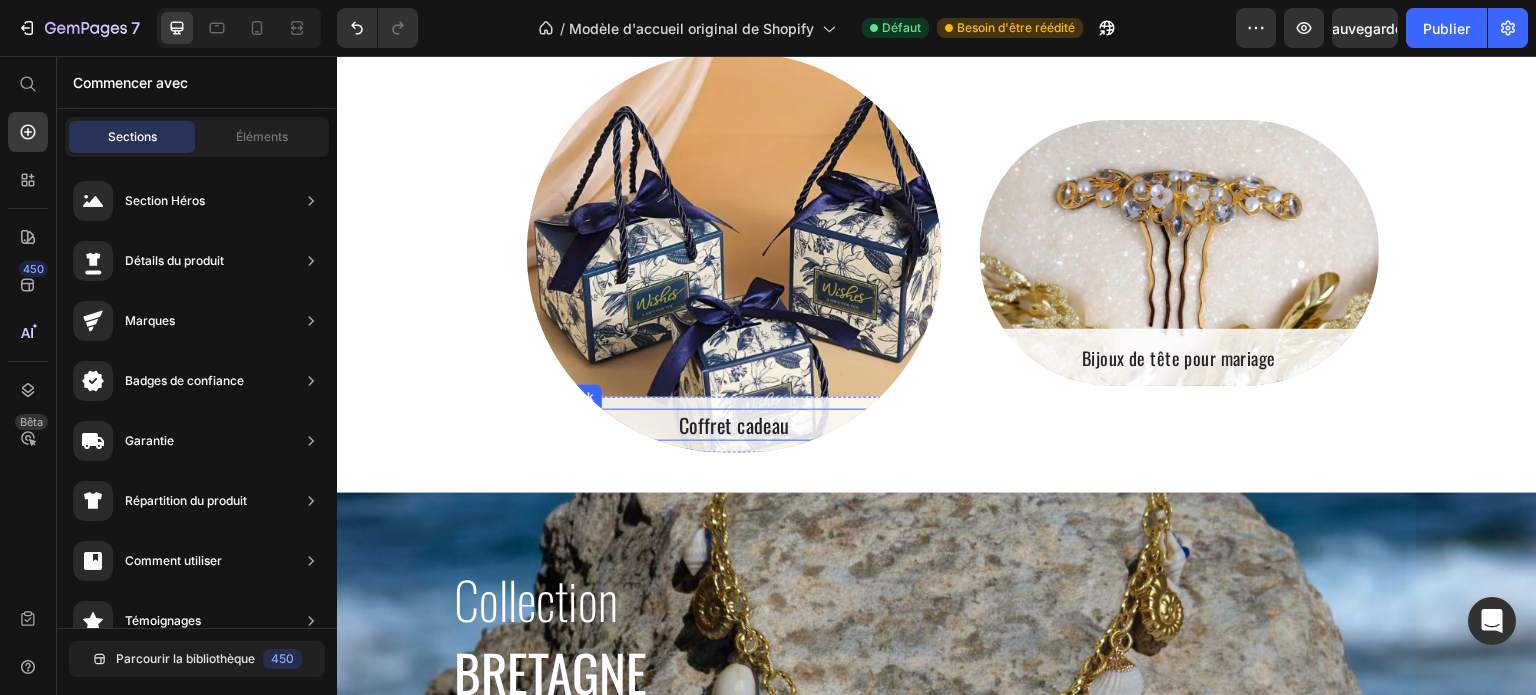 click on "Coffret cadeau" at bounding box center [734, 425] 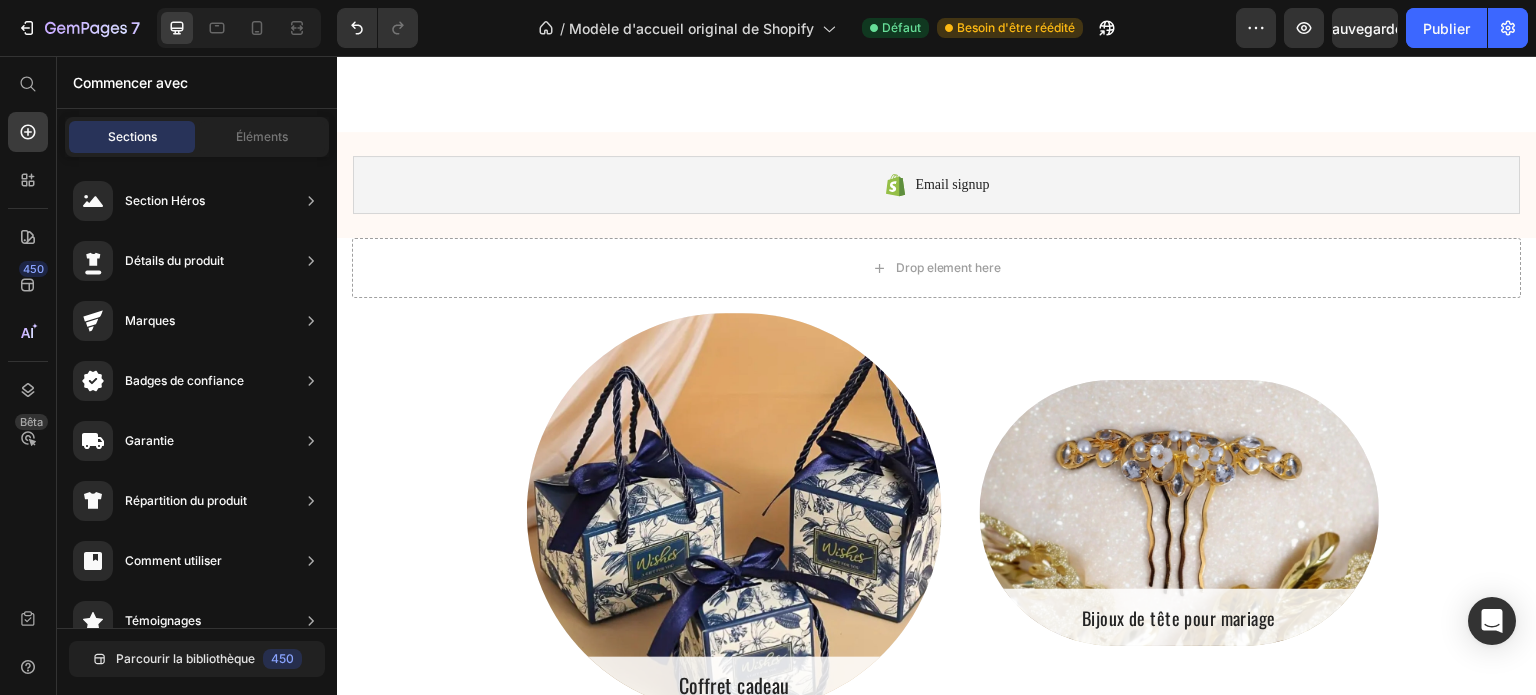 scroll, scrollTop: 2193, scrollLeft: 0, axis: vertical 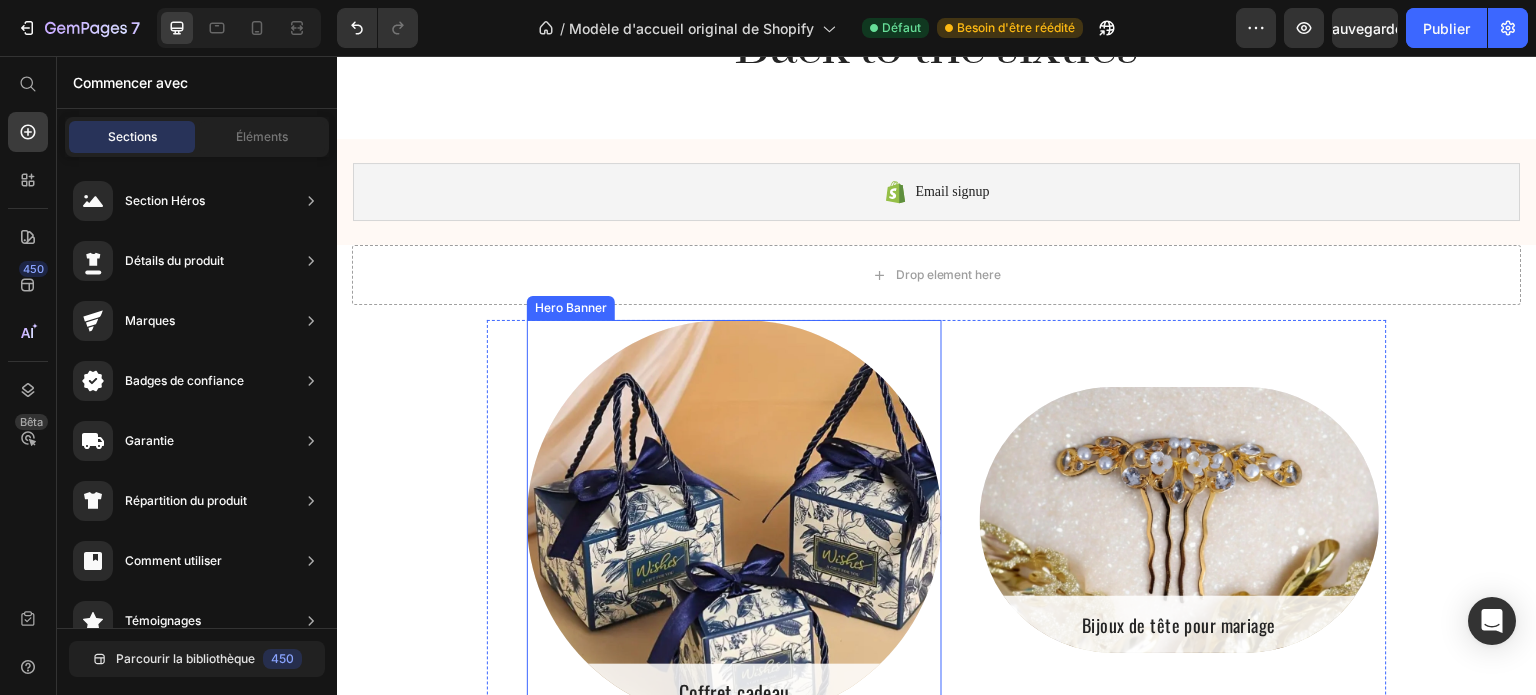 click at bounding box center (734, 520) 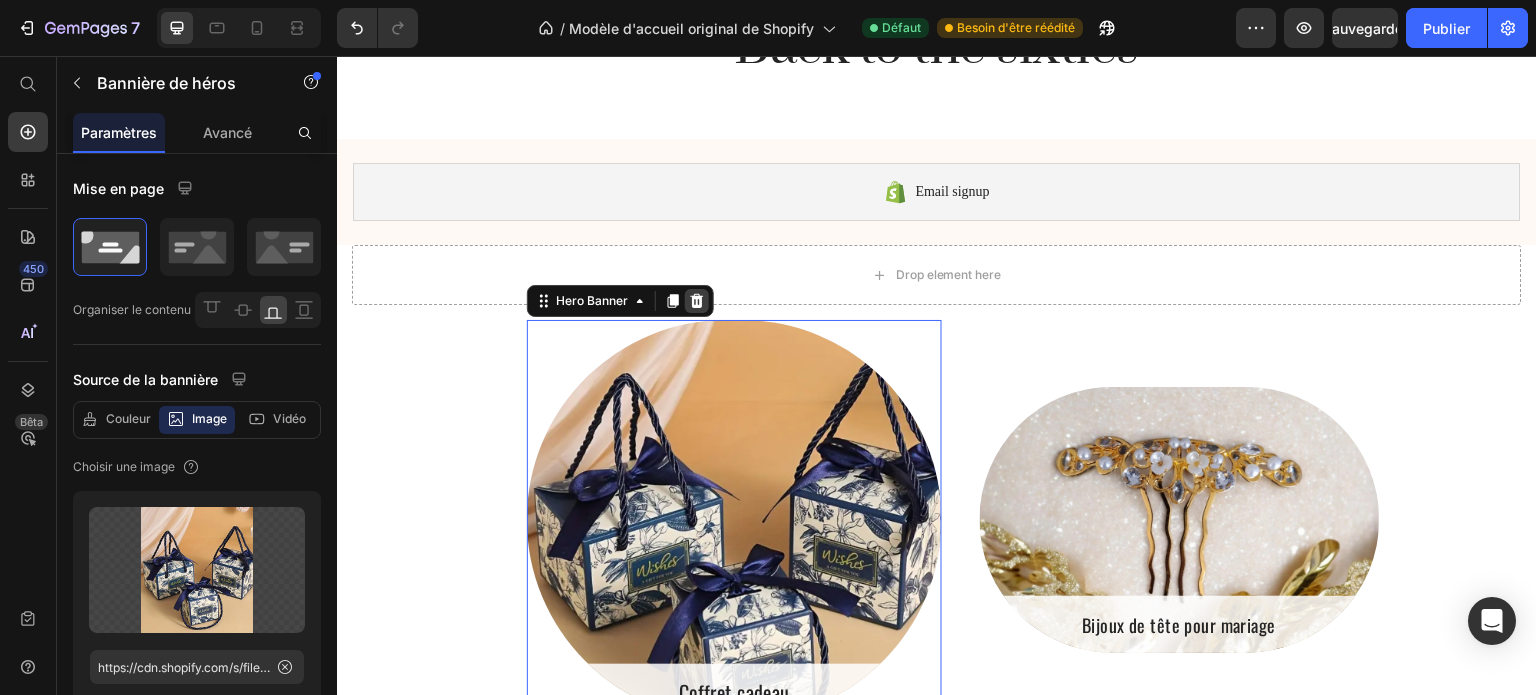 click 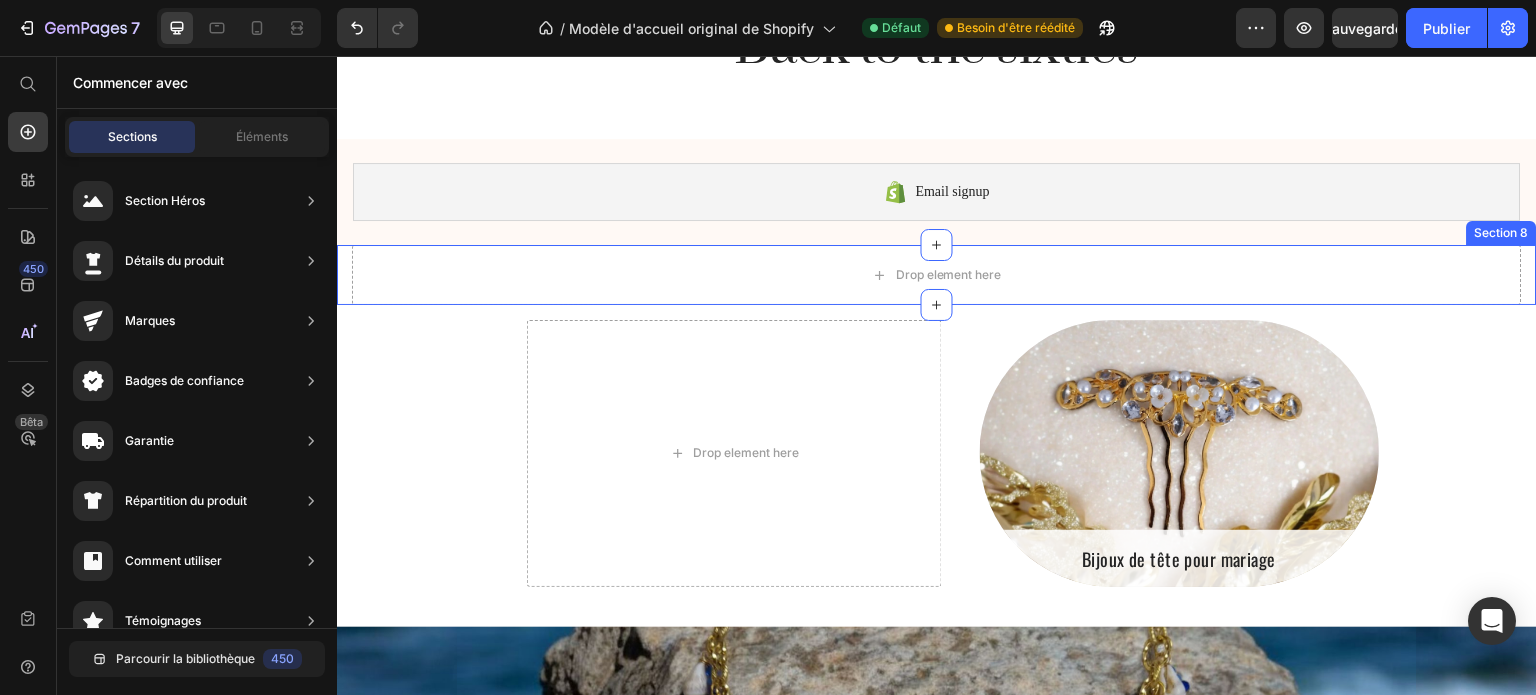 click on "Drop element here Section 8" at bounding box center [937, 275] 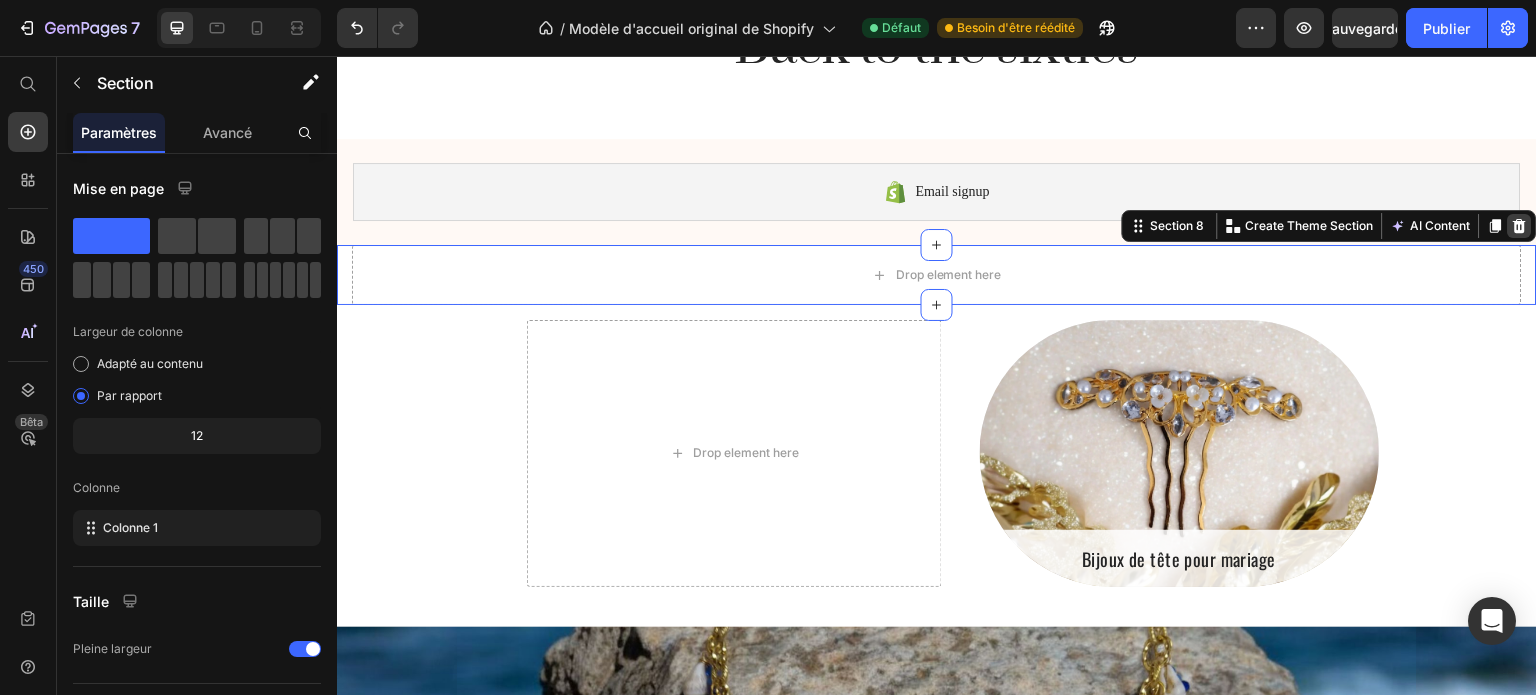 click 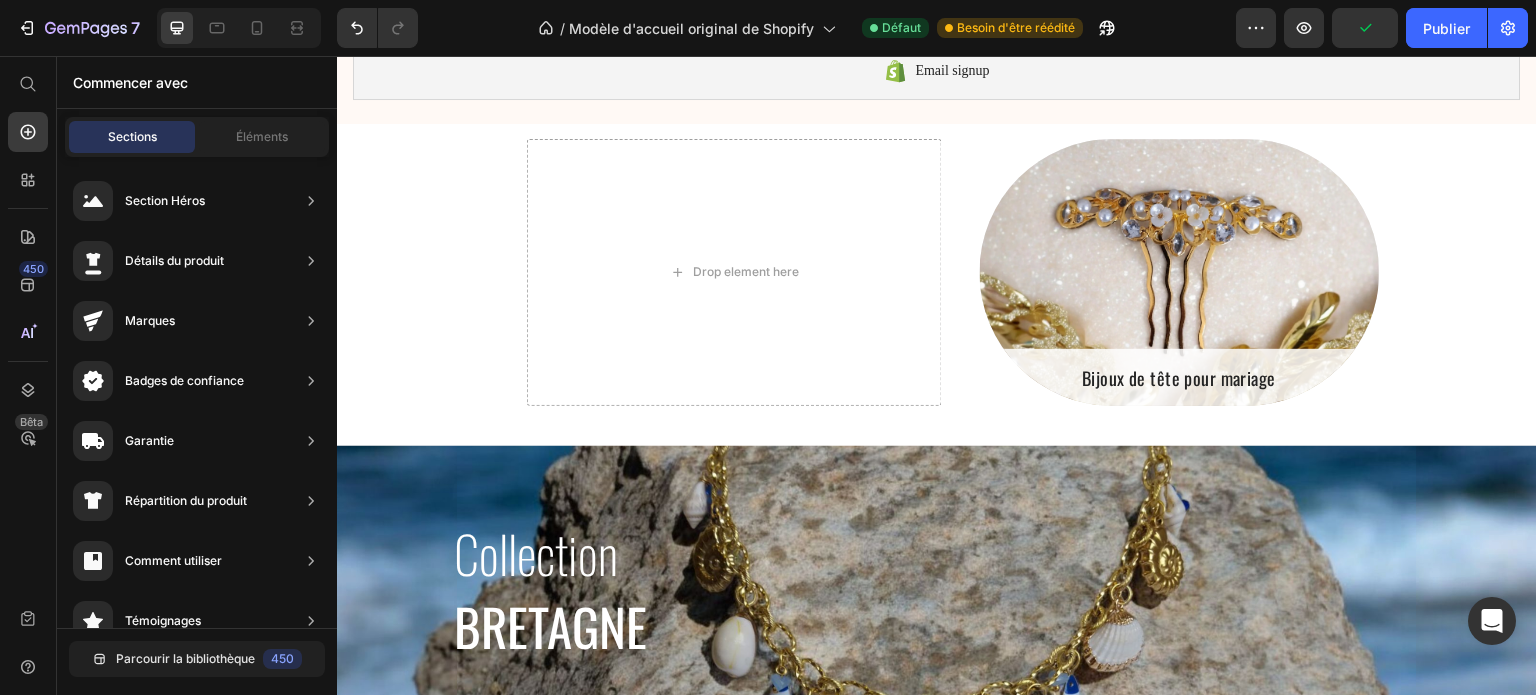 scroll, scrollTop: 2452, scrollLeft: 0, axis: vertical 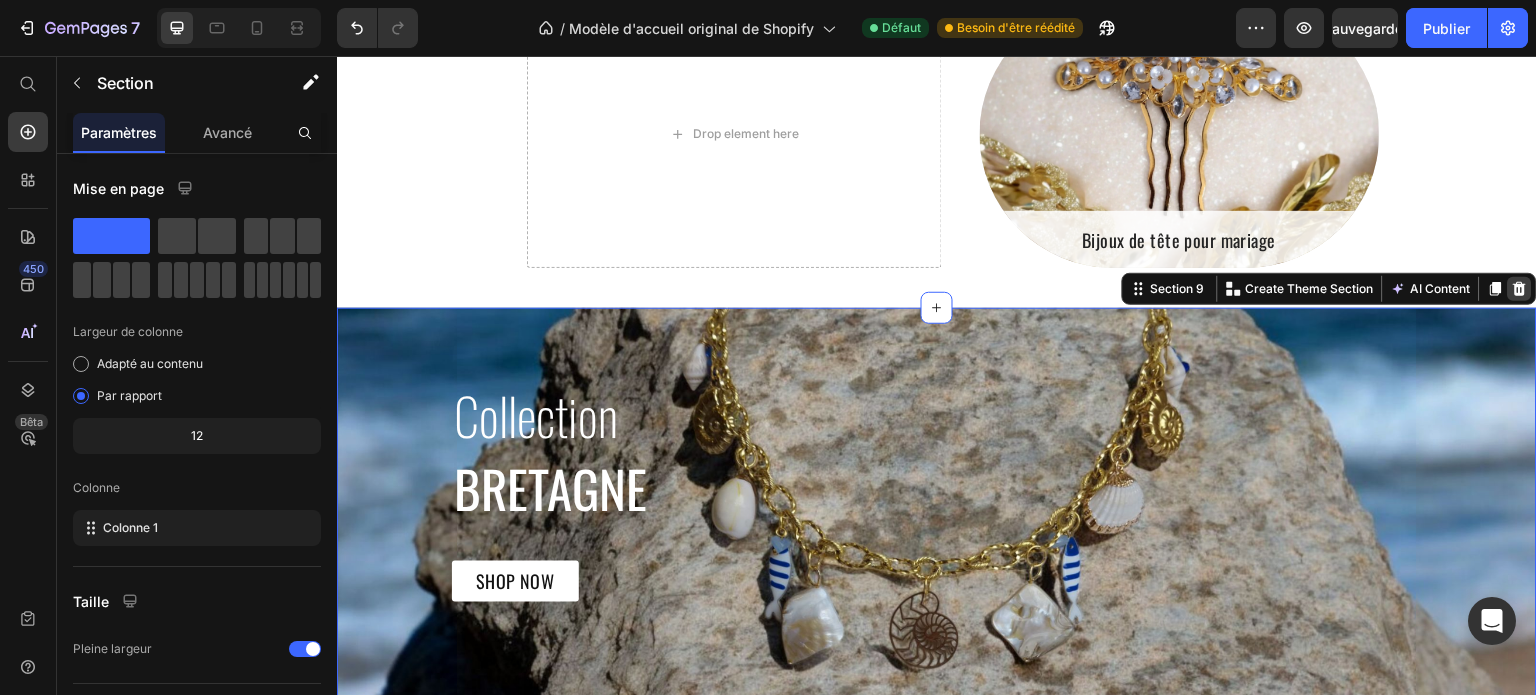 click 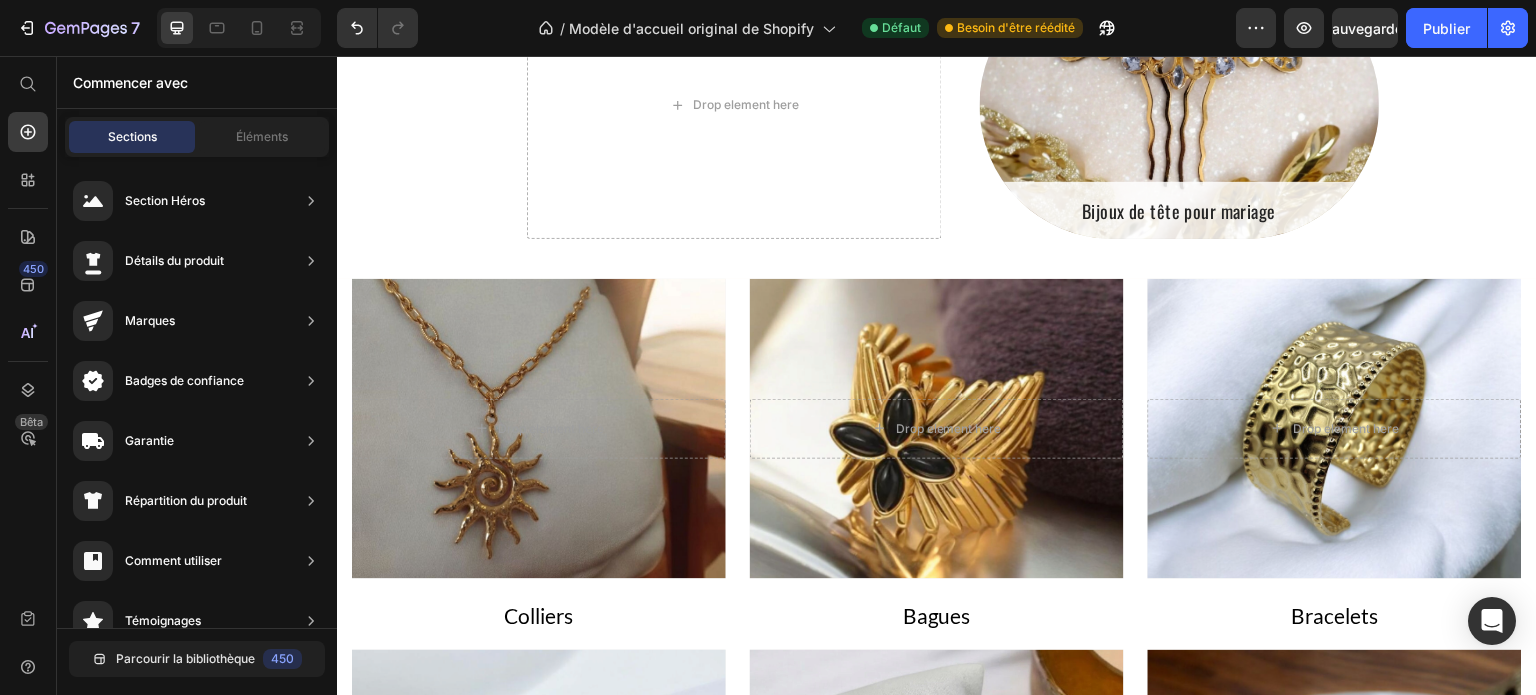 scroll, scrollTop: 2470, scrollLeft: 0, axis: vertical 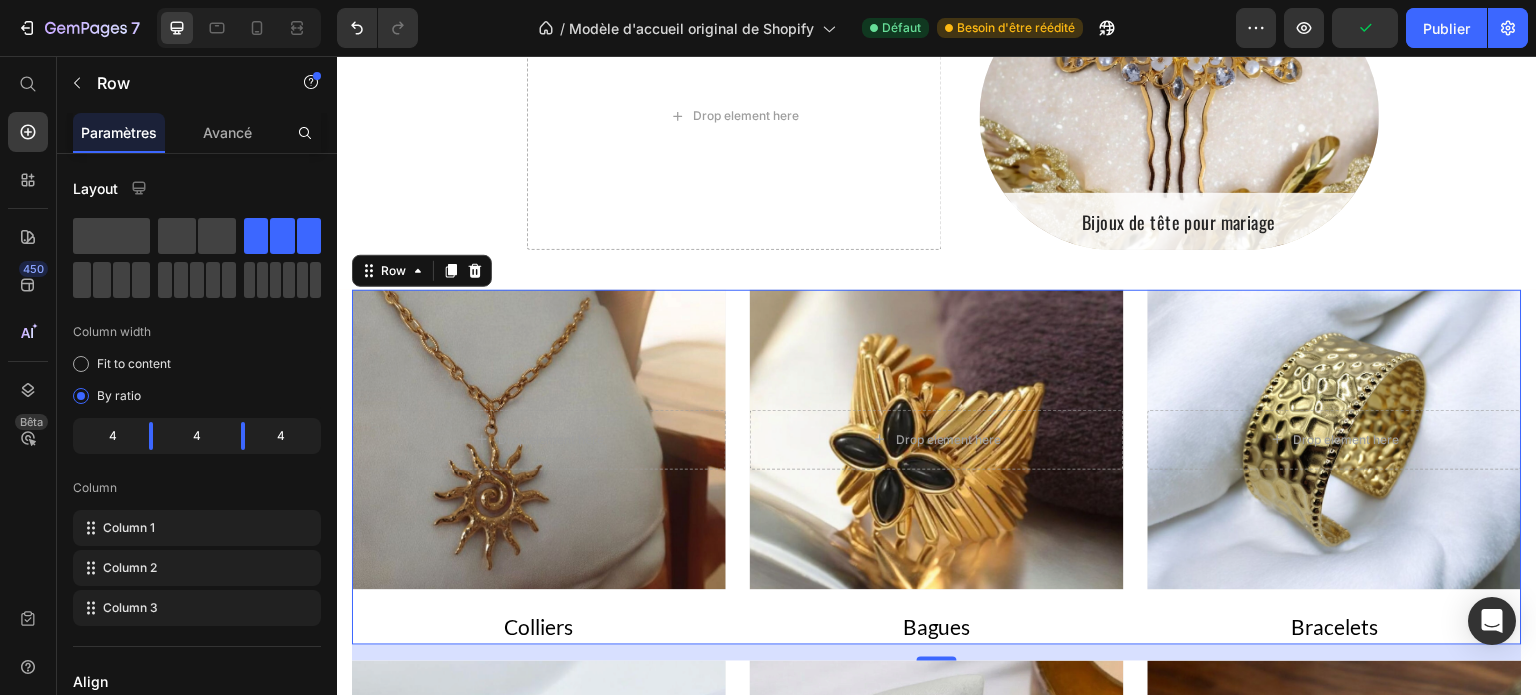 click on "Ajouter au panier - Style [NUMBER]" at bounding box center [937, 468] 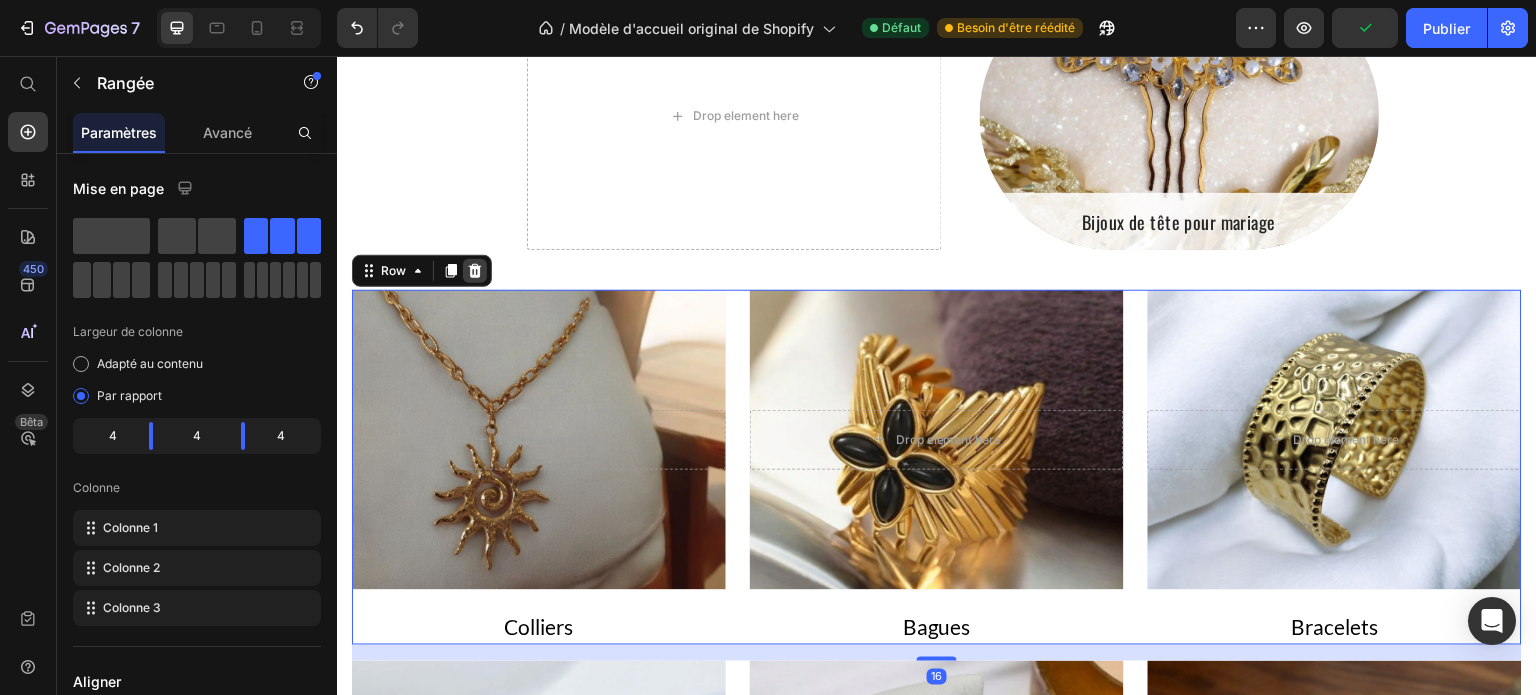 click 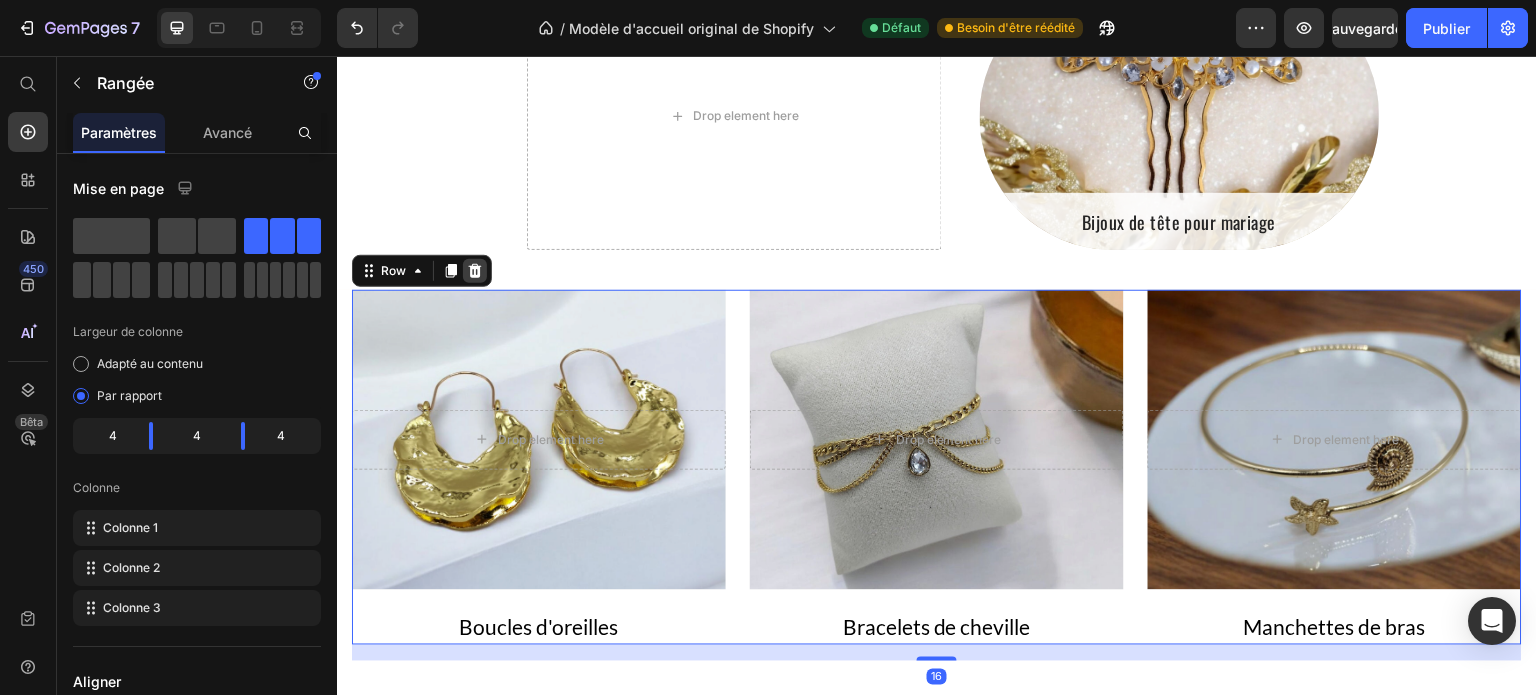 click 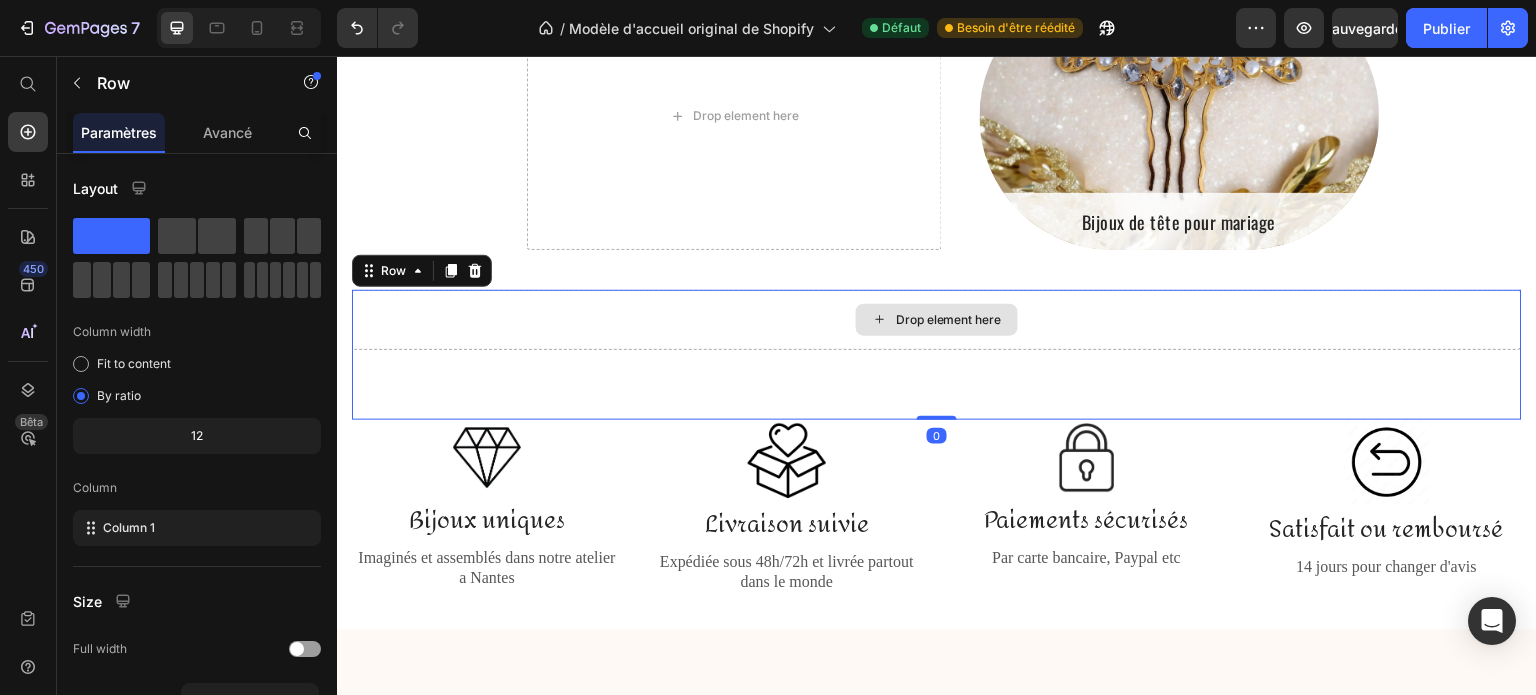 click on "Drop element here" at bounding box center (937, 320) 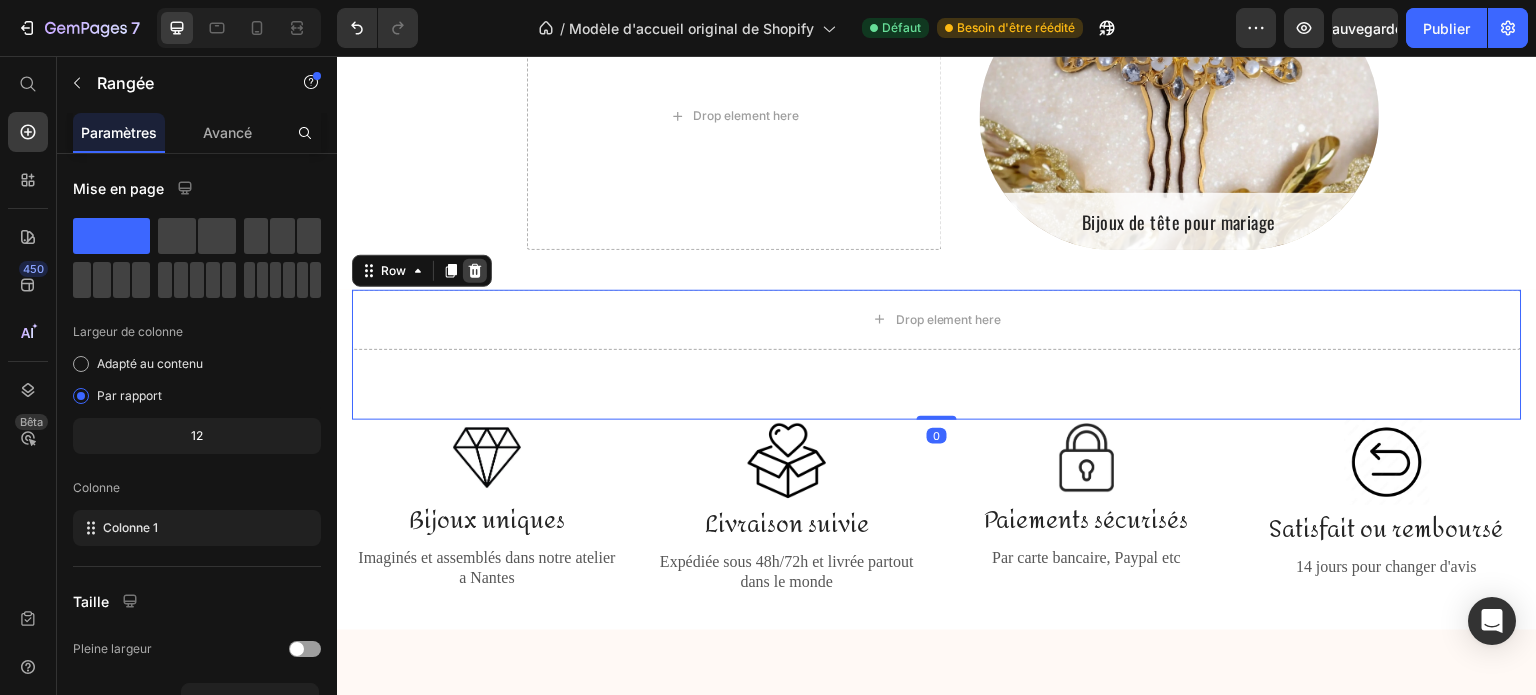 click 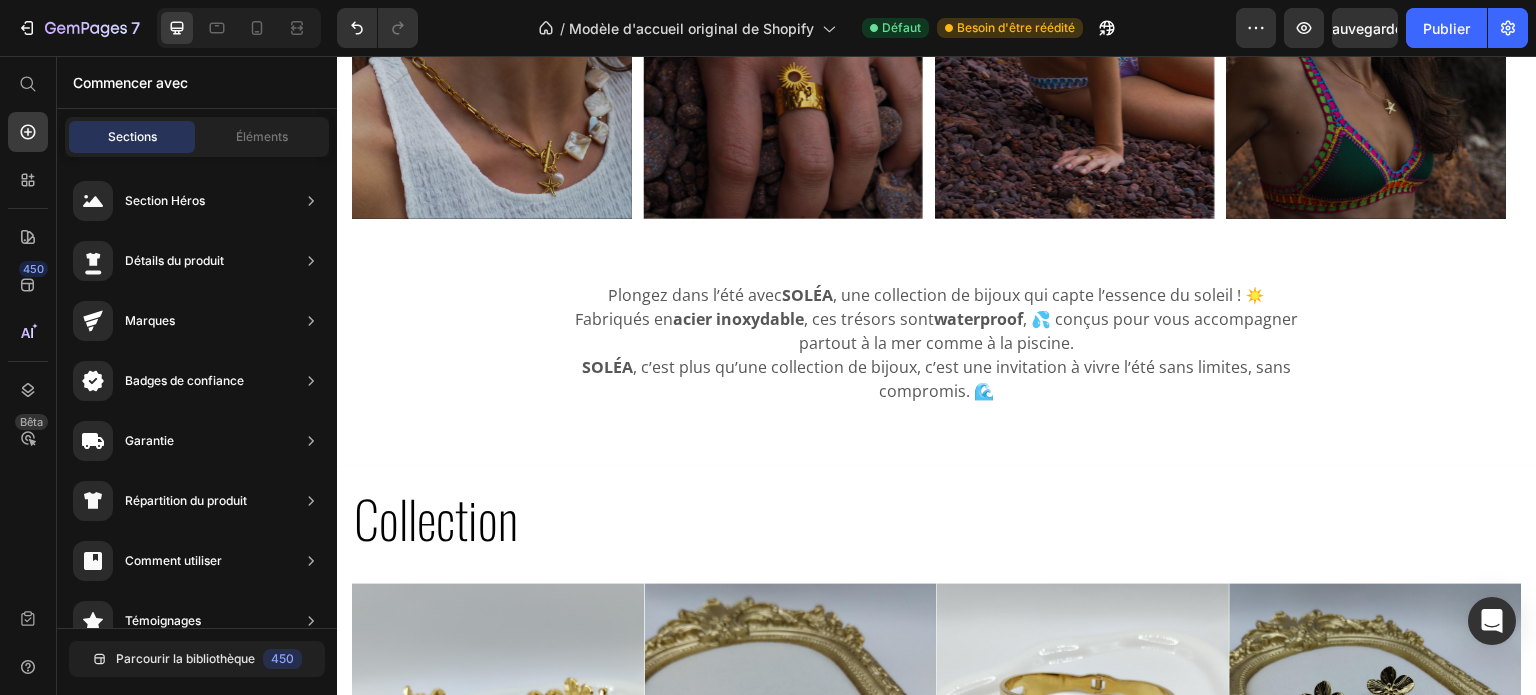 scroll, scrollTop: 0, scrollLeft: 0, axis: both 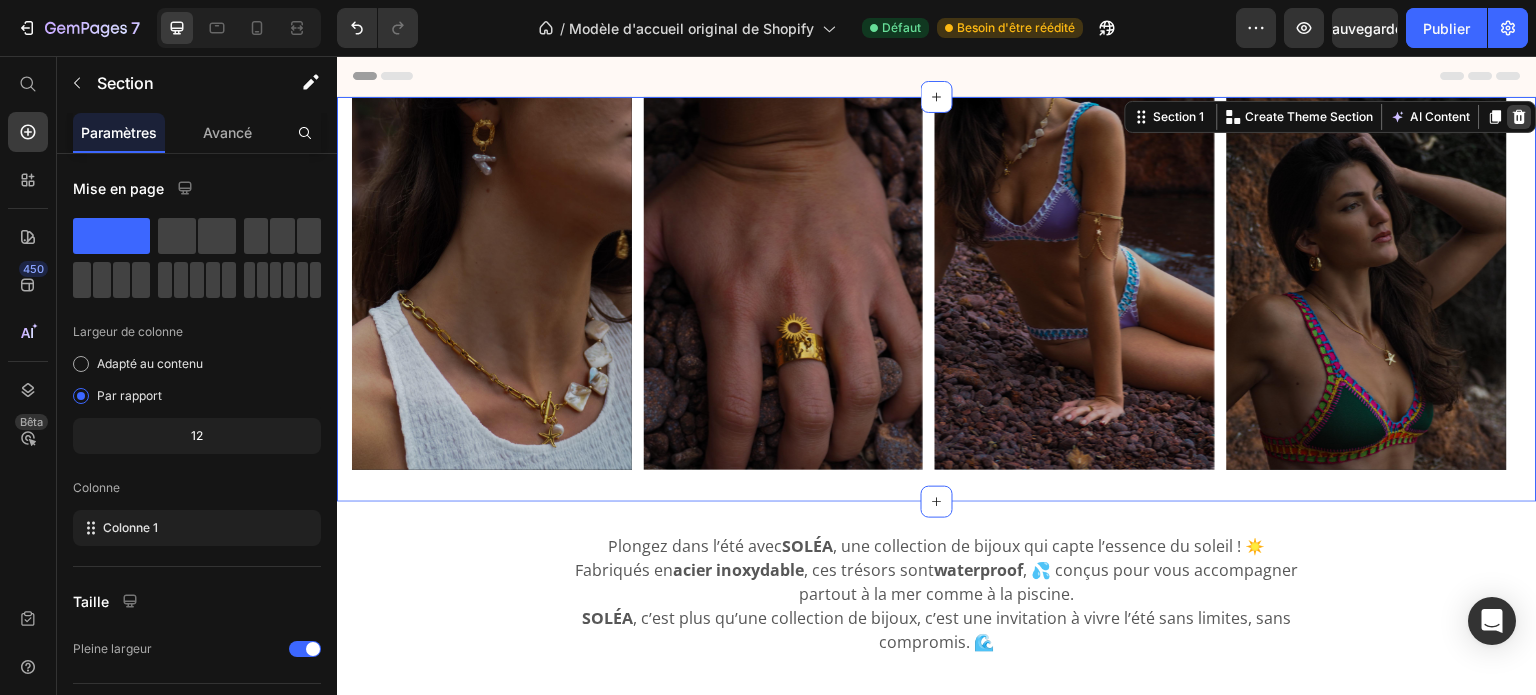 click 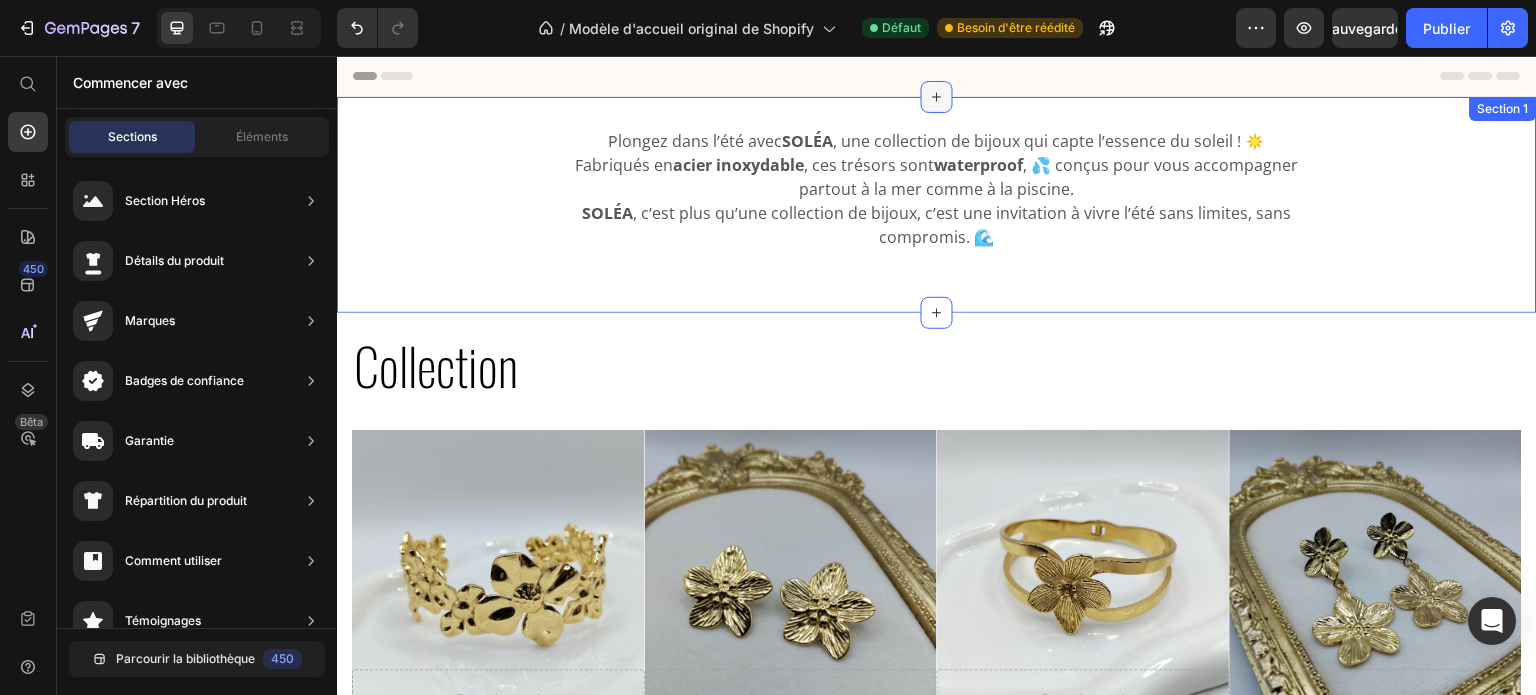 click 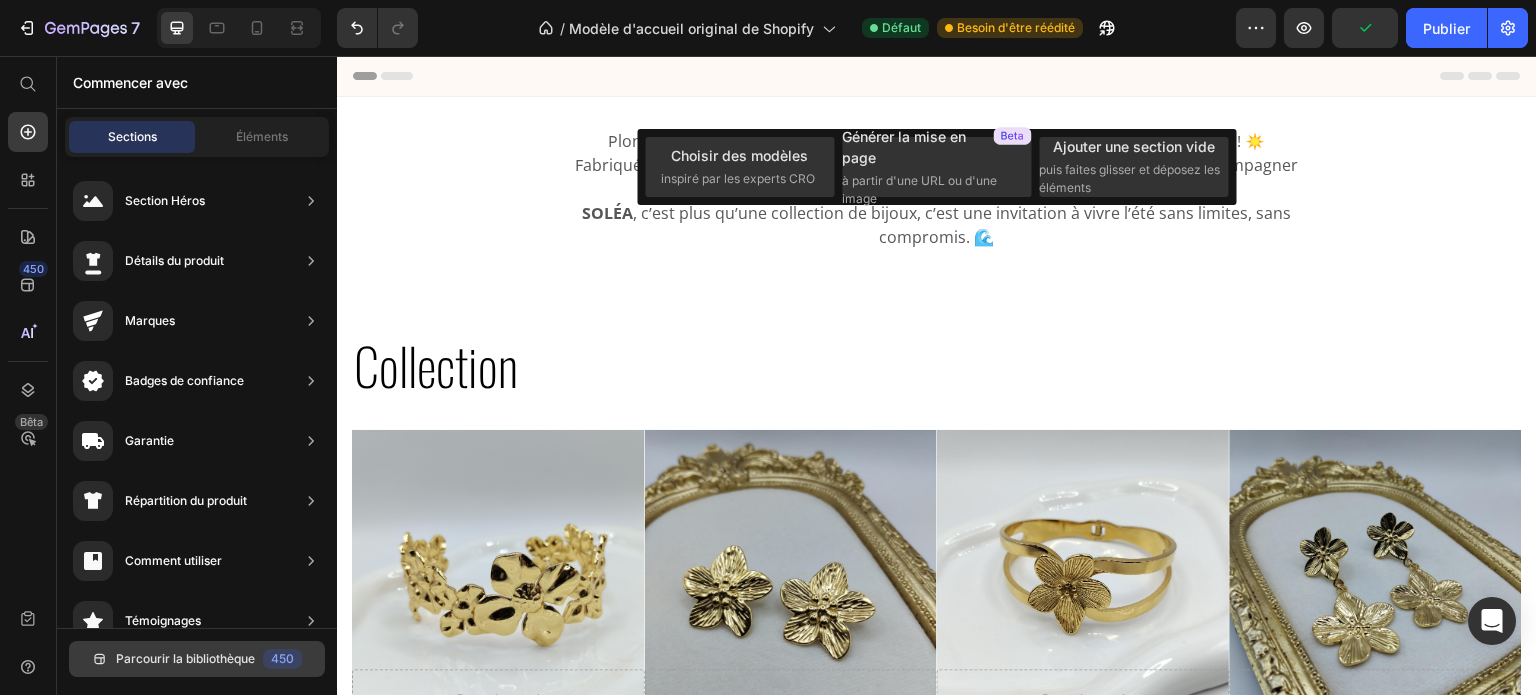 click on "Parcourir la bibliothèque" at bounding box center (185, 659) 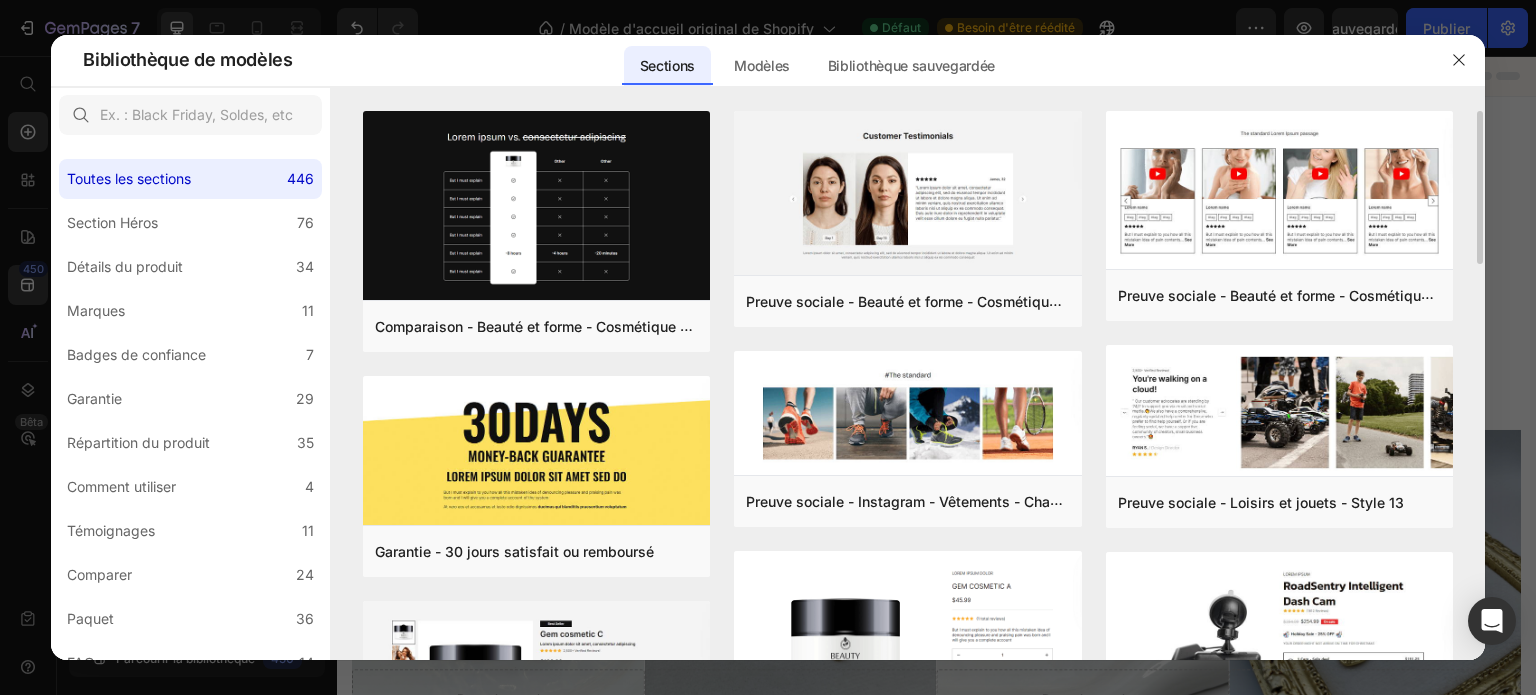 drag, startPoint x: 1476, startPoint y: 136, endPoint x: 1477, endPoint y: 188, distance: 52.009613 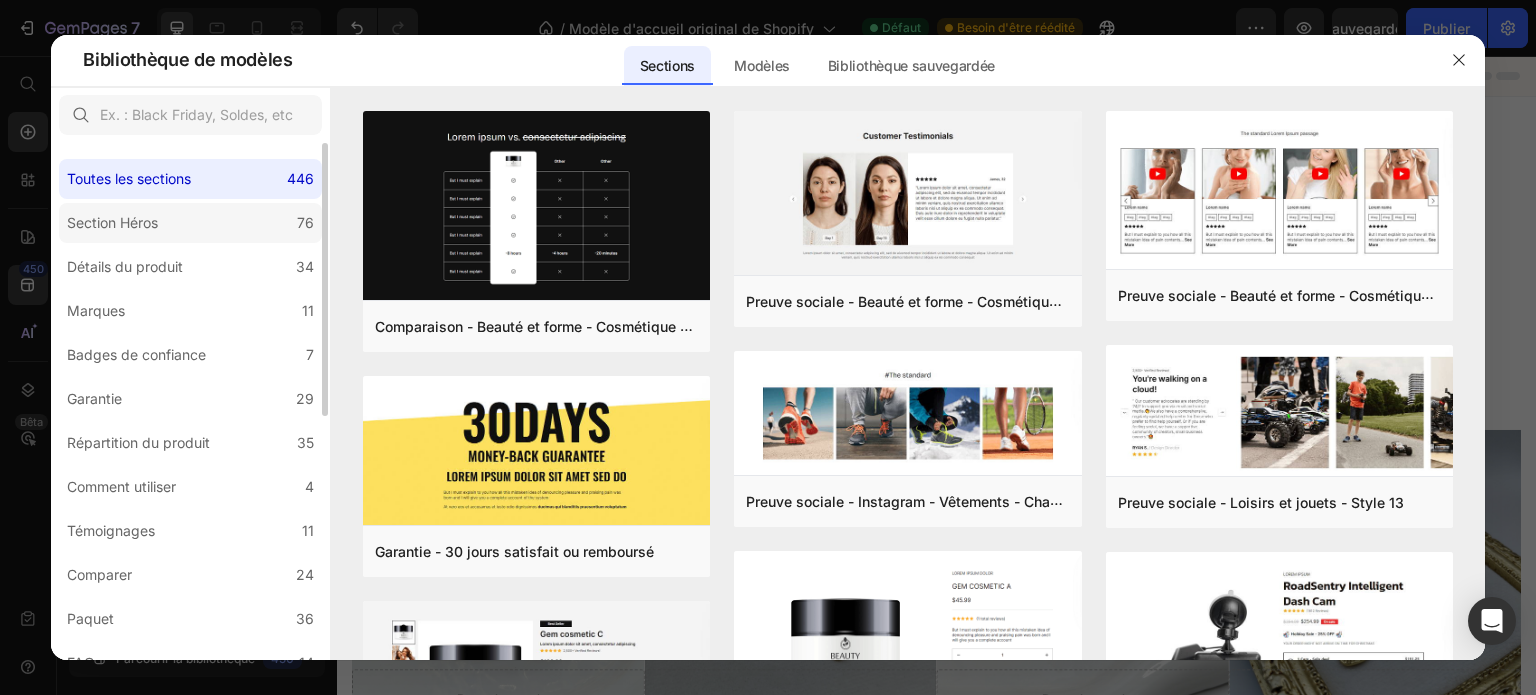 click on "Section Héros" at bounding box center [112, 223] 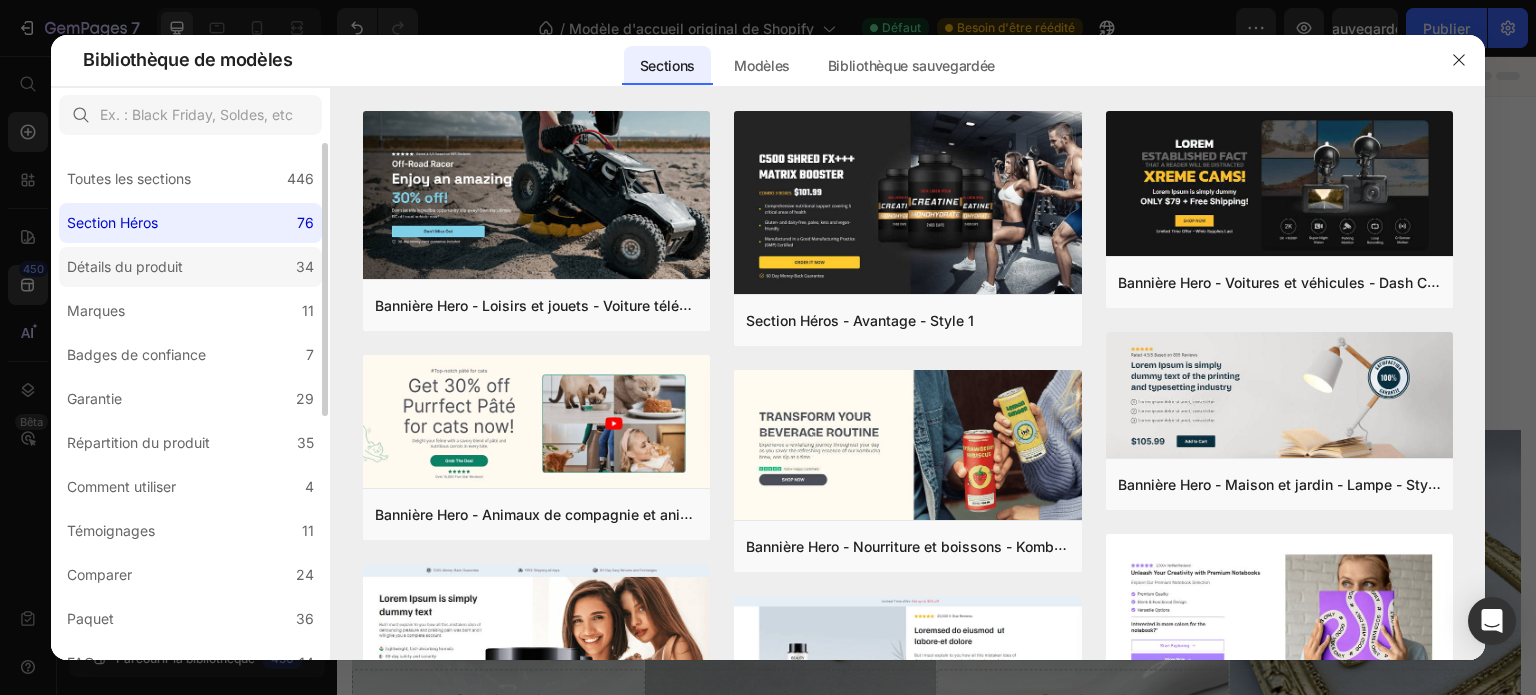 click on "Détails du produit" at bounding box center [125, 266] 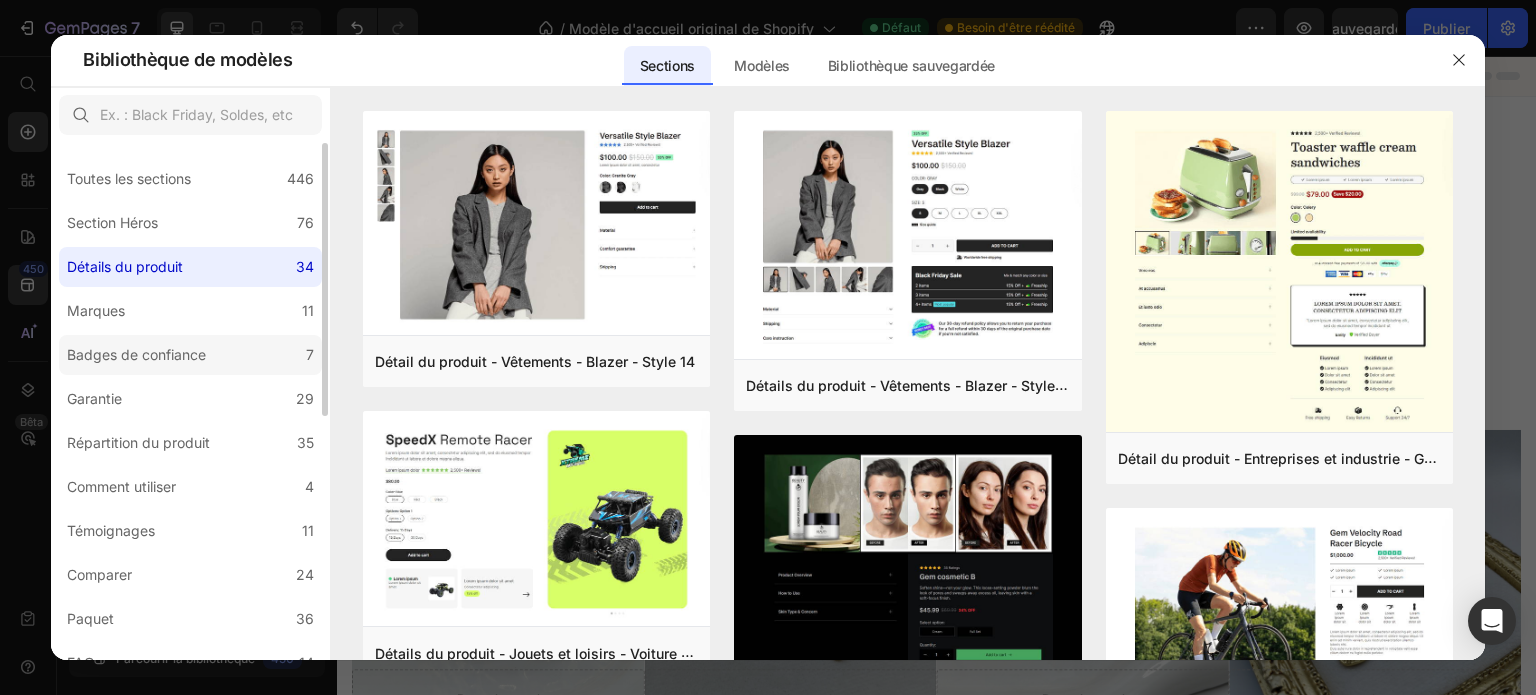 click on "Badges de confiance 7" 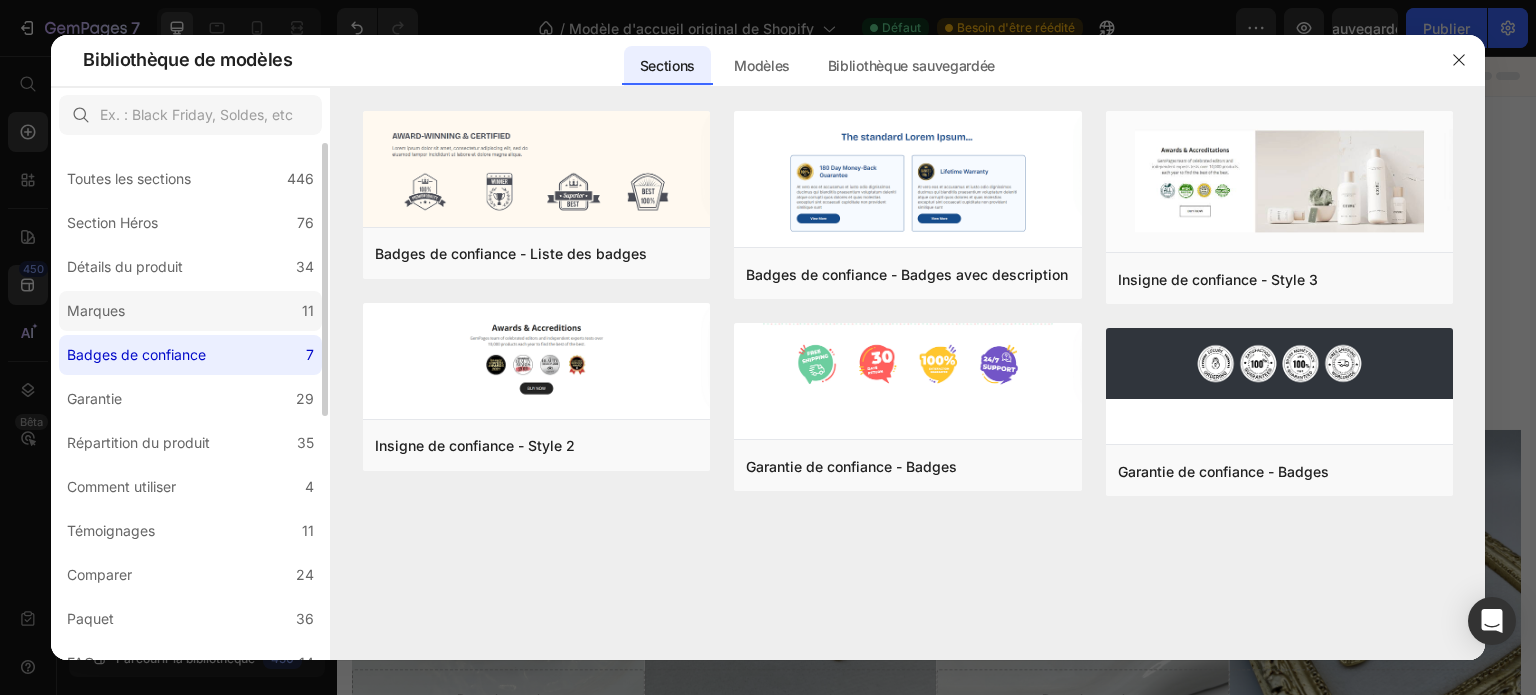 click on "Marques 11" 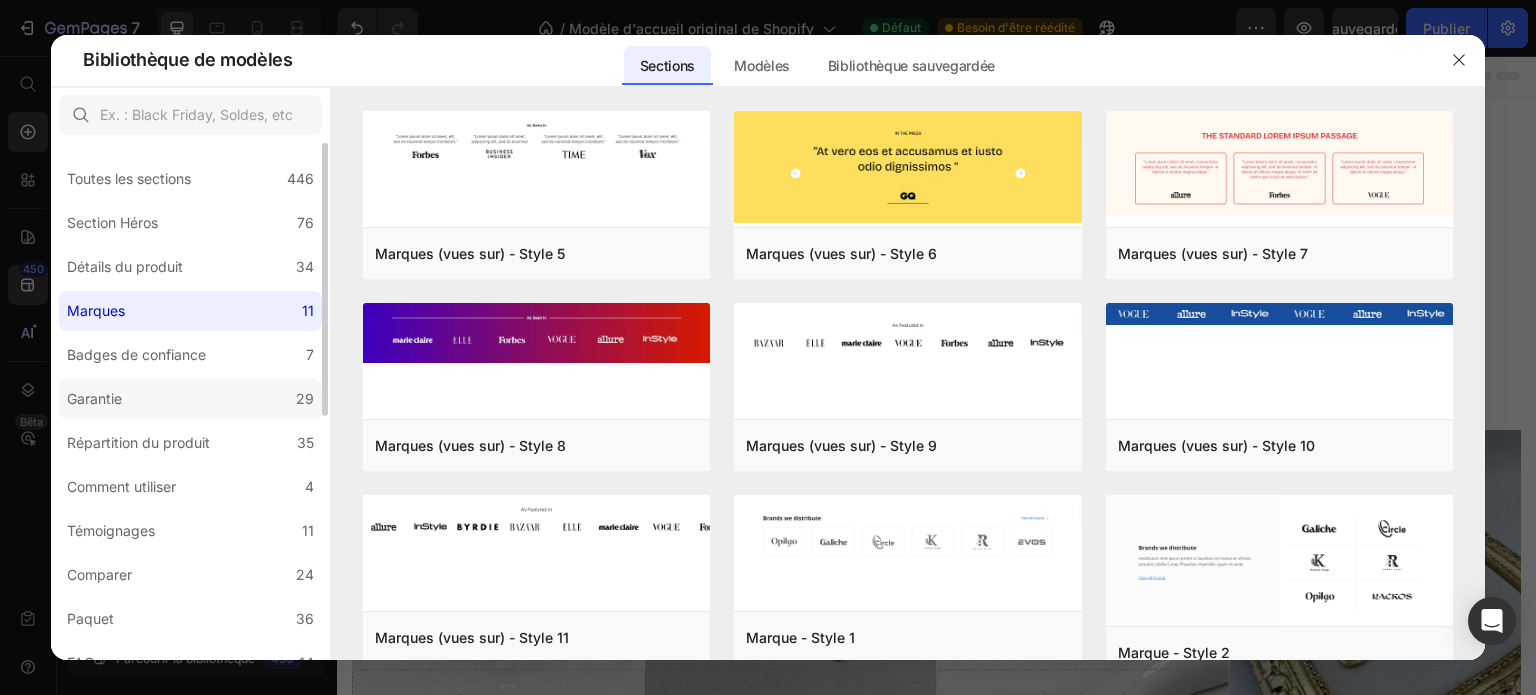 click on "Garantie 29" 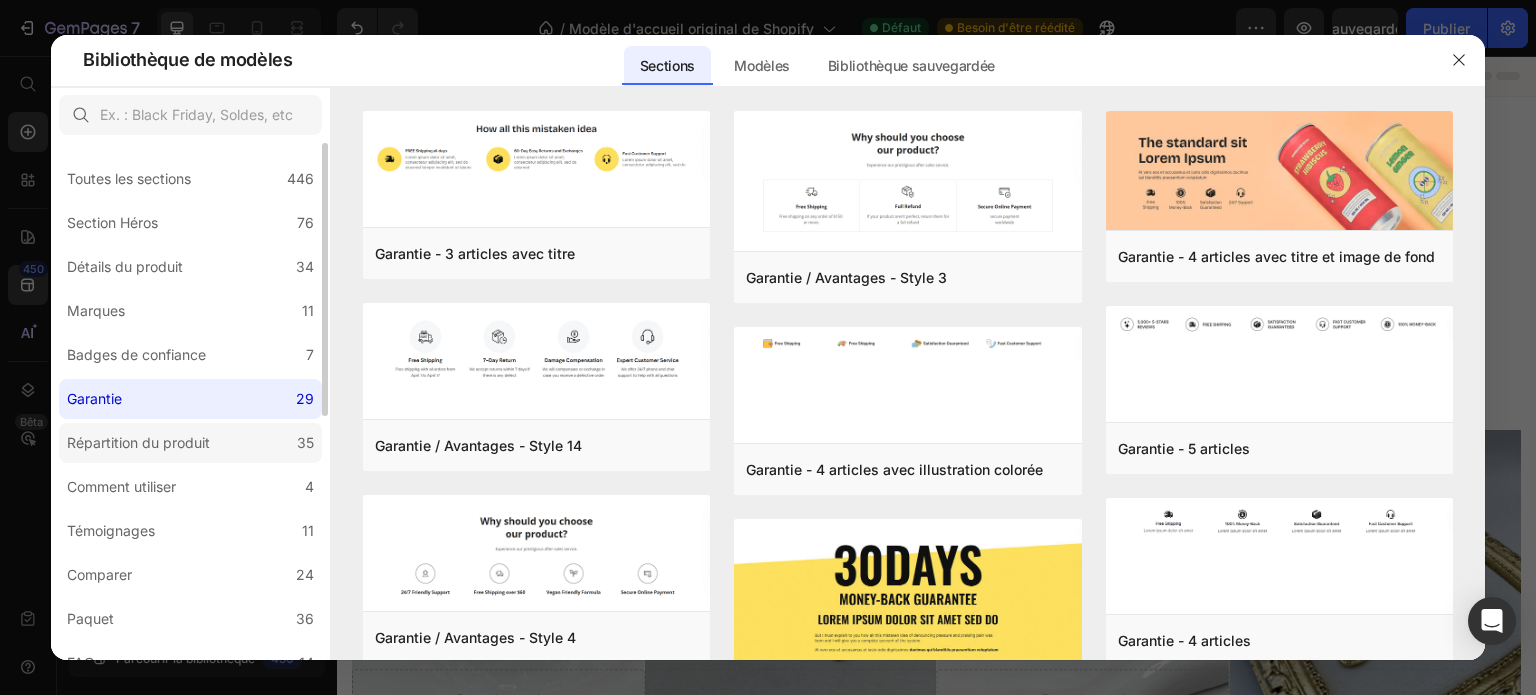 click on "Répartition du produit" at bounding box center [138, 442] 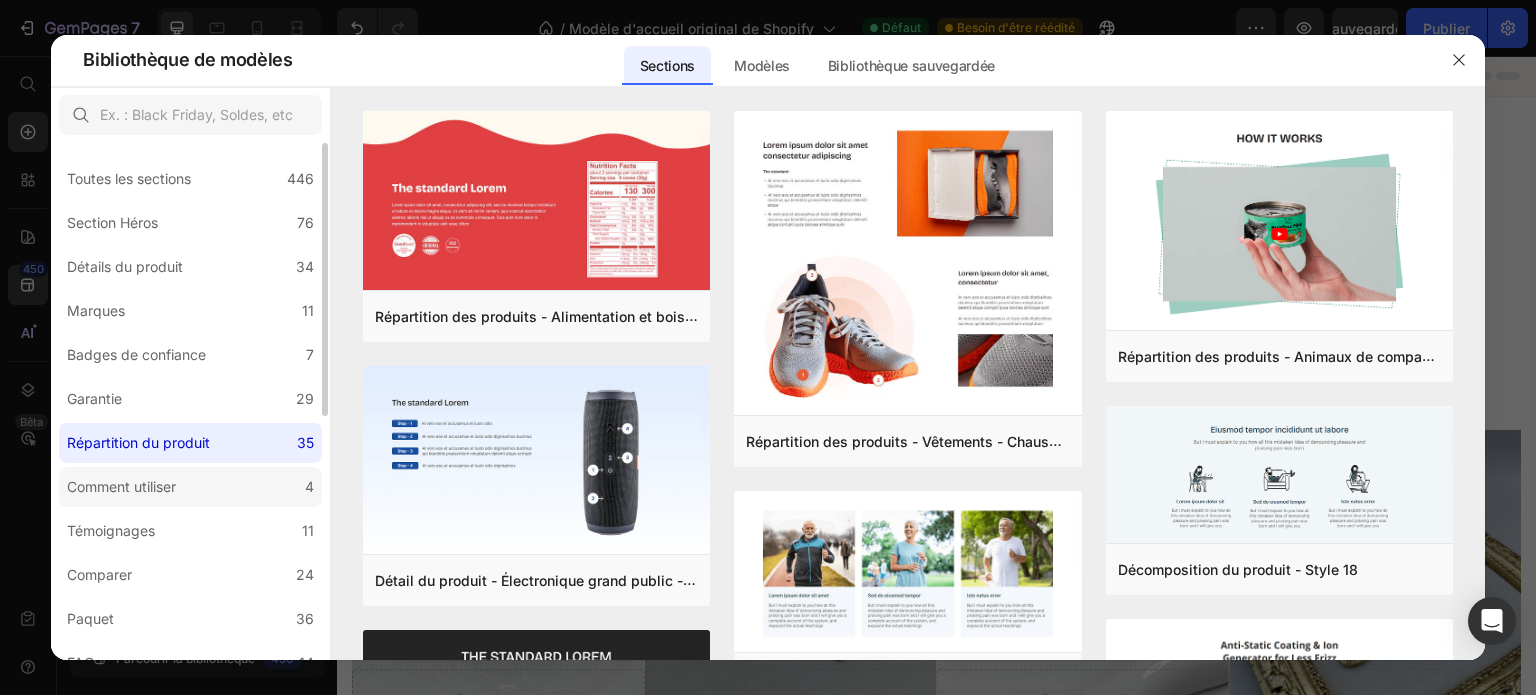 click on "Comment utiliser" at bounding box center (121, 486) 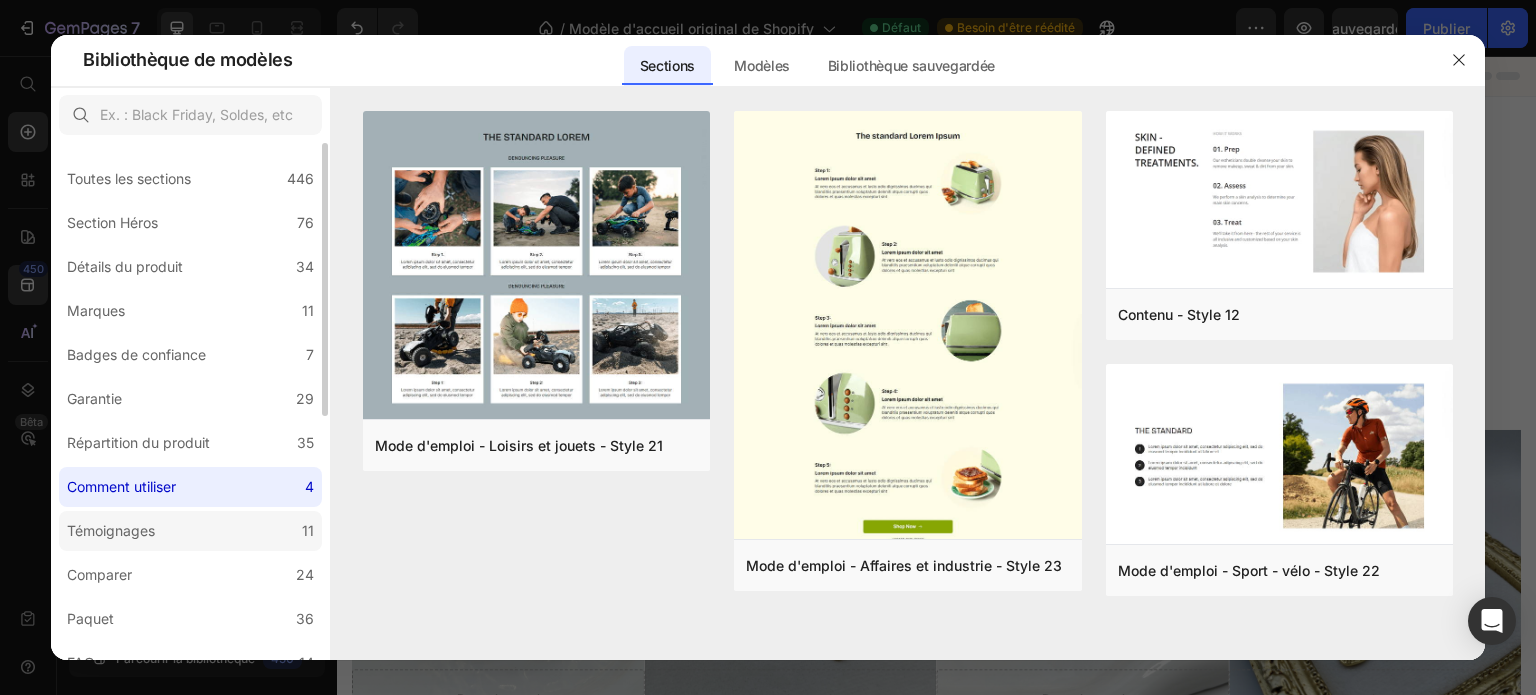click on "Témoignages" at bounding box center (111, 531) 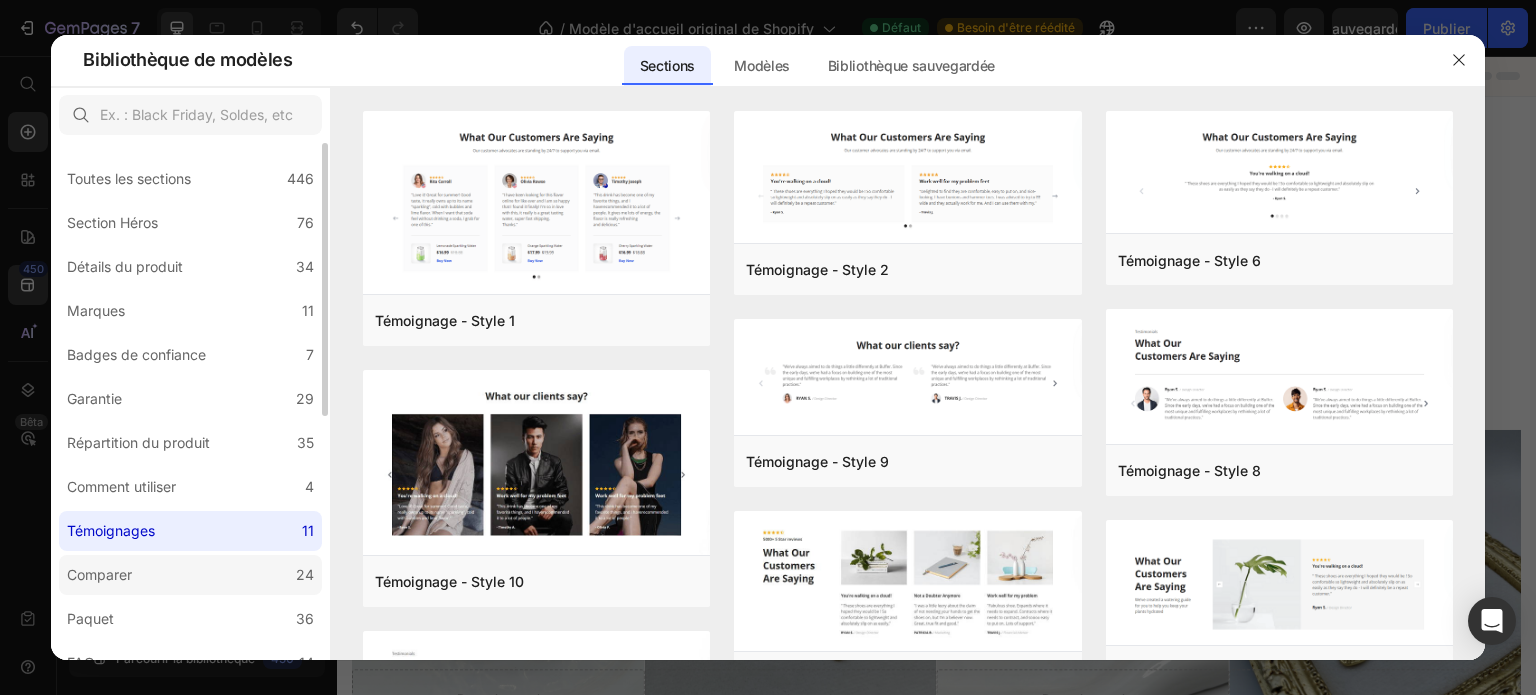 click on "Comparer 24" 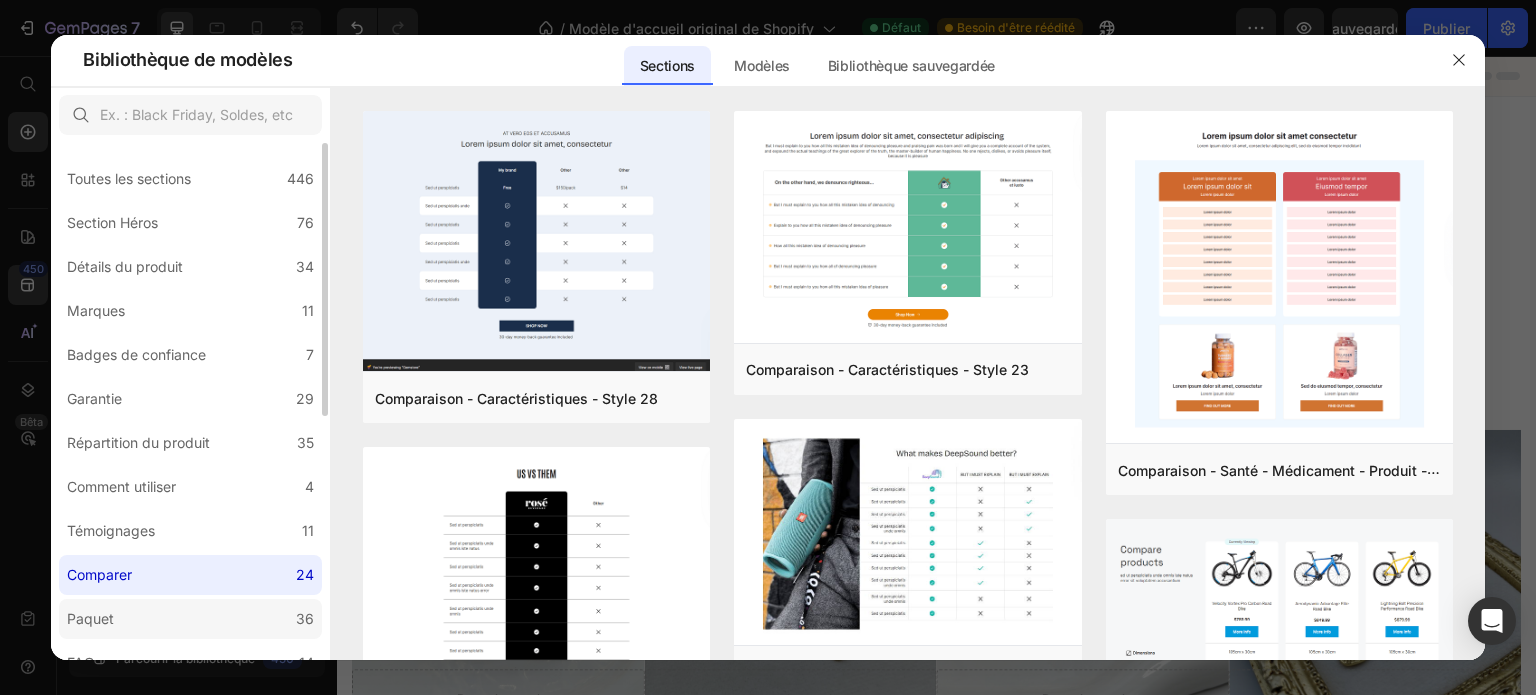 click on "Paquet" at bounding box center [94, 619] 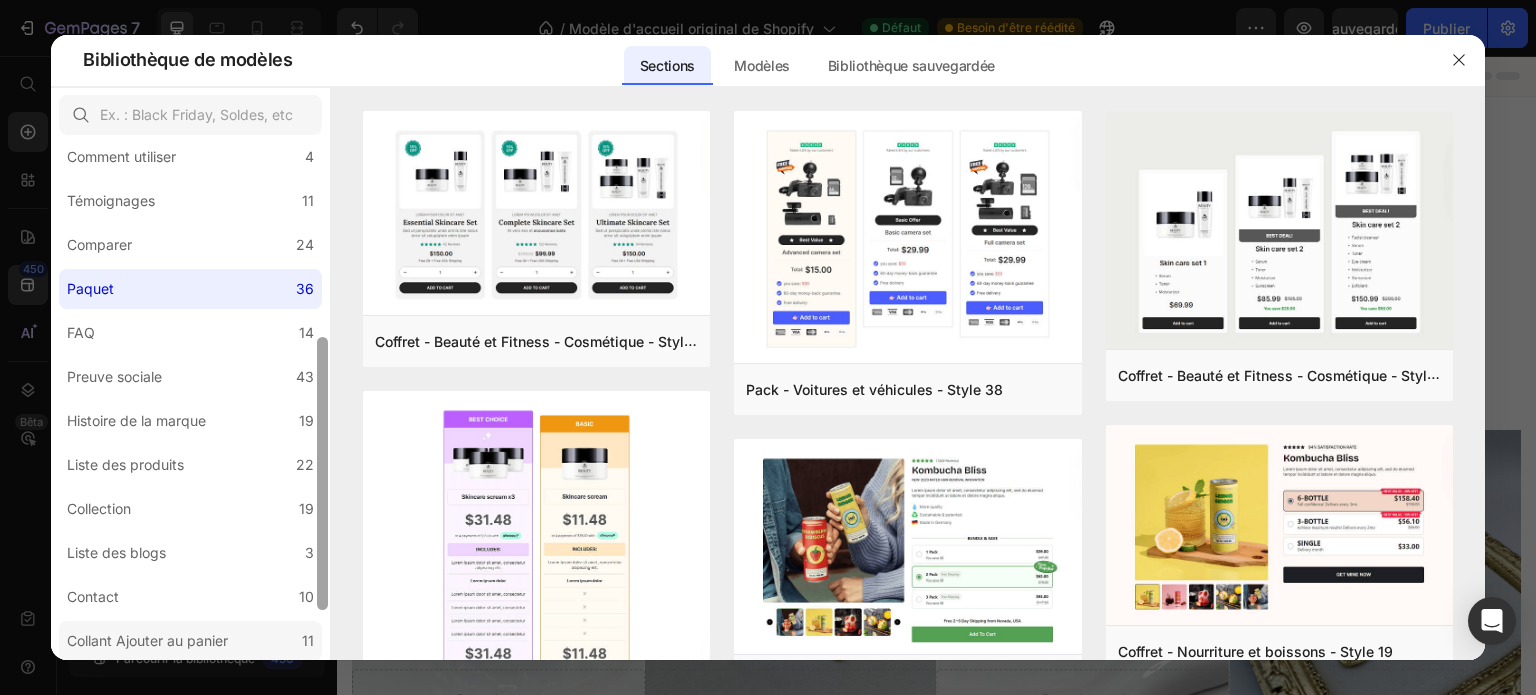 drag, startPoint x: 326, startPoint y: 370, endPoint x: 307, endPoint y: 583, distance: 213.84573 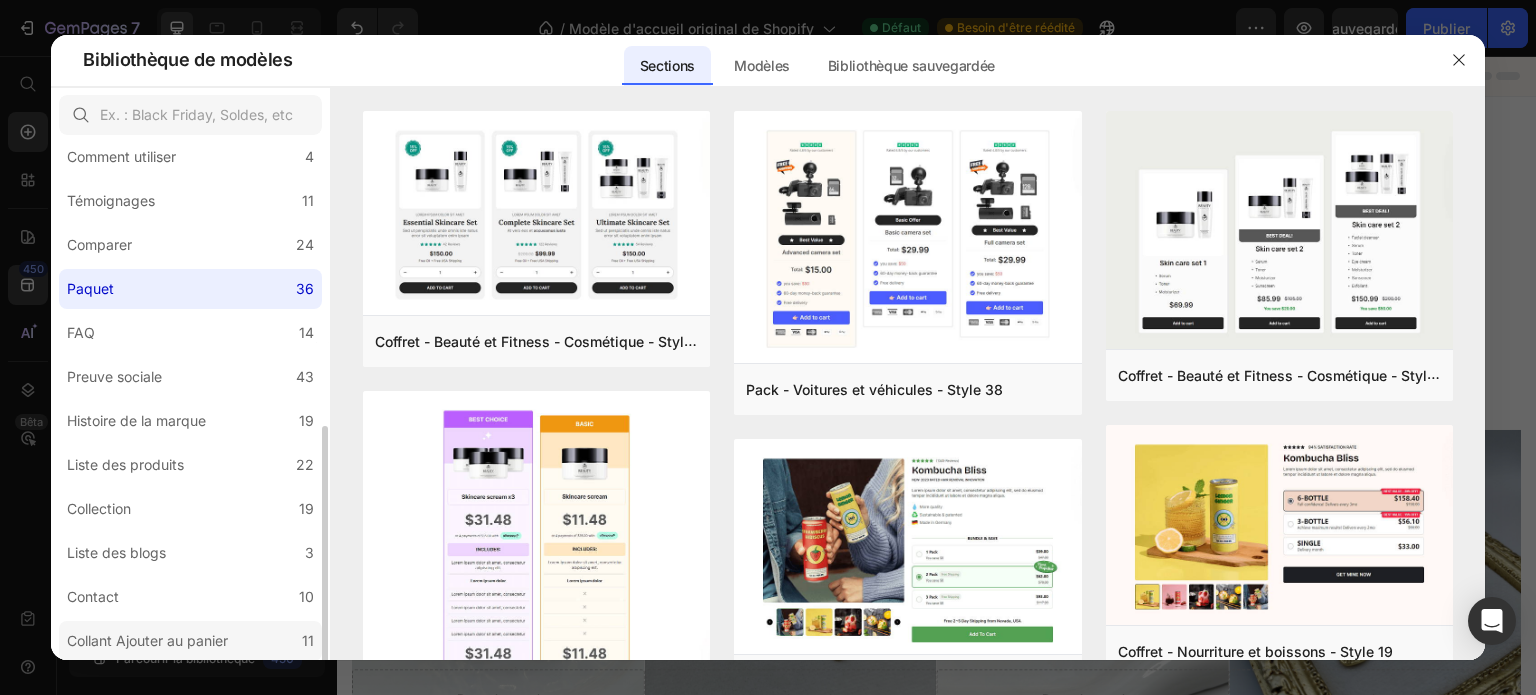 scroll, scrollTop: 401, scrollLeft: 0, axis: vertical 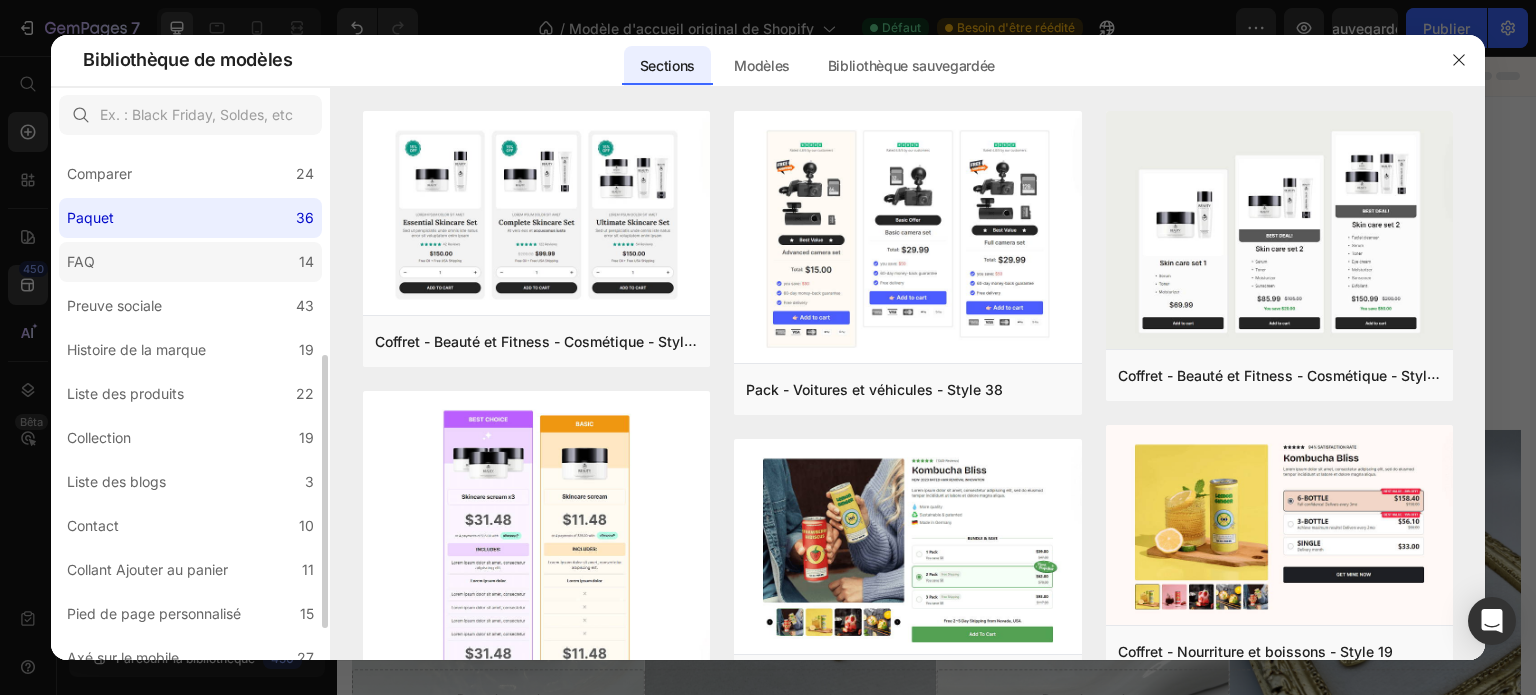 click on "FAQ 14" 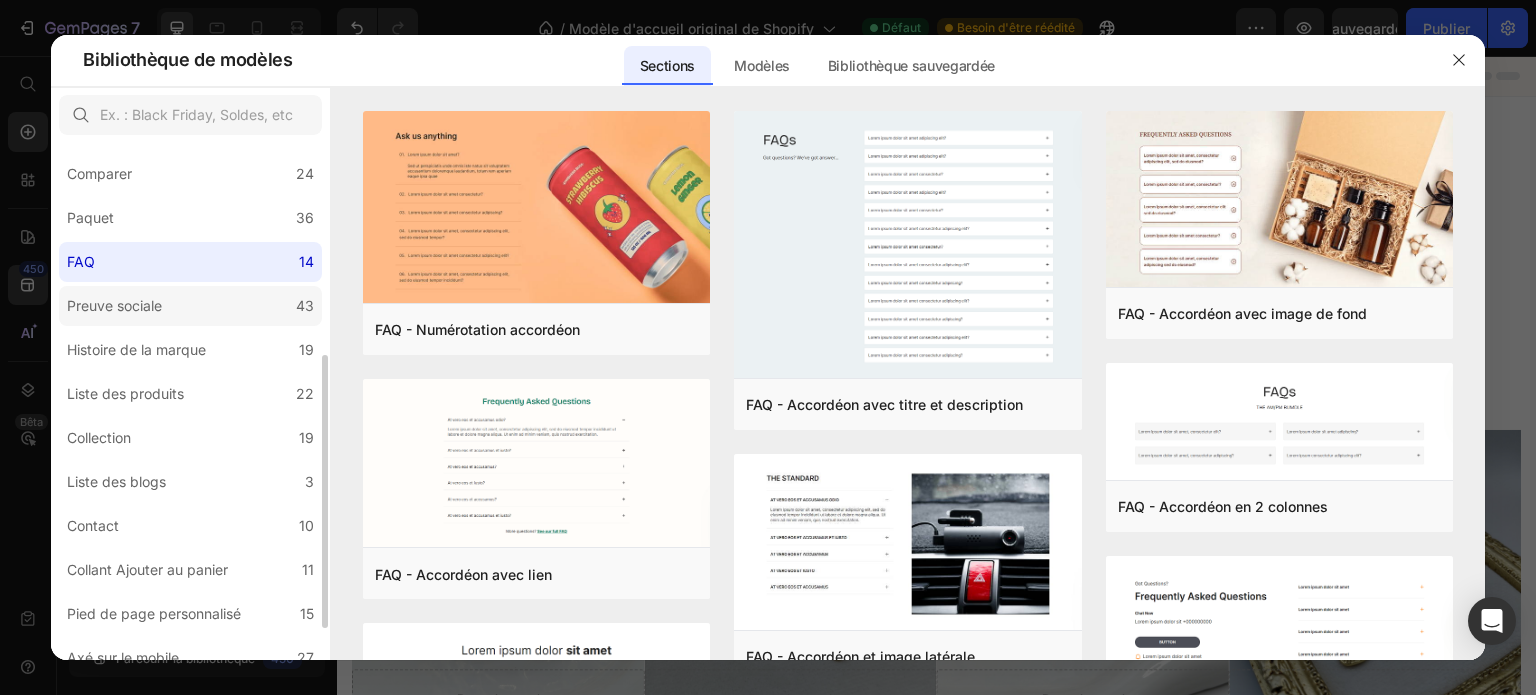 click on "Preuve sociale 43" 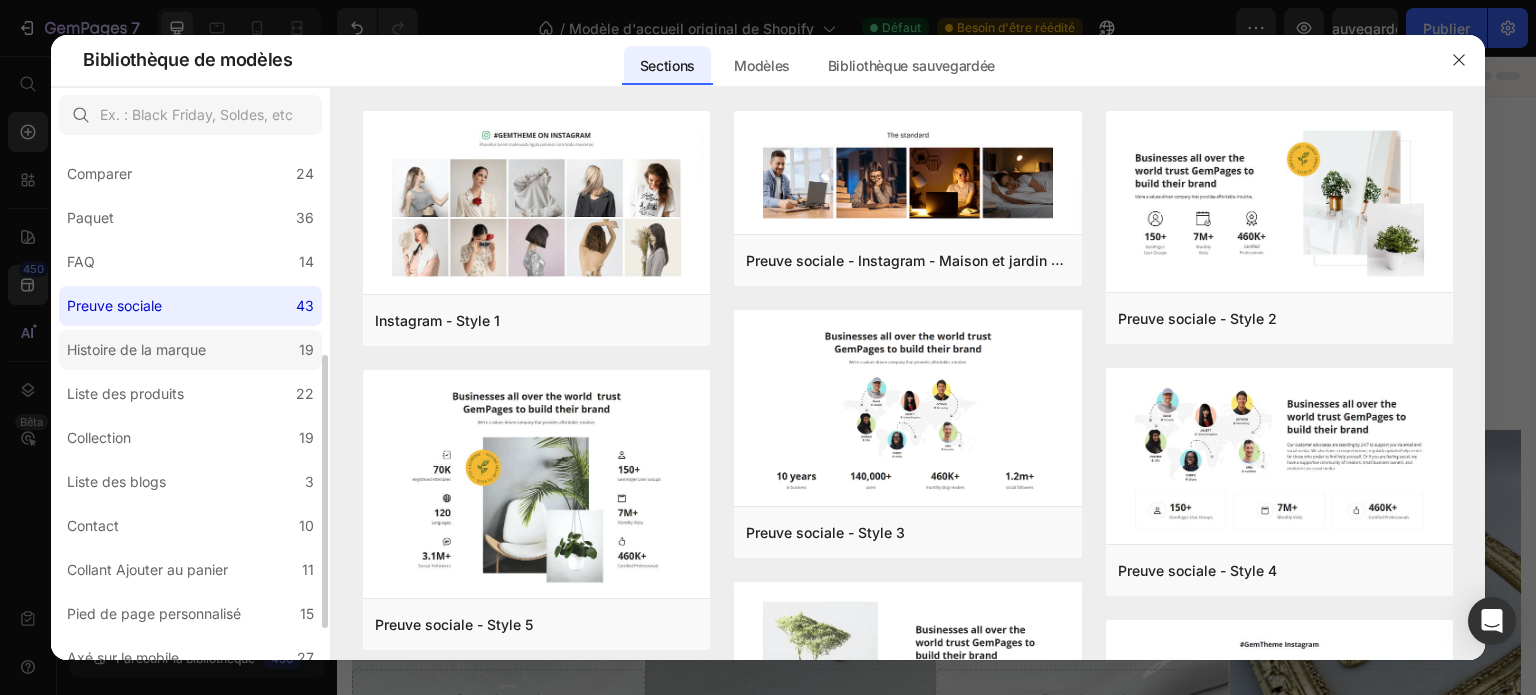 click on "Histoire de la marque 19" 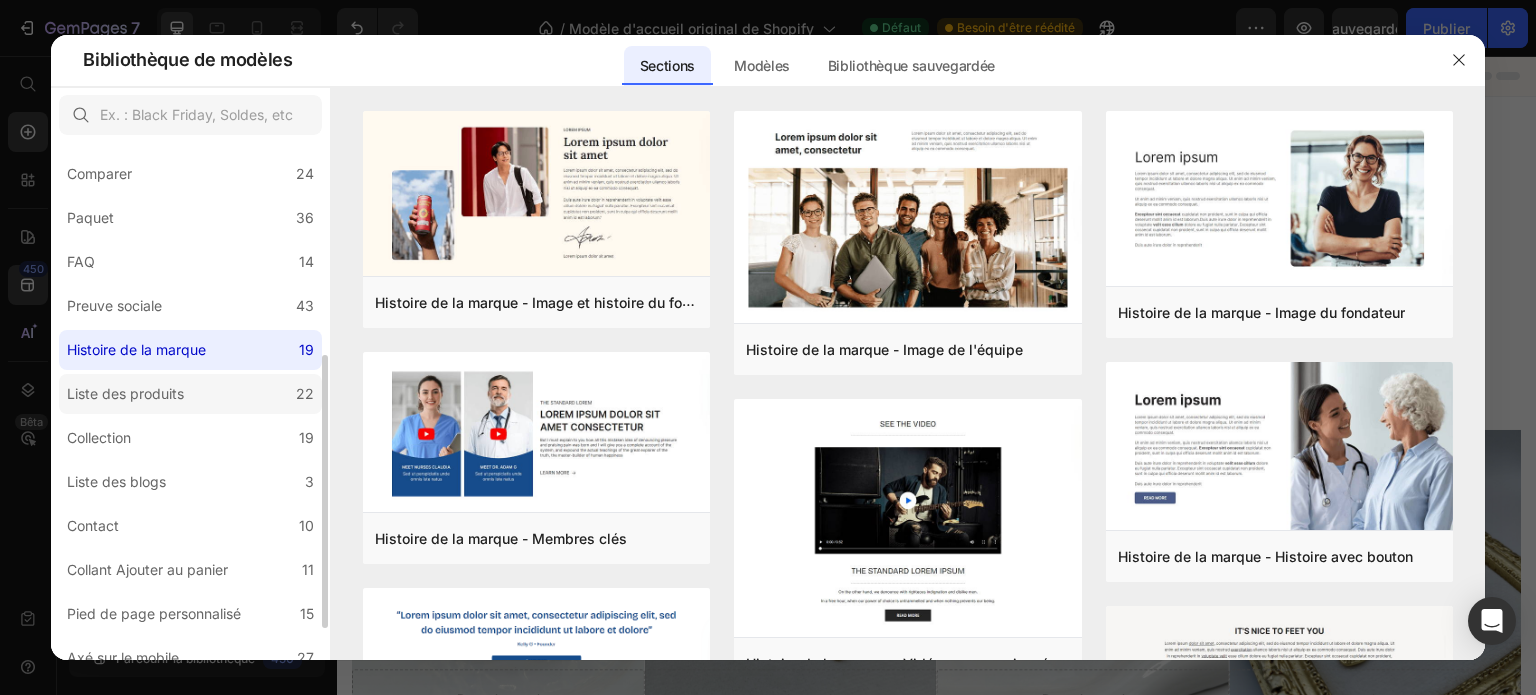 click on "Liste des produits" at bounding box center [125, 393] 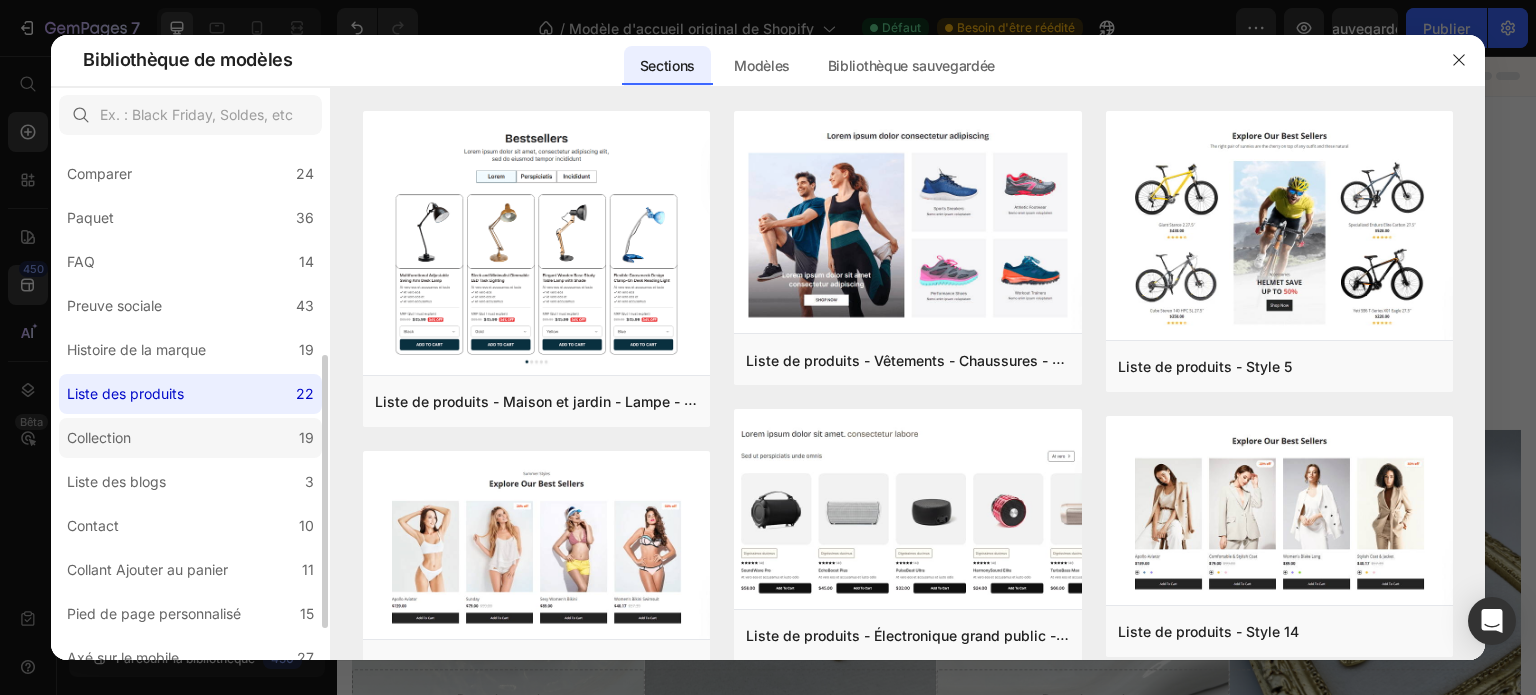 click on "Collection 19" 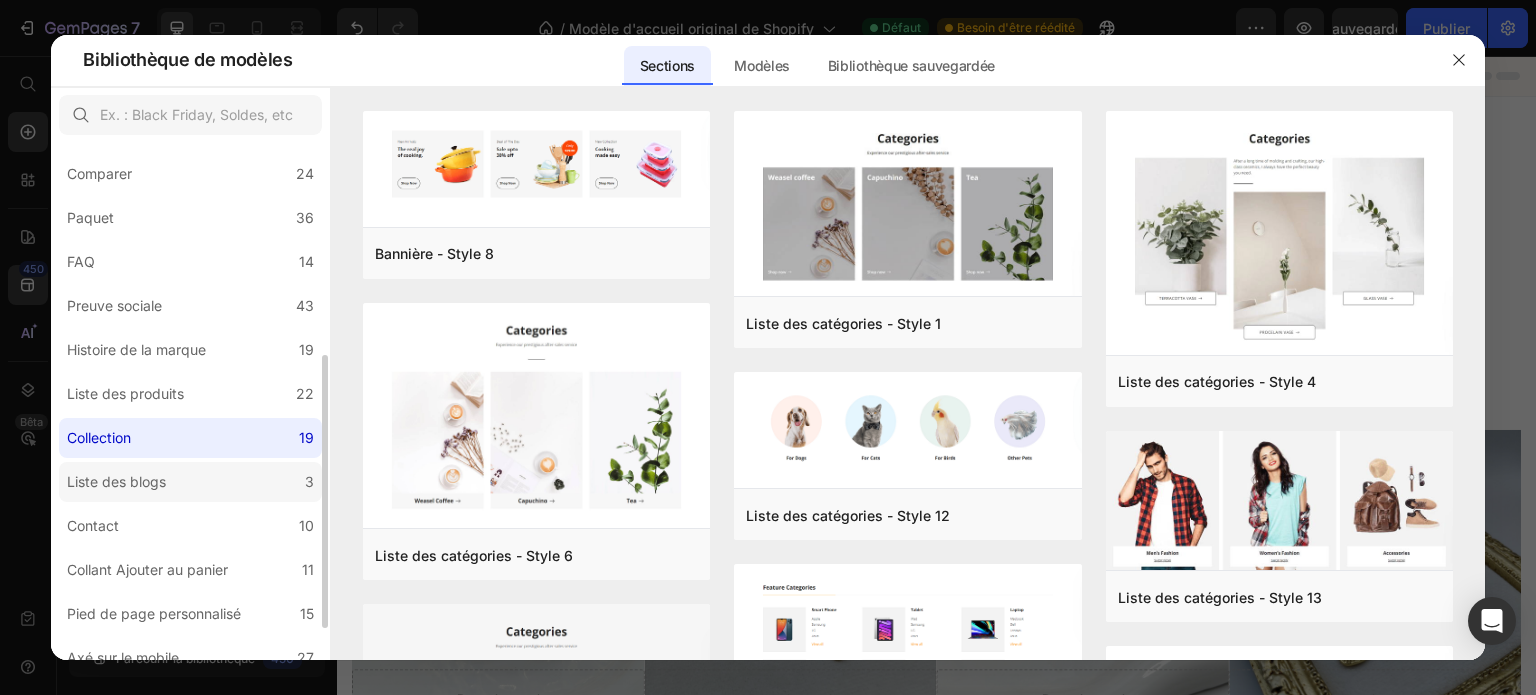 click on "Liste des blogs" at bounding box center (116, 481) 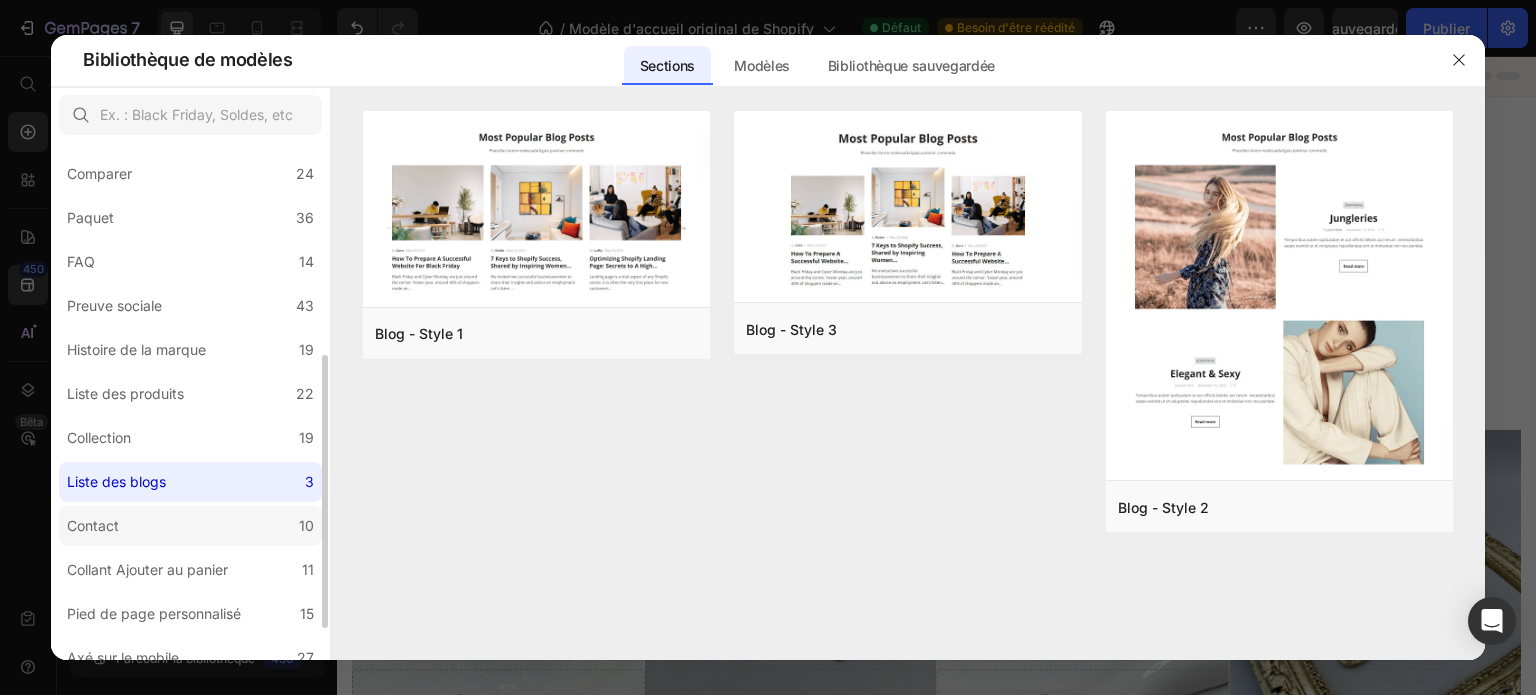 click on "Contact 10" 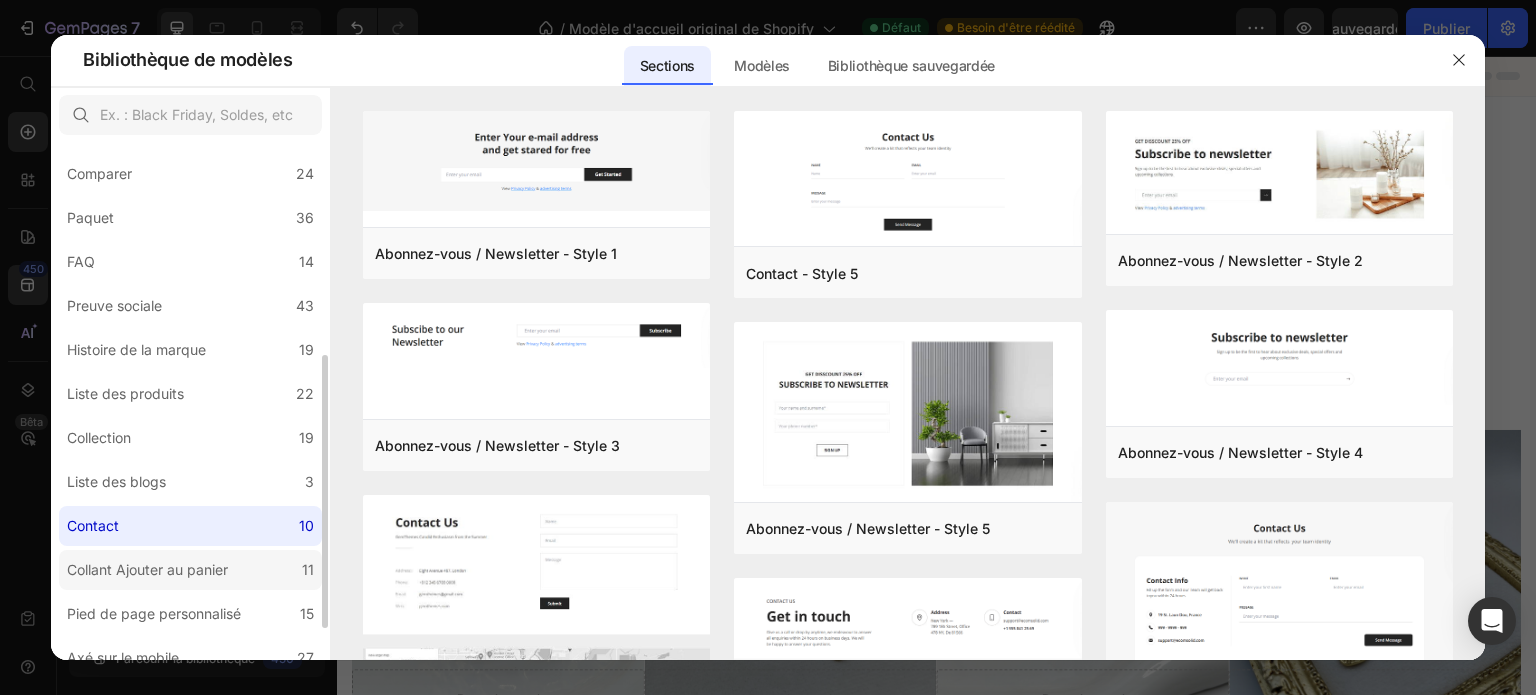 click on "Collant Ajouter au panier" at bounding box center [147, 569] 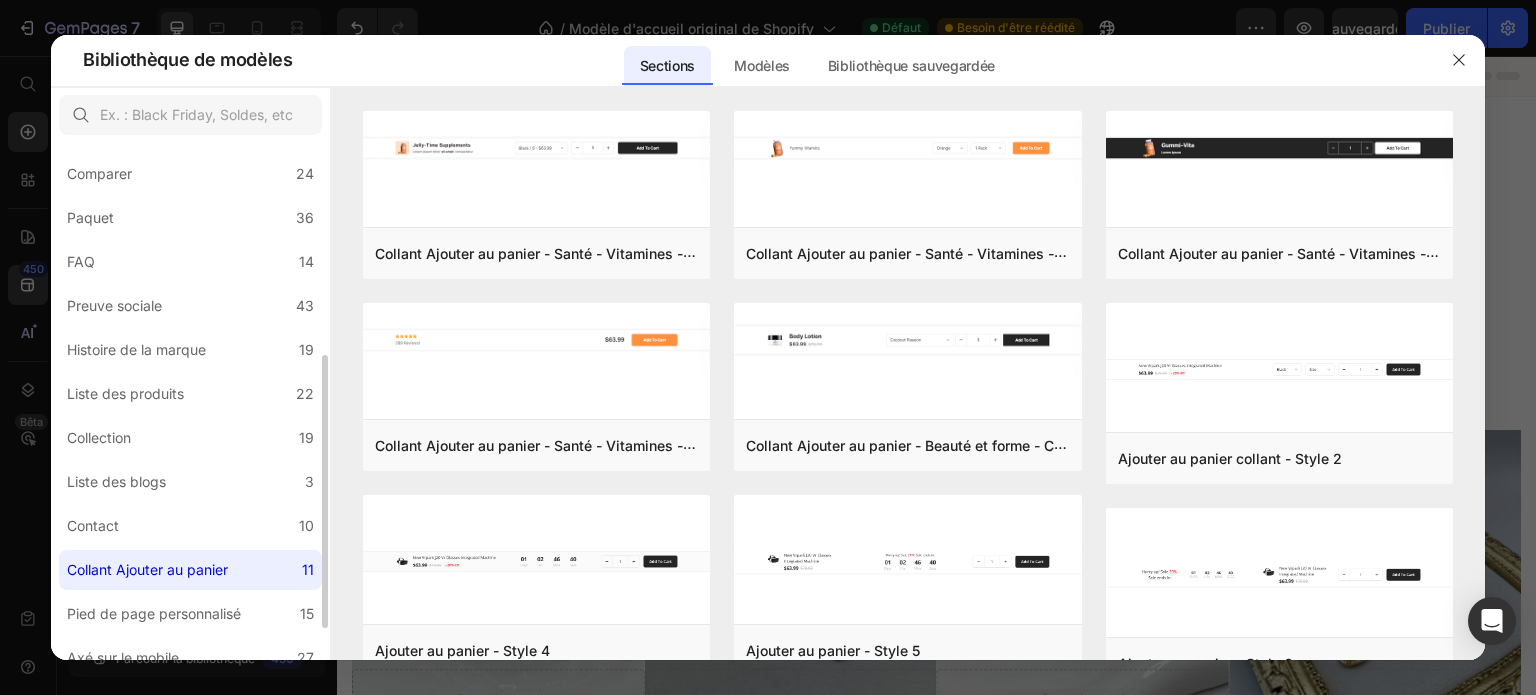 click on "Toutes les sections 446 Section Héros 76 Détails du produit 34 Marques 11 Badges de confiance 7 Garantie 29 Répartition du produit 35 Comment utiliser 4 Témoignages 11 Comparer 24 Paquet 36 FAQ 14 Preuve sociale 43 Histoire de la marque 19 Liste des produits 22 Collection 19 Liste des blogs 3 Contact 10 Collant Ajouter au panier 11 Pied de page personnalisé 15 Axé sur le mobile 27 Barre d'annonces 7" at bounding box center [190, 232] 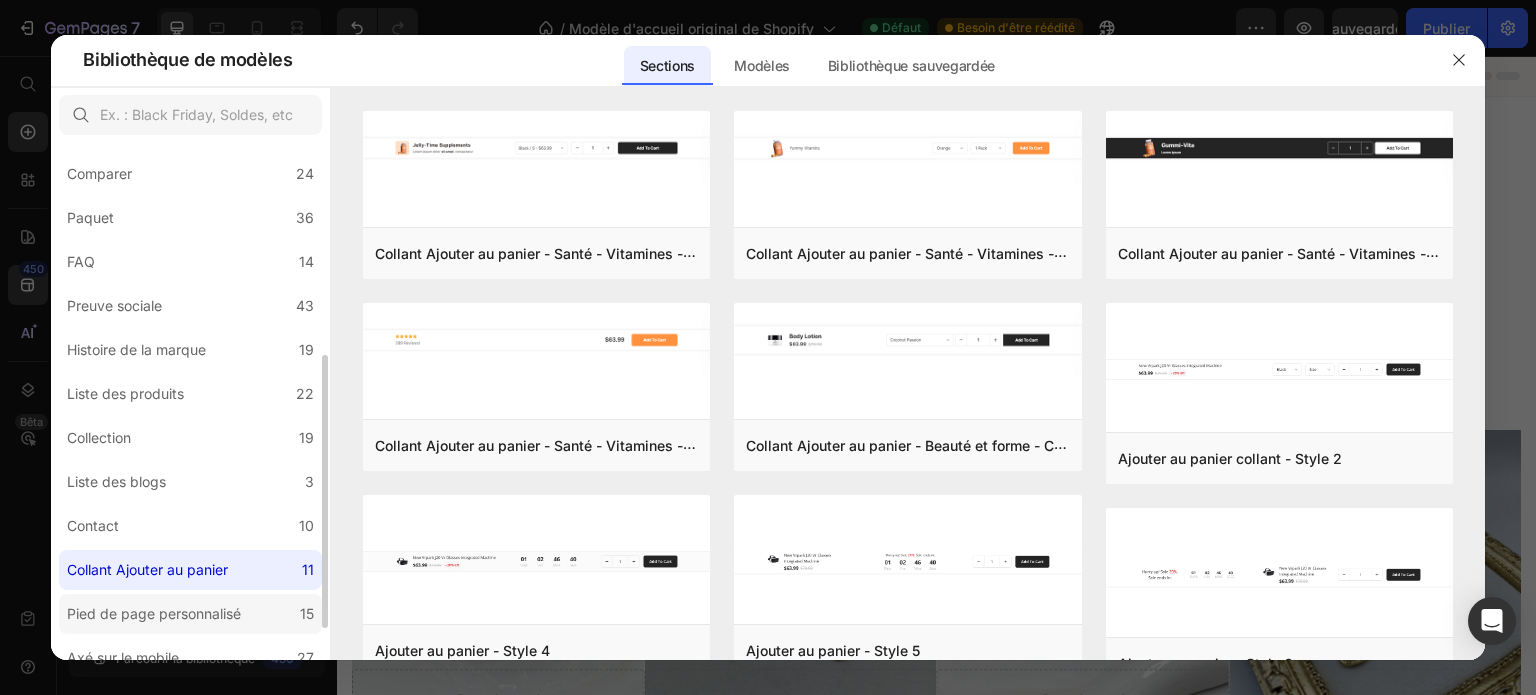 click on "Pied de page personnalisé" at bounding box center (154, 613) 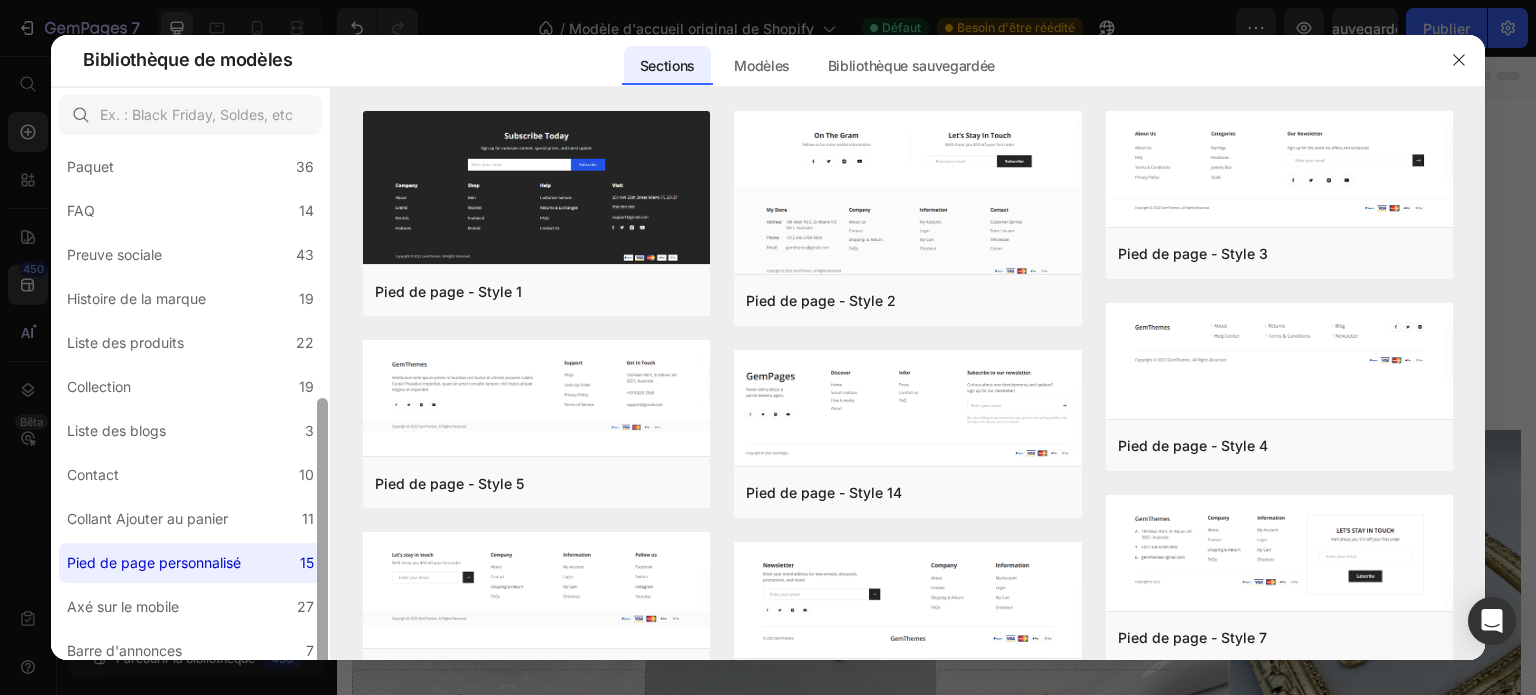 scroll, scrollTop: 462, scrollLeft: 0, axis: vertical 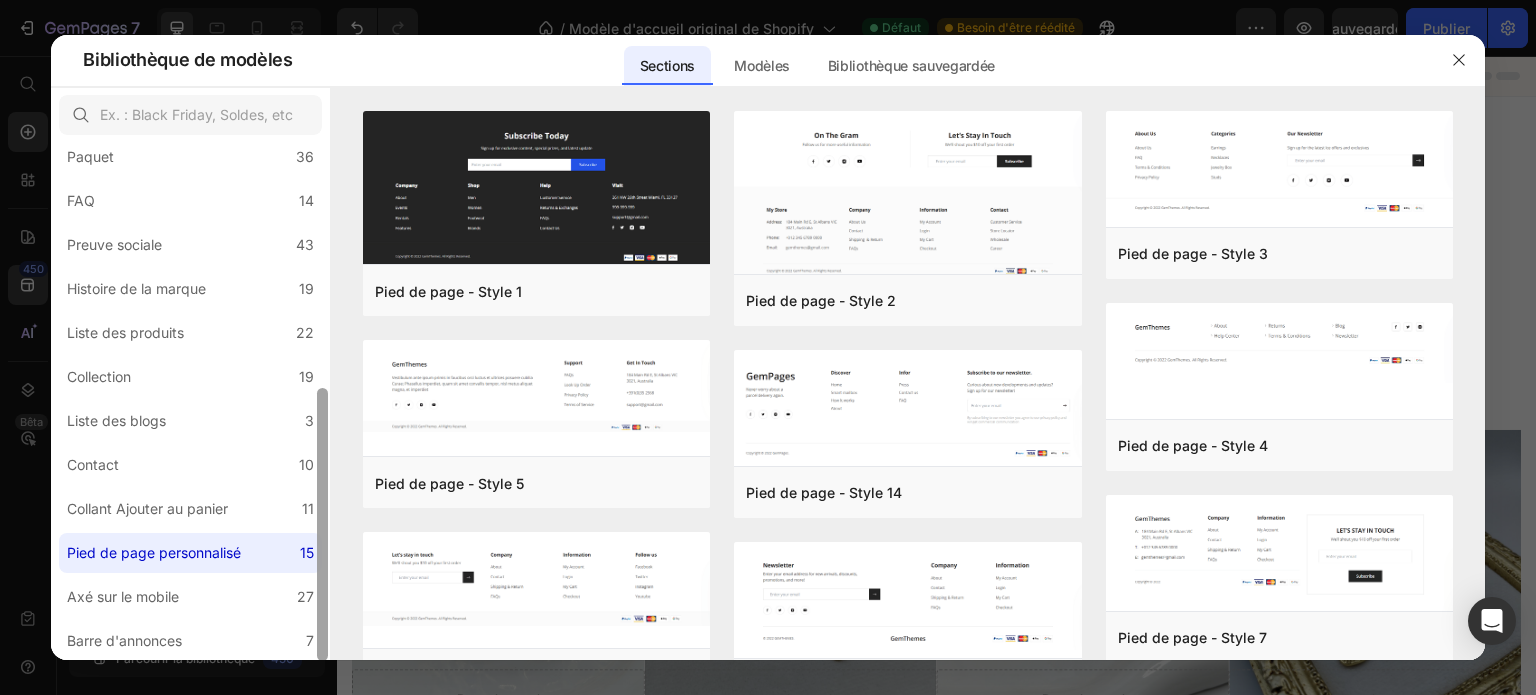 drag, startPoint x: 325, startPoint y: 504, endPoint x: 326, endPoint y: 571, distance: 67.00746 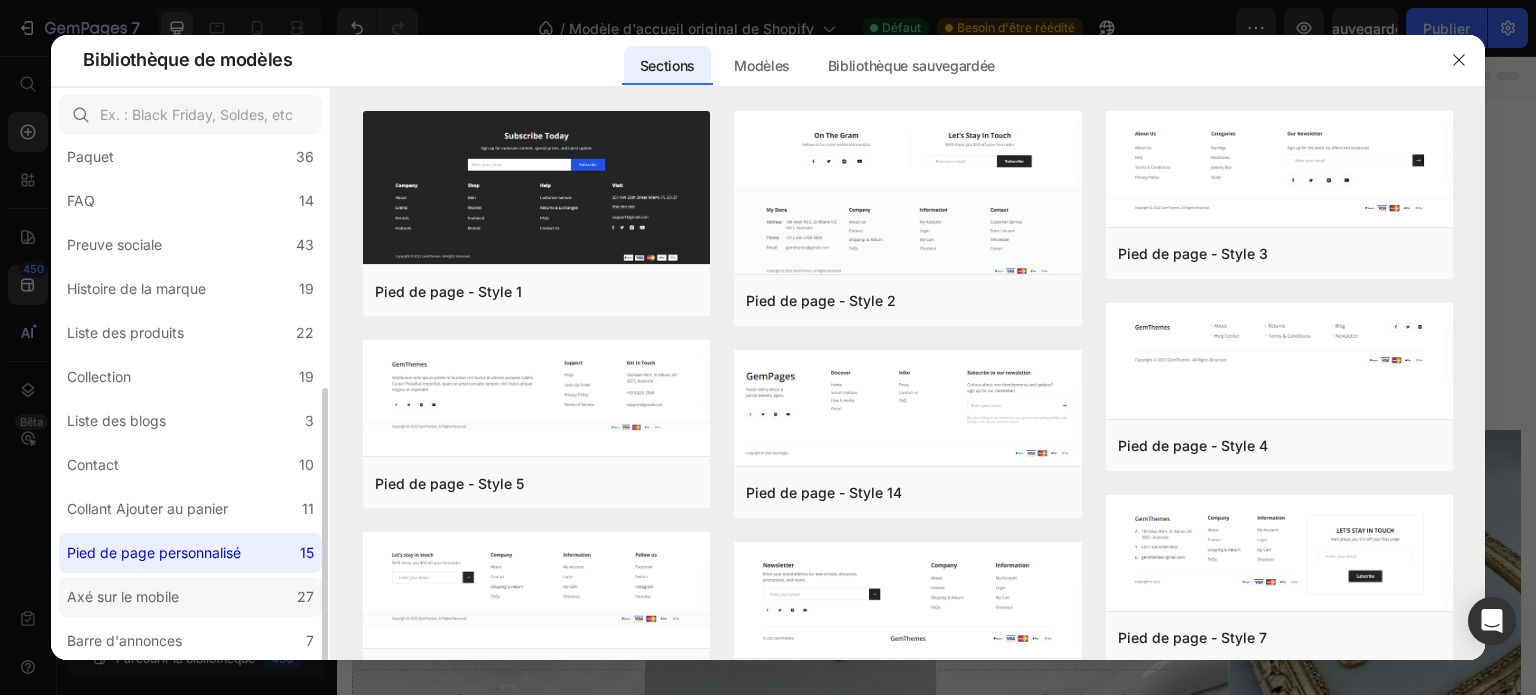 click on "Axé sur le mobile 27" 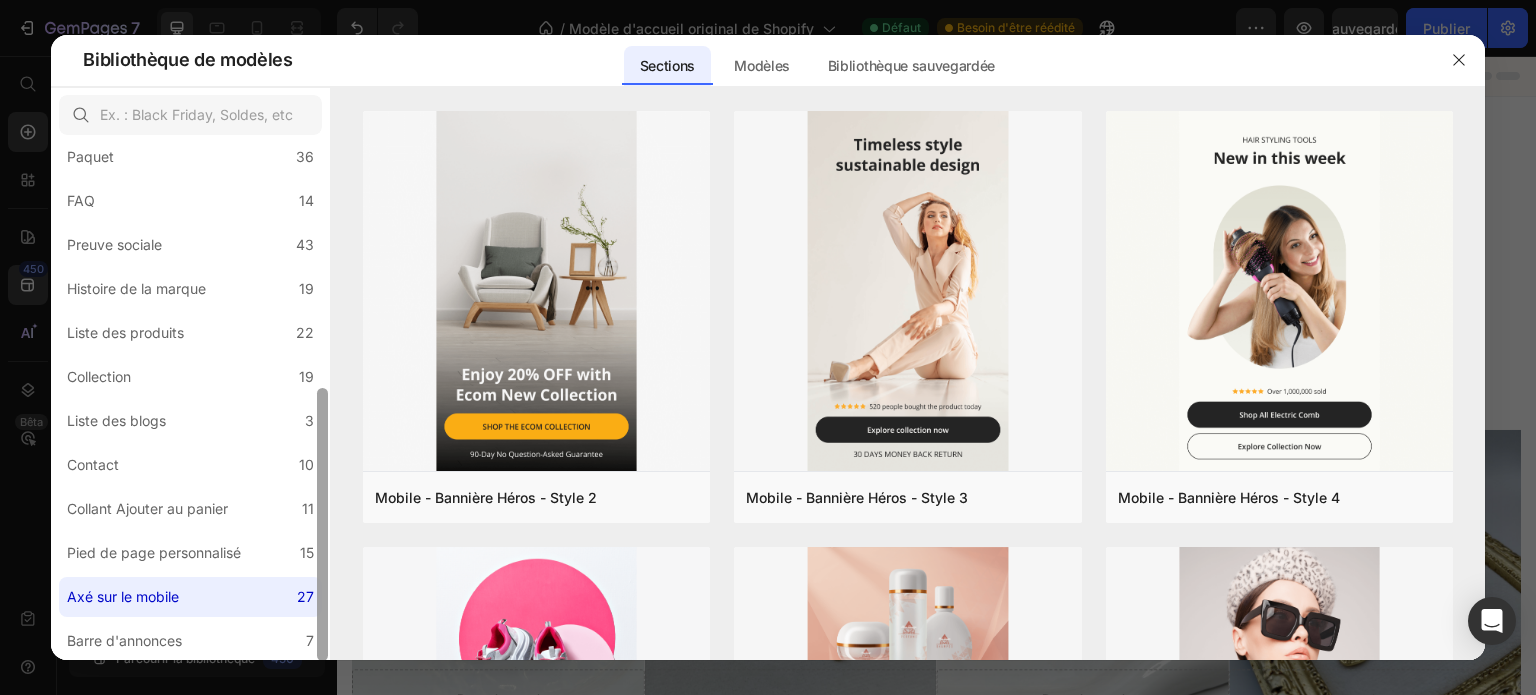 drag, startPoint x: 321, startPoint y: 511, endPoint x: 320, endPoint y: 601, distance: 90.005554 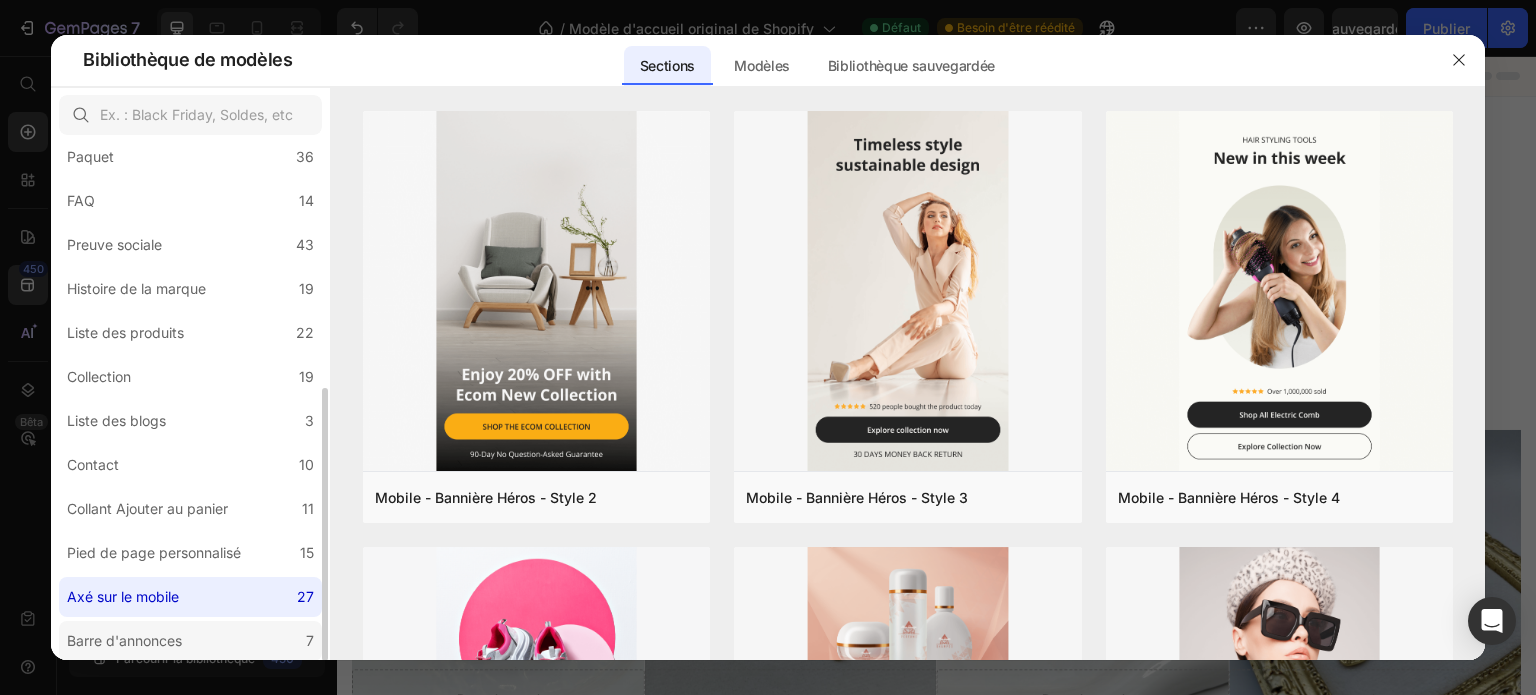 click on "Barre d'annonces" at bounding box center [124, 640] 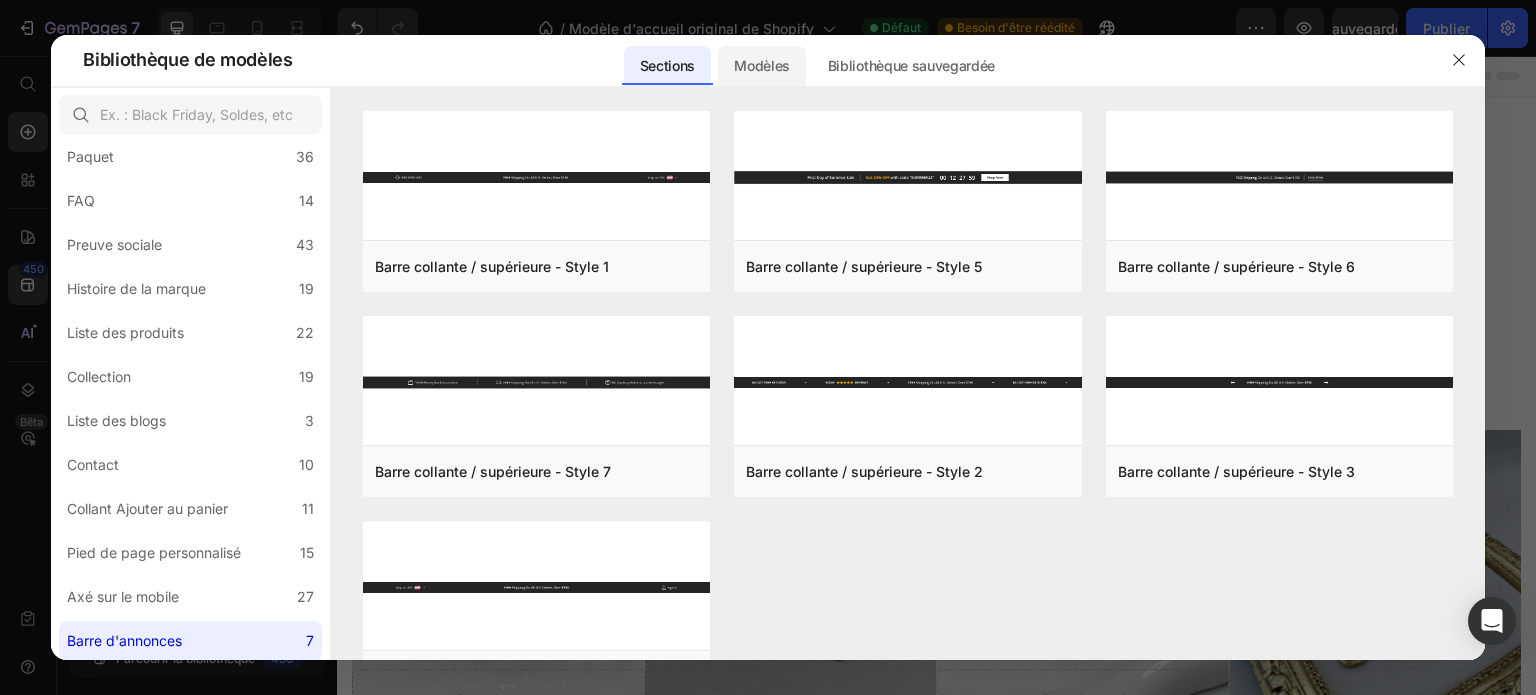 click on "Modèles" 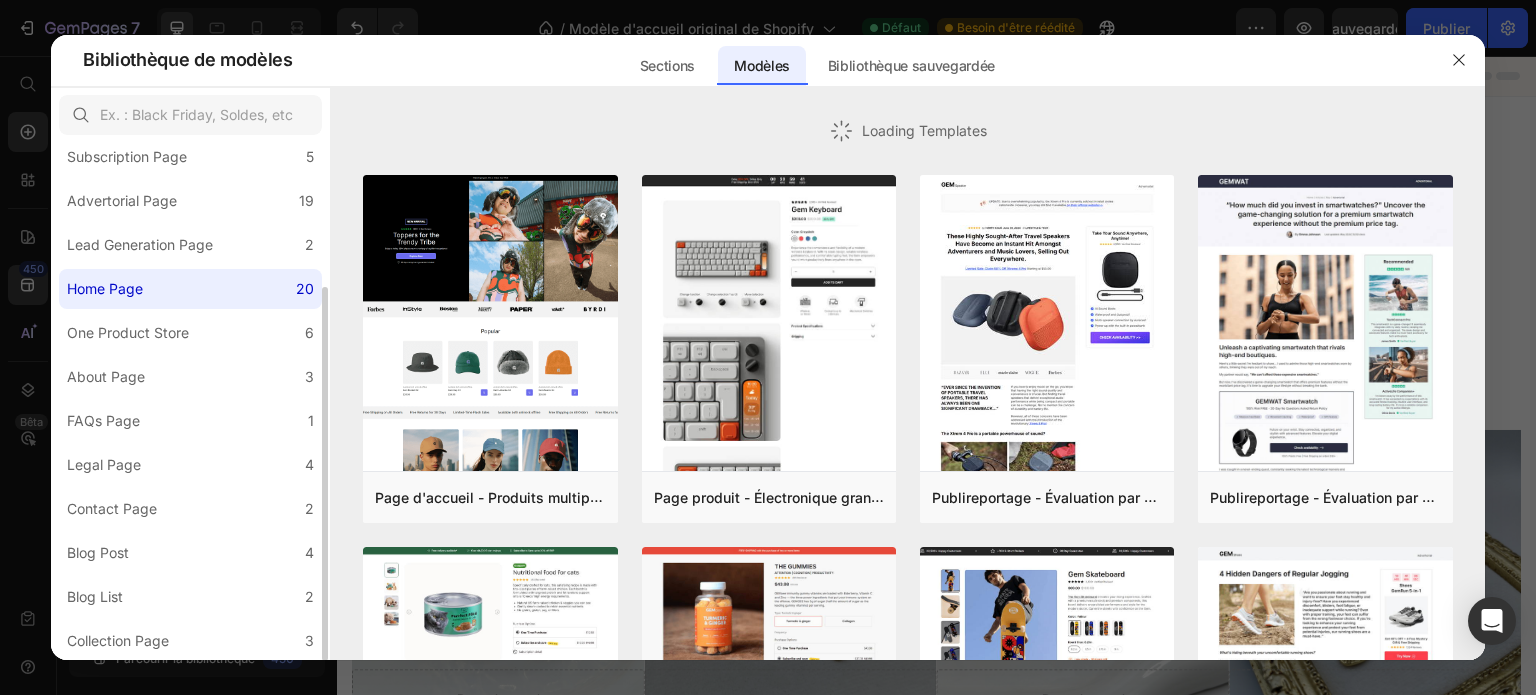 scroll, scrollTop: 198, scrollLeft: 0, axis: vertical 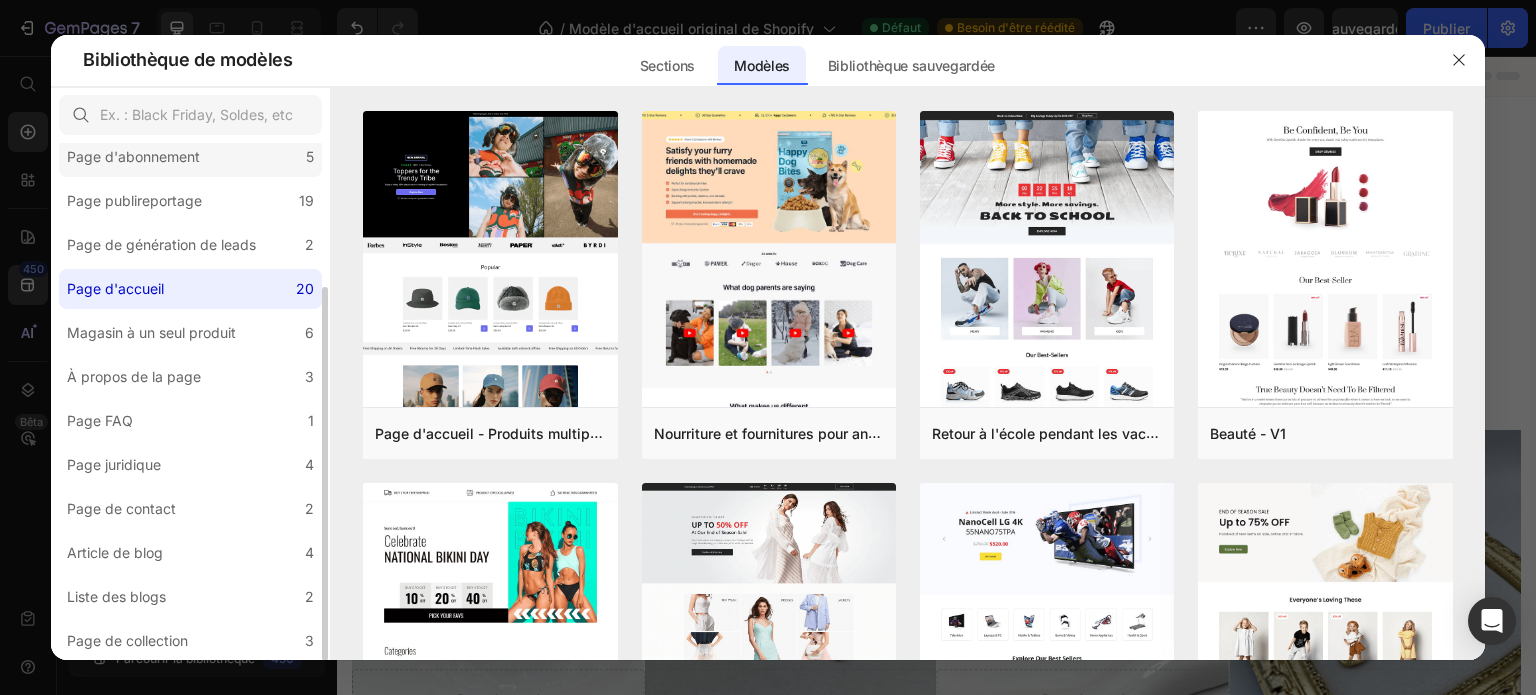 click on "Page d'abonnement 5" 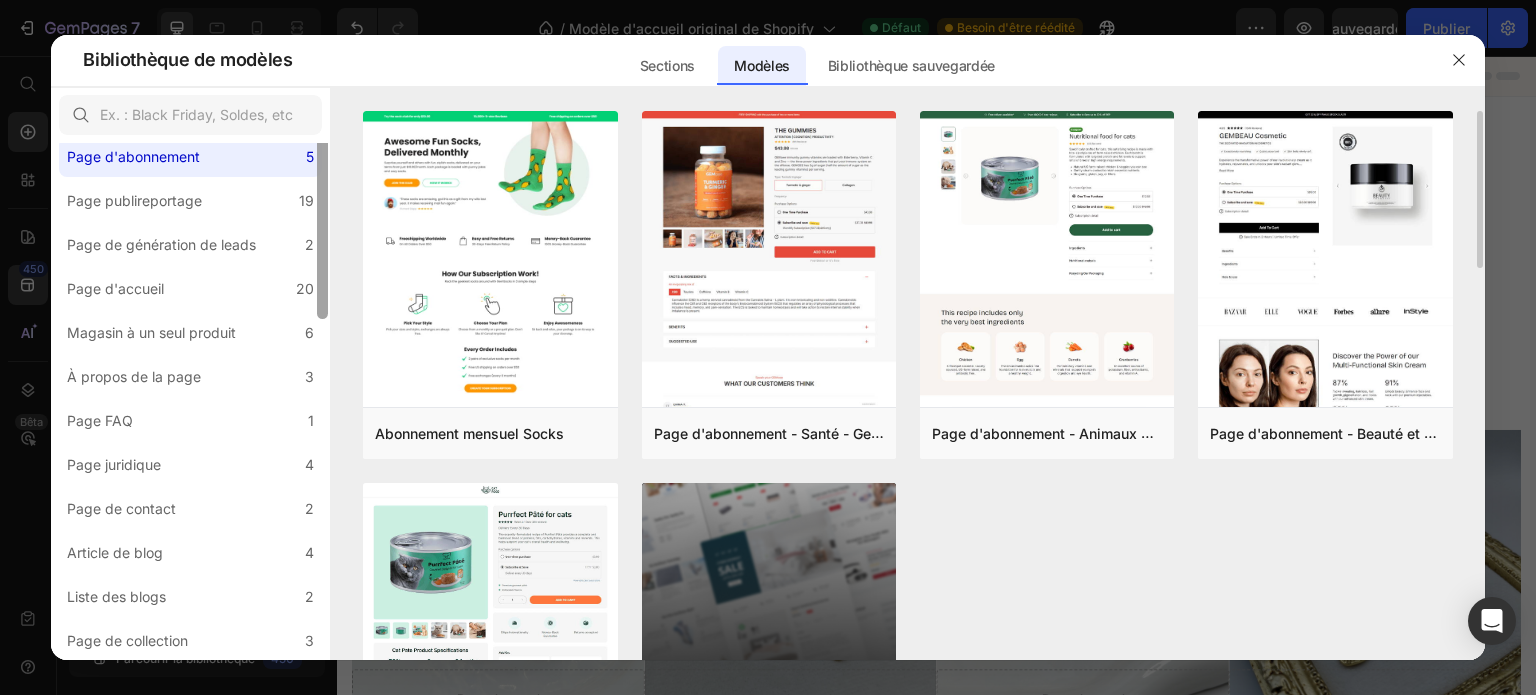 scroll, scrollTop: 0, scrollLeft: 0, axis: both 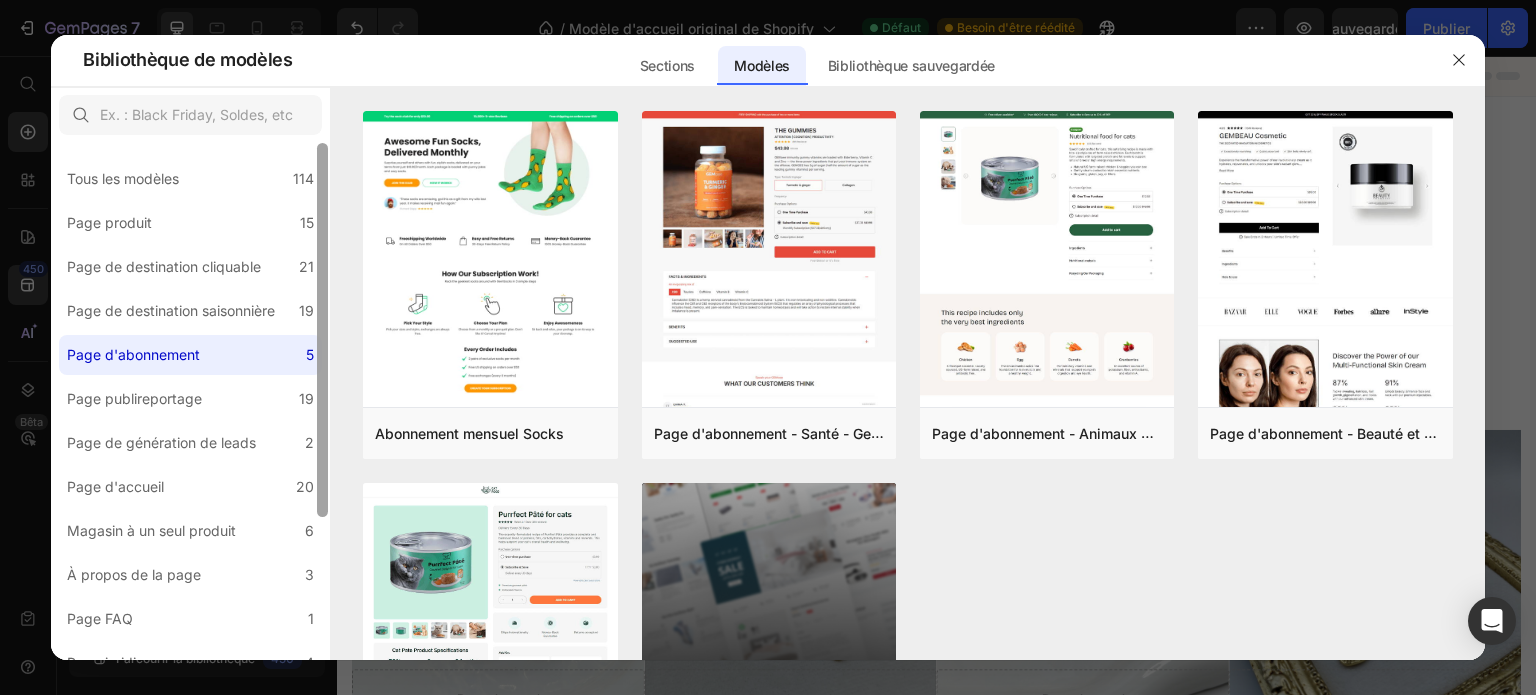 drag, startPoint x: 324, startPoint y: 291, endPoint x: 341, endPoint y: 110, distance: 181.79659 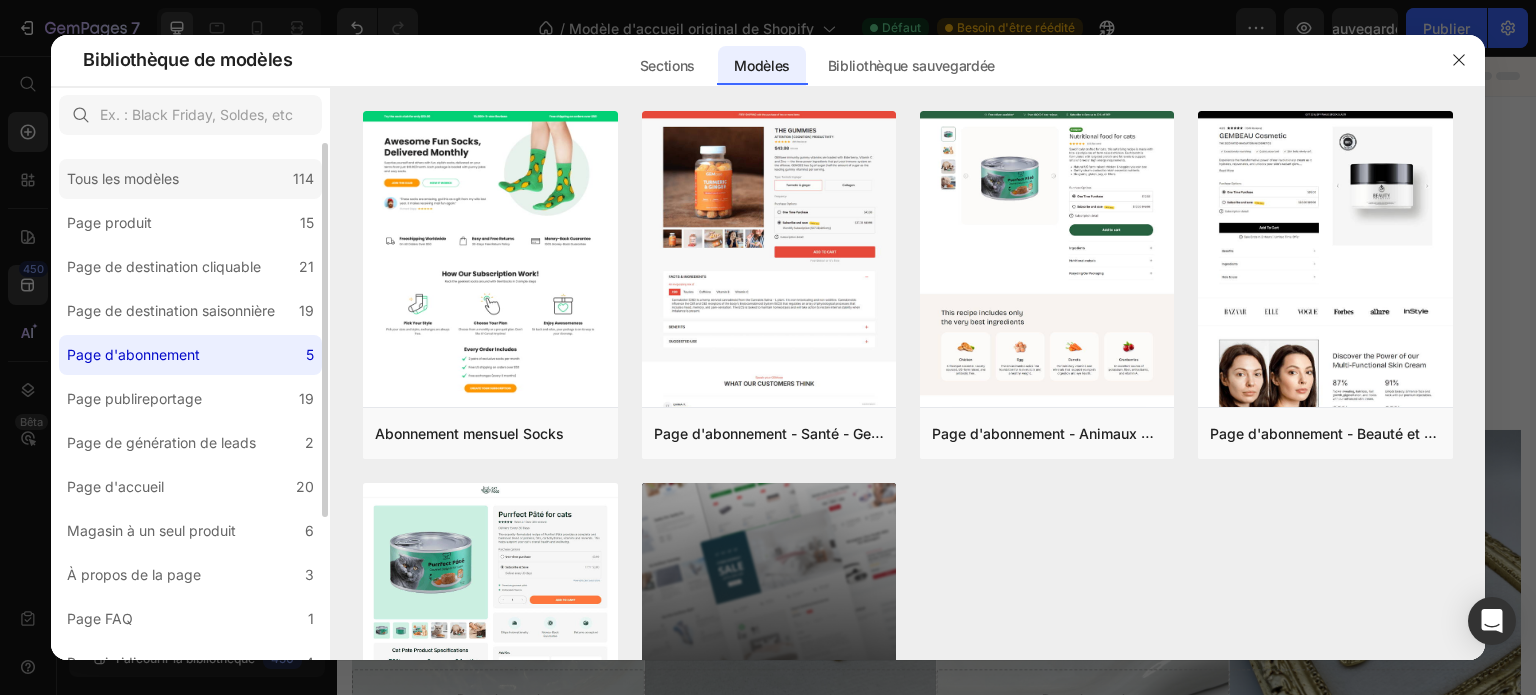 click on "Tous les modèles [NUMBER]" 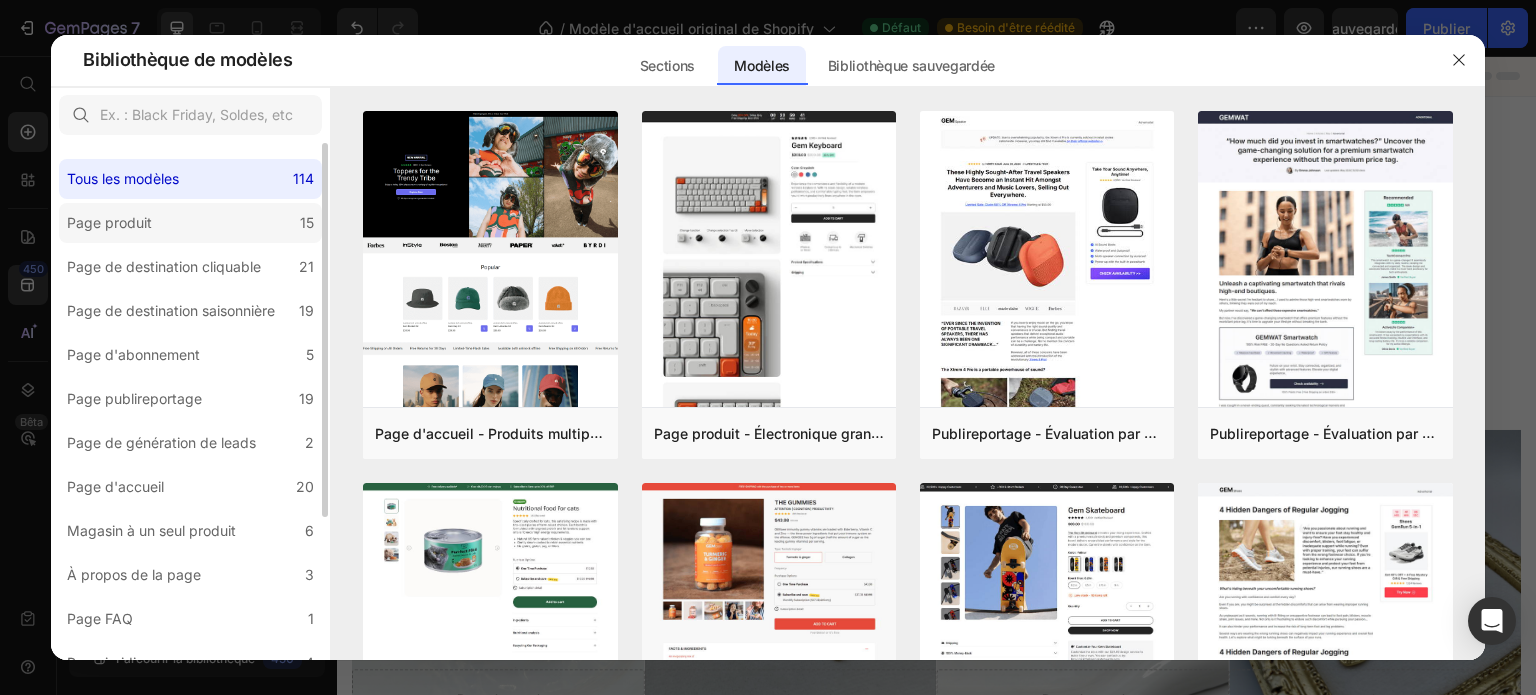 click on "Page produit 15" 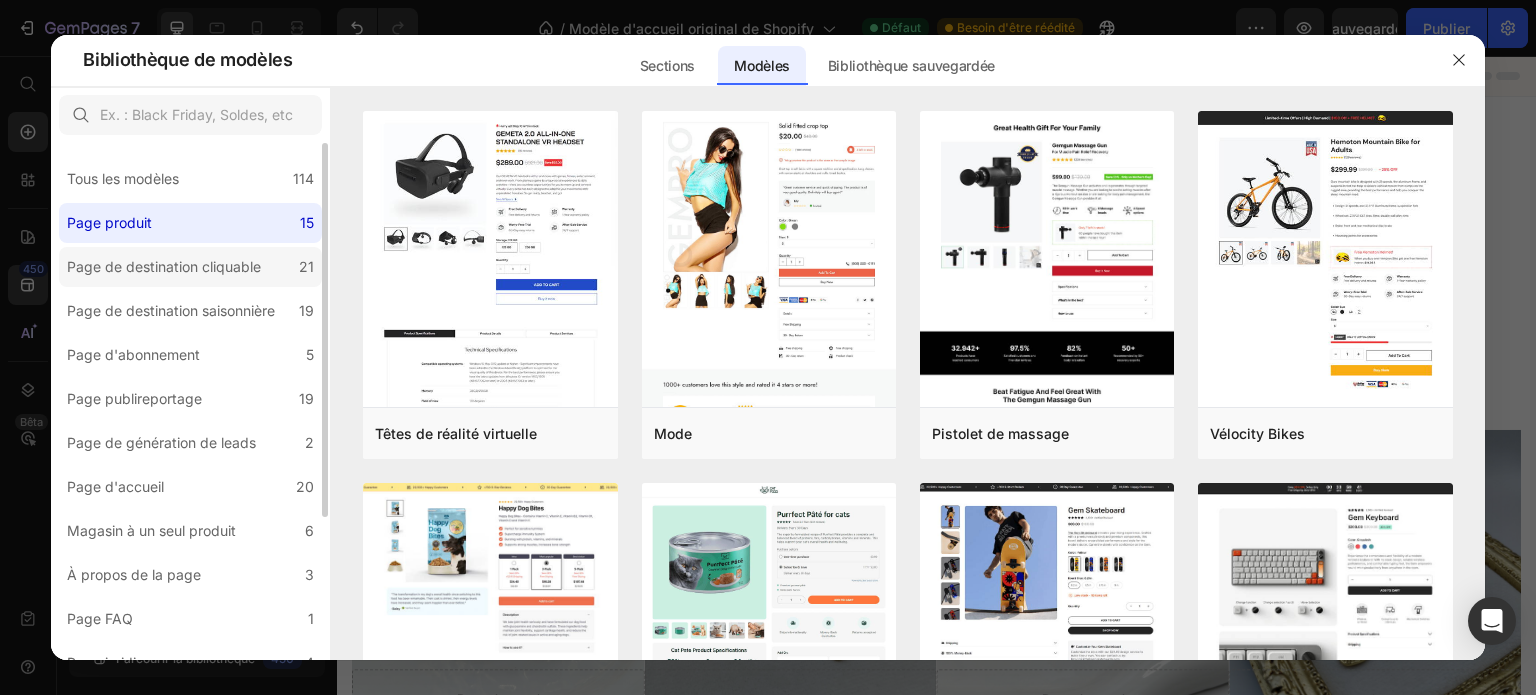 click on "Page de destination cliquable 21" 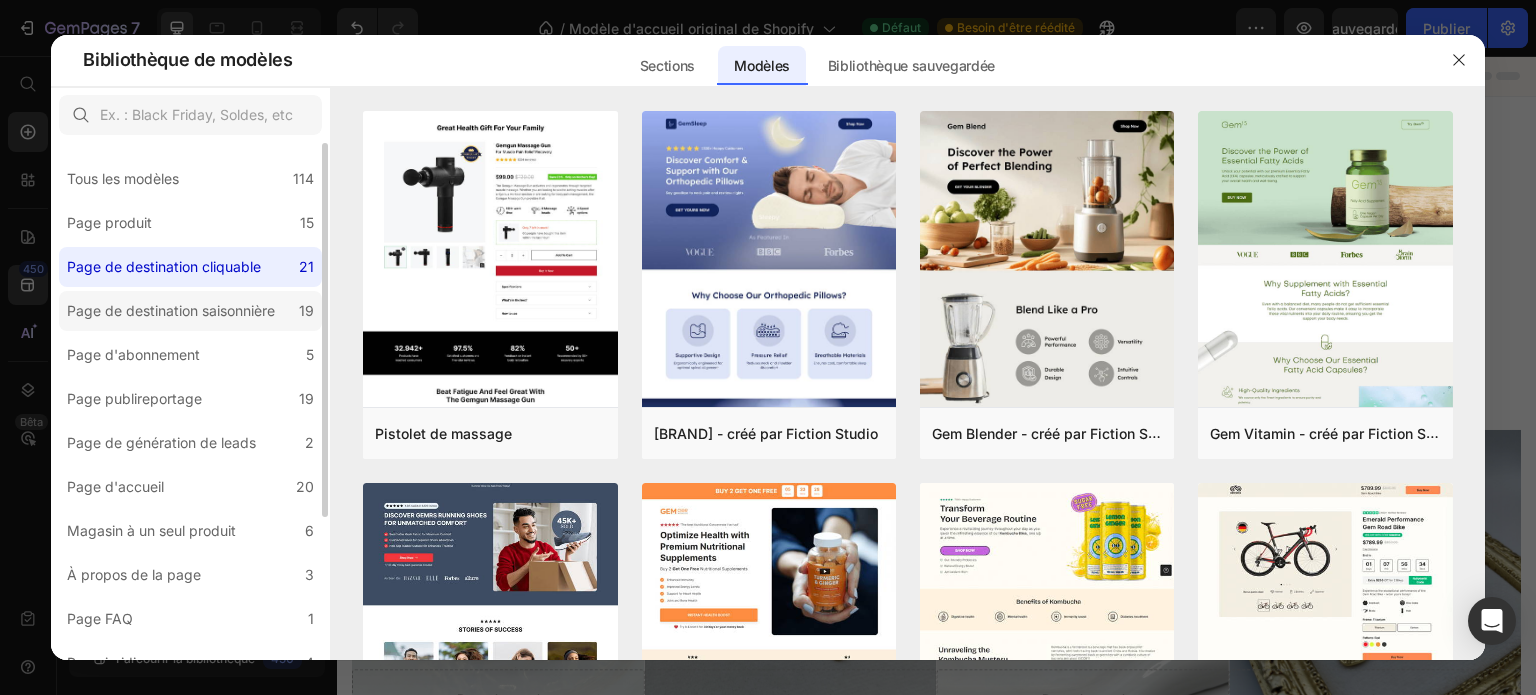 click on "Page de destination saisonnière" at bounding box center (171, 311) 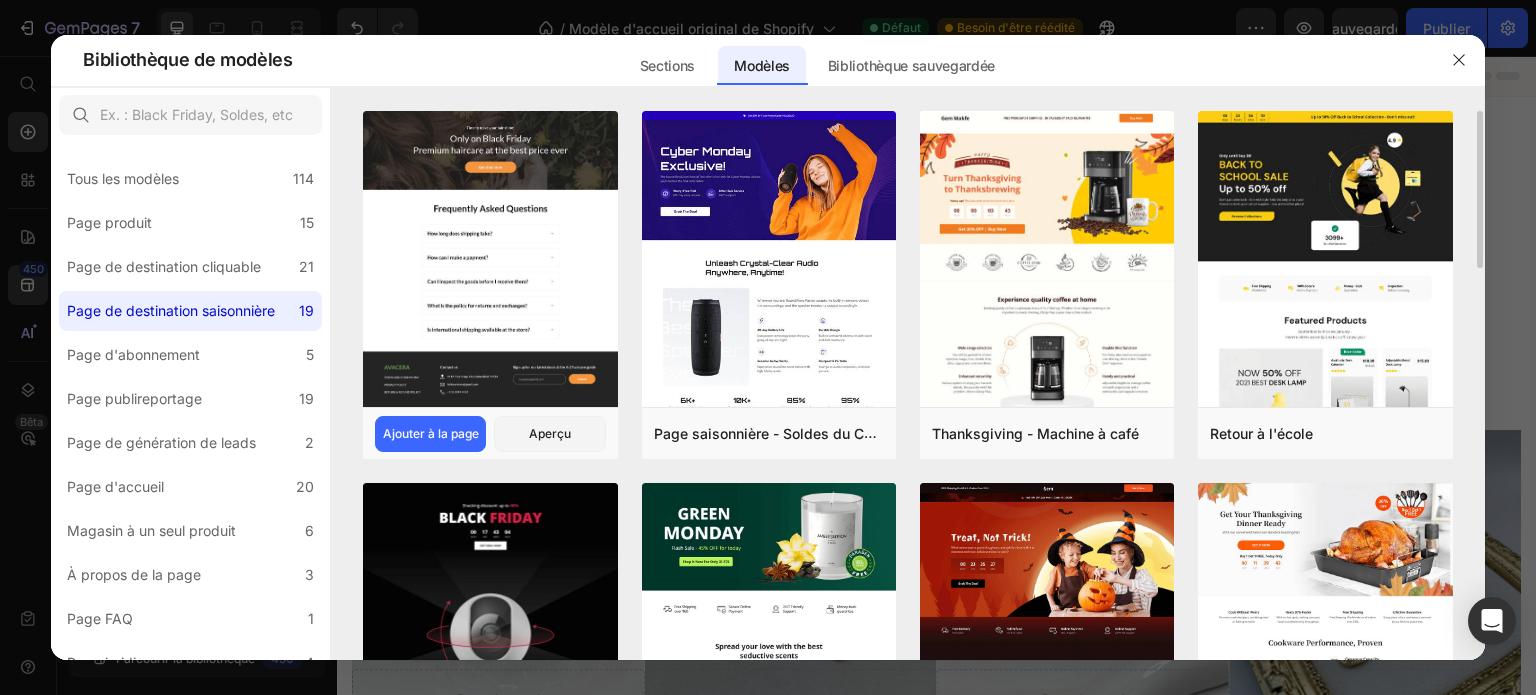 click at bounding box center (490, -266) 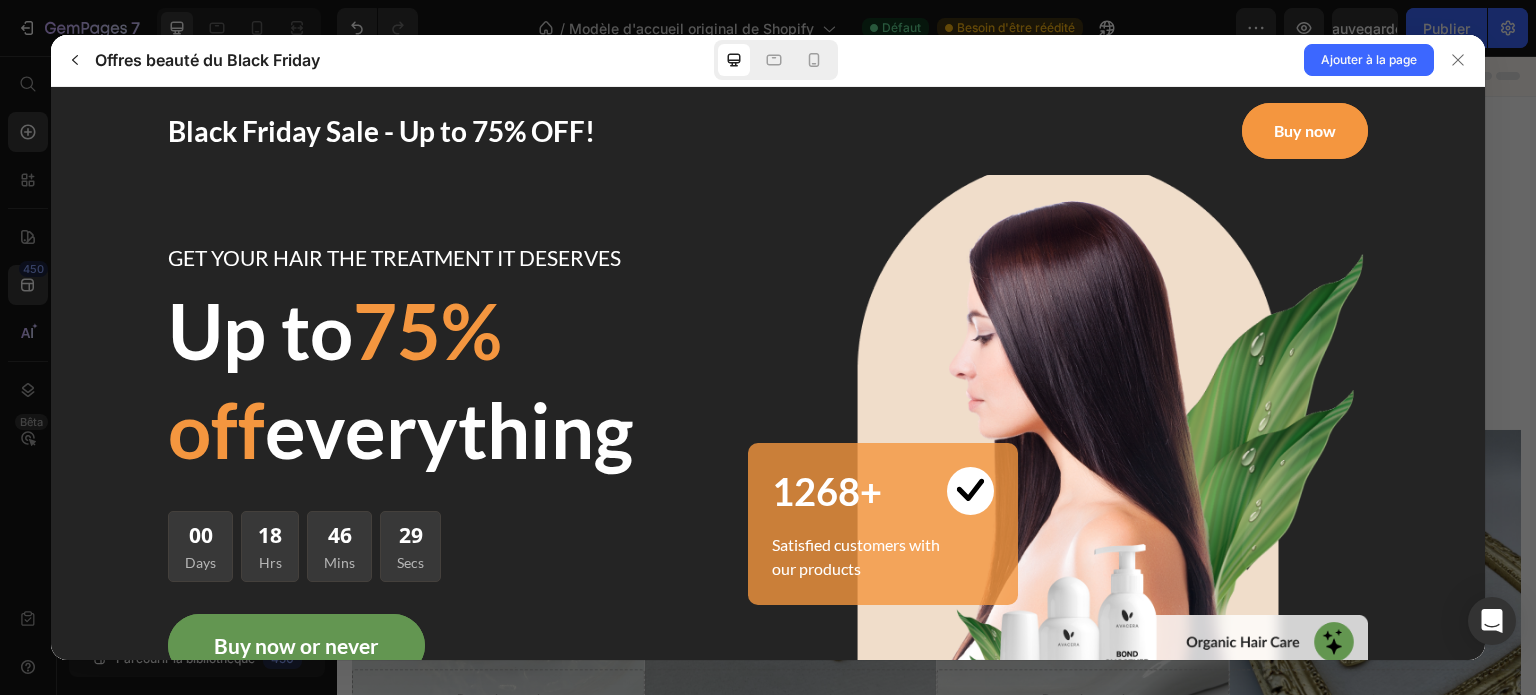 scroll, scrollTop: 0, scrollLeft: 0, axis: both 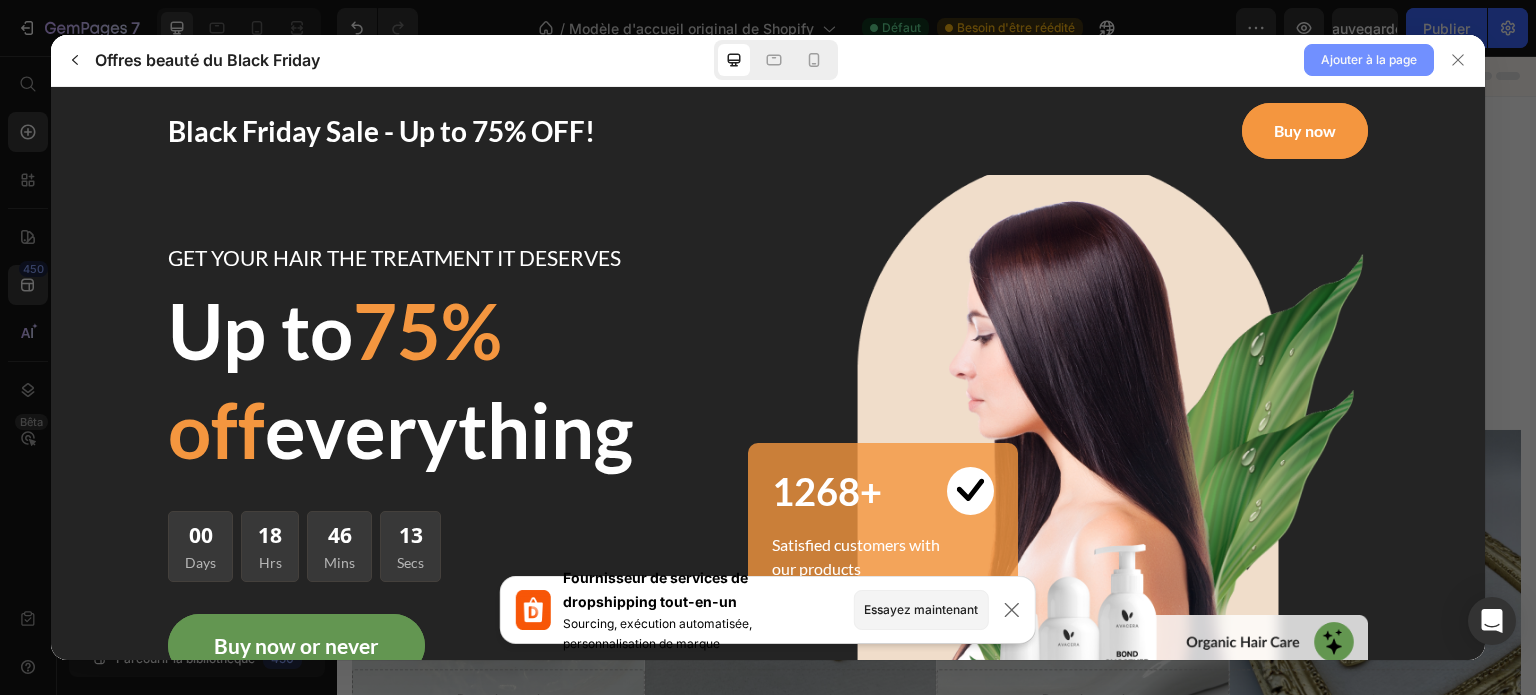 click on "Ajouter à la page" at bounding box center (1369, 59) 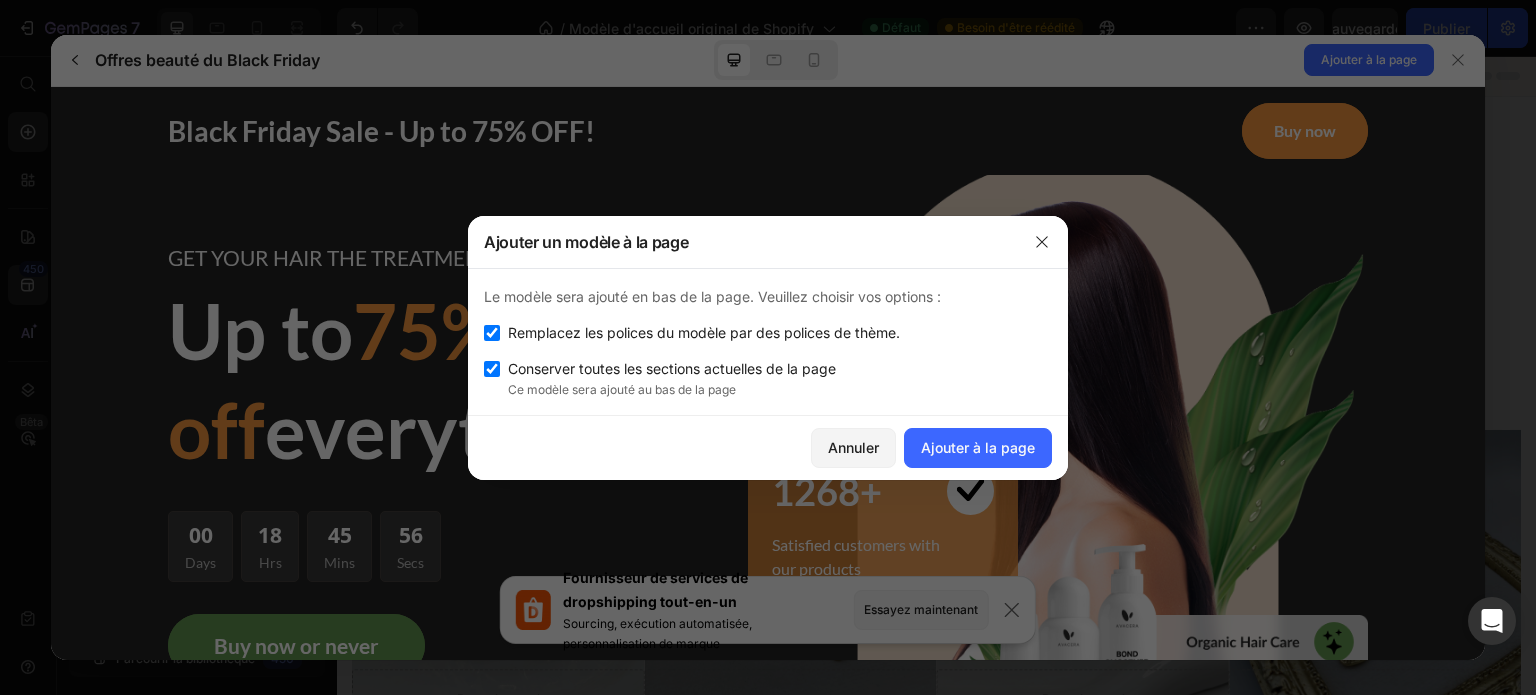 click on "Remplacez les polices du modèle par des polices de thème." at bounding box center (704, 332) 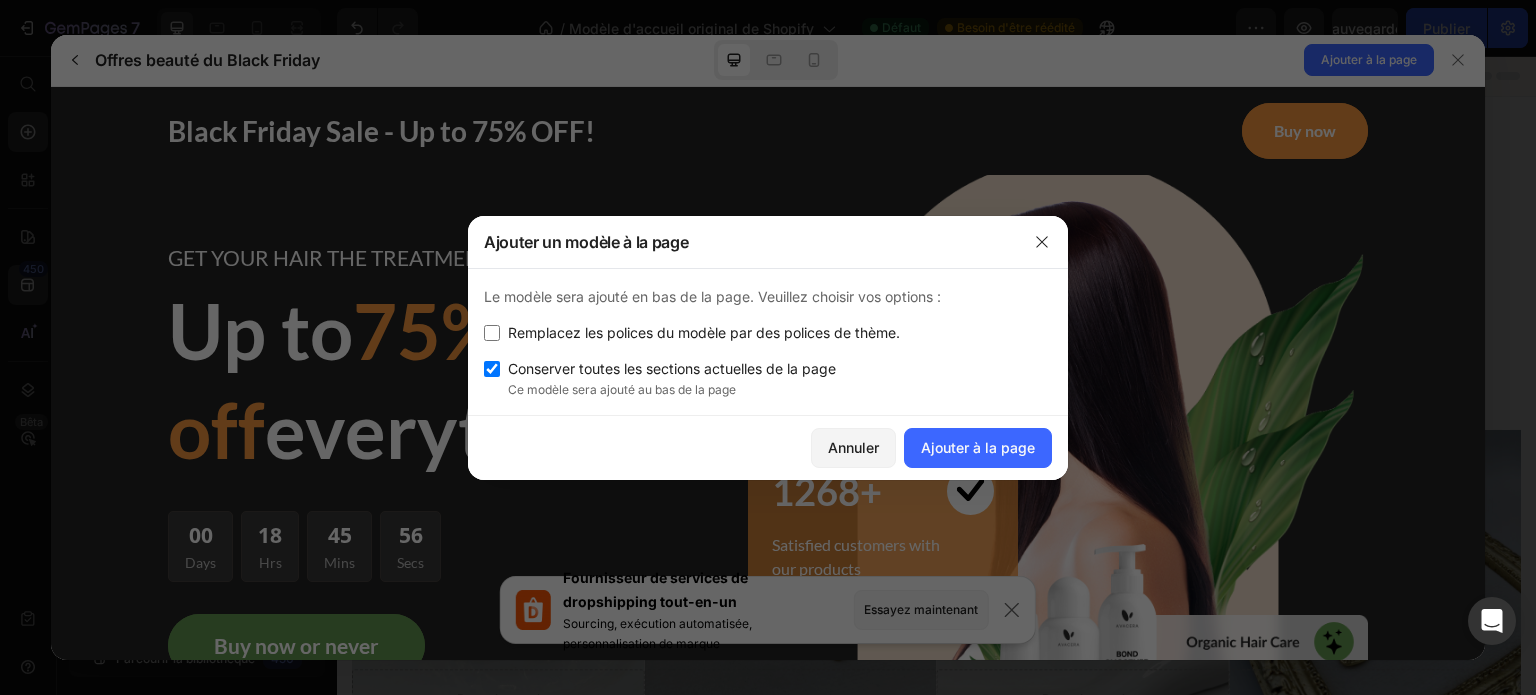 checkbox on "false" 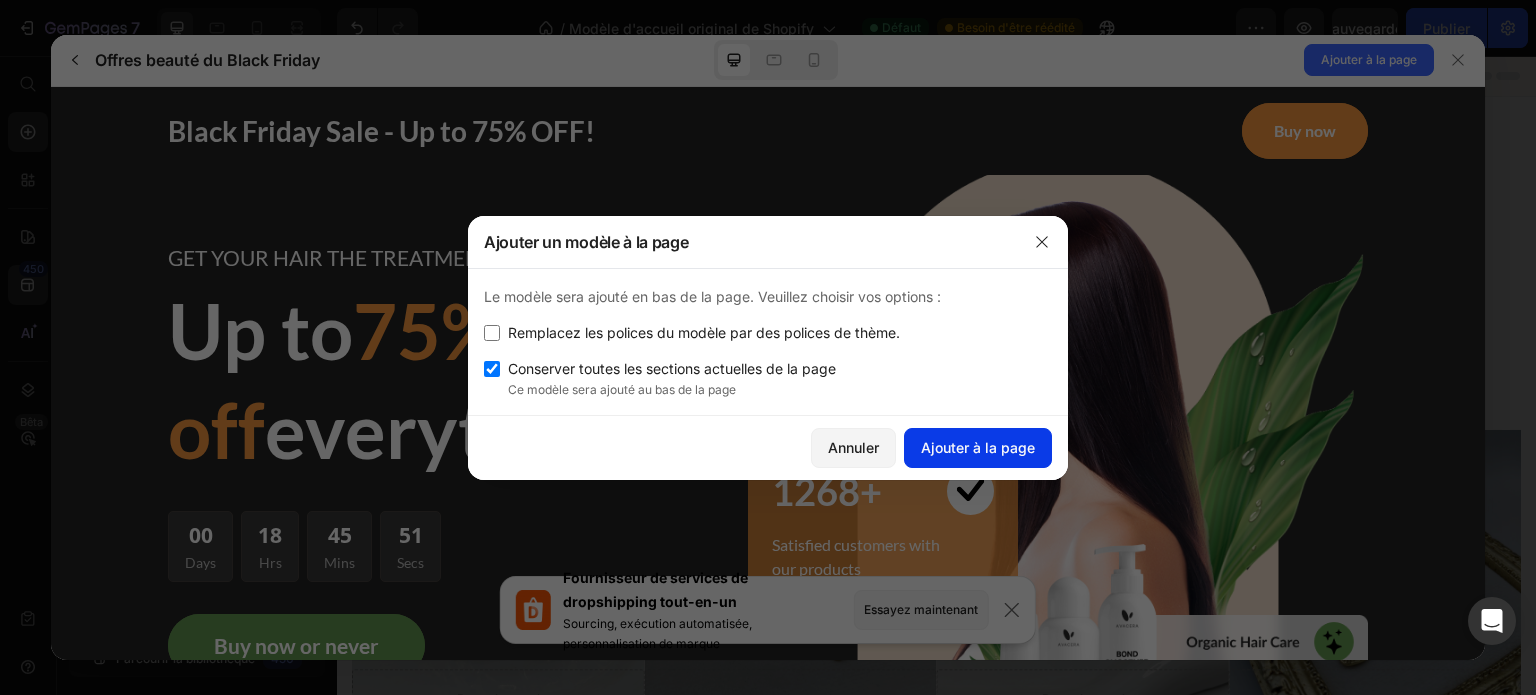 click on "Ajouter à la page" at bounding box center (978, 447) 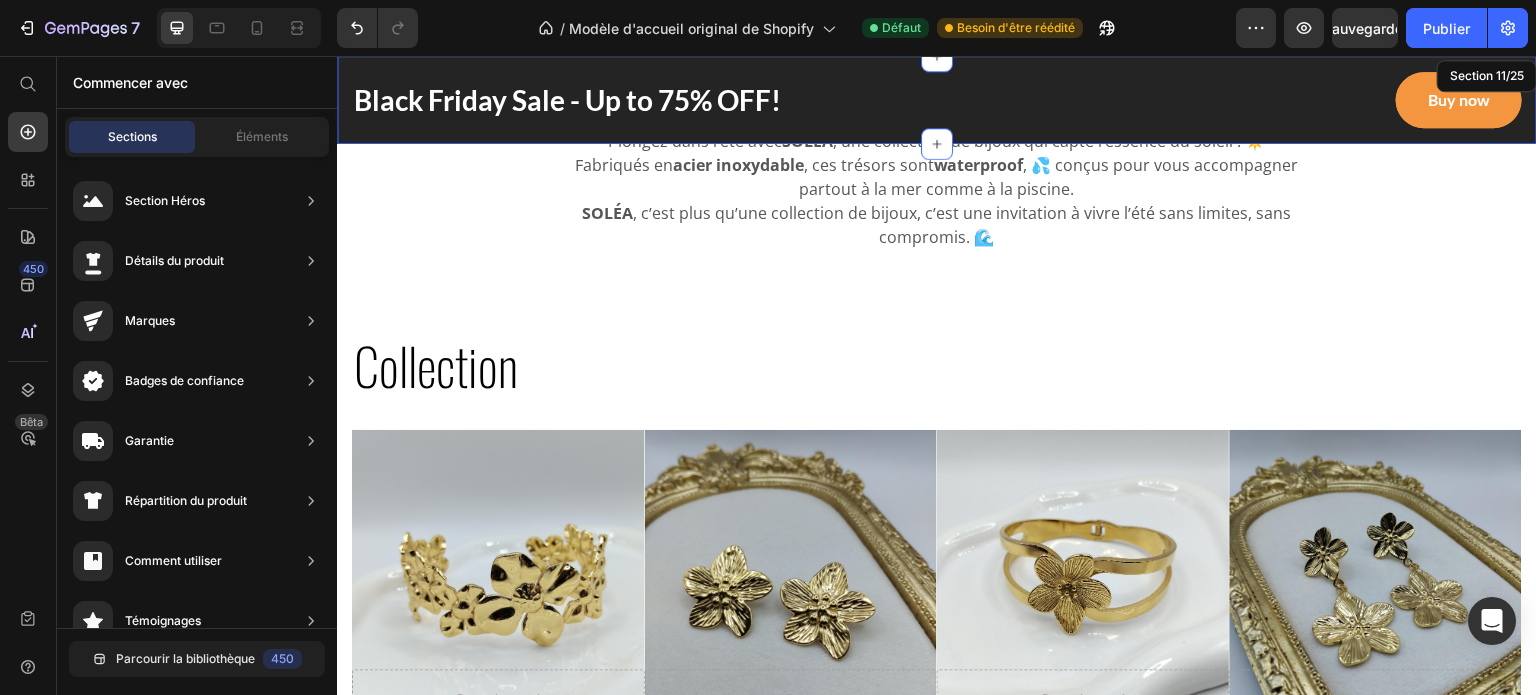 scroll, scrollTop: 0, scrollLeft: 0, axis: both 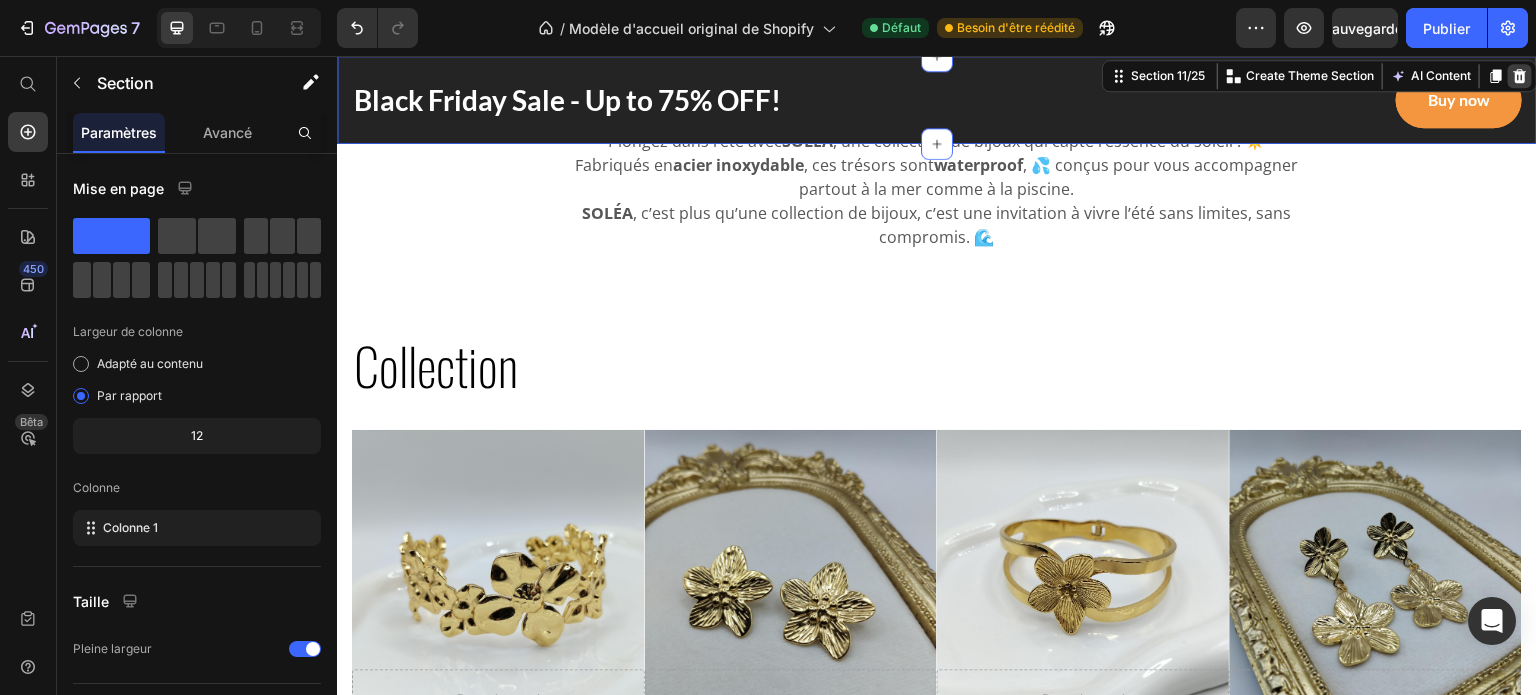 click 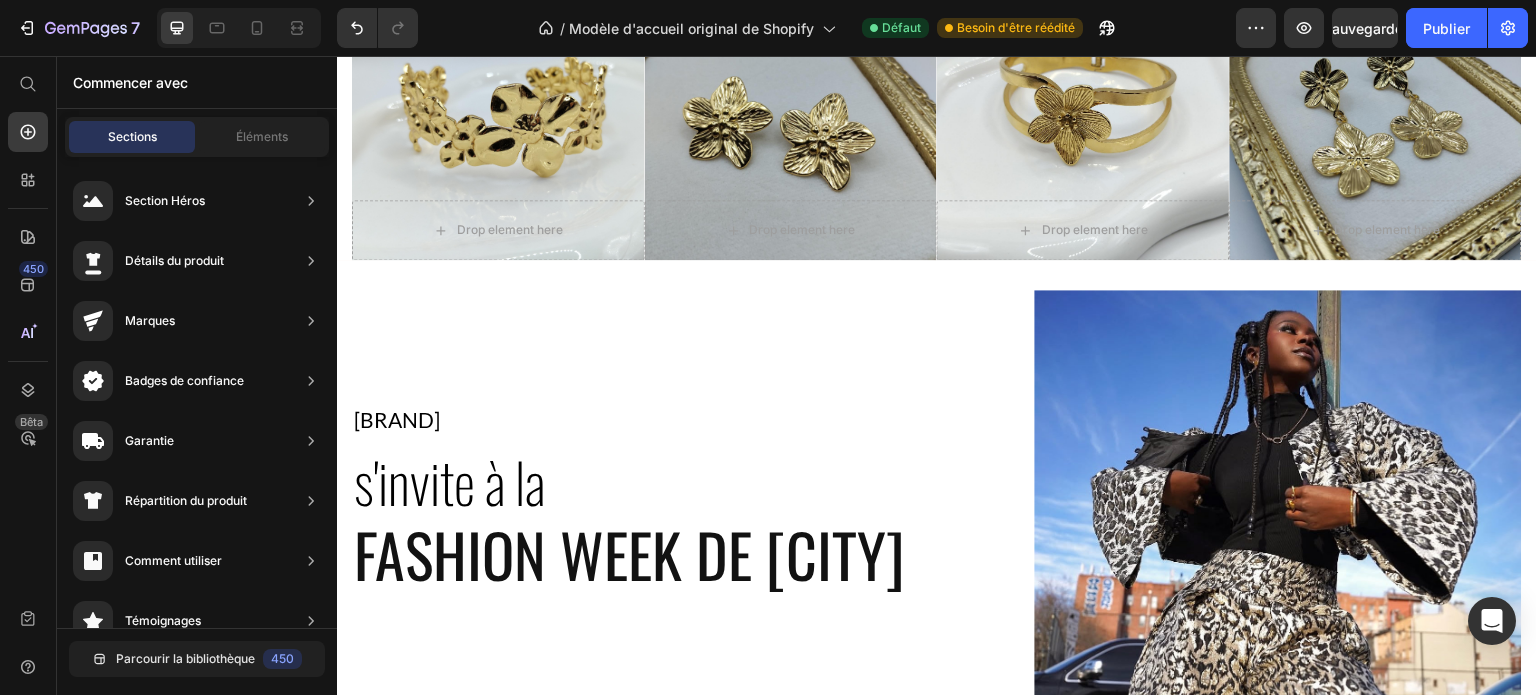 scroll, scrollTop: 640, scrollLeft: 0, axis: vertical 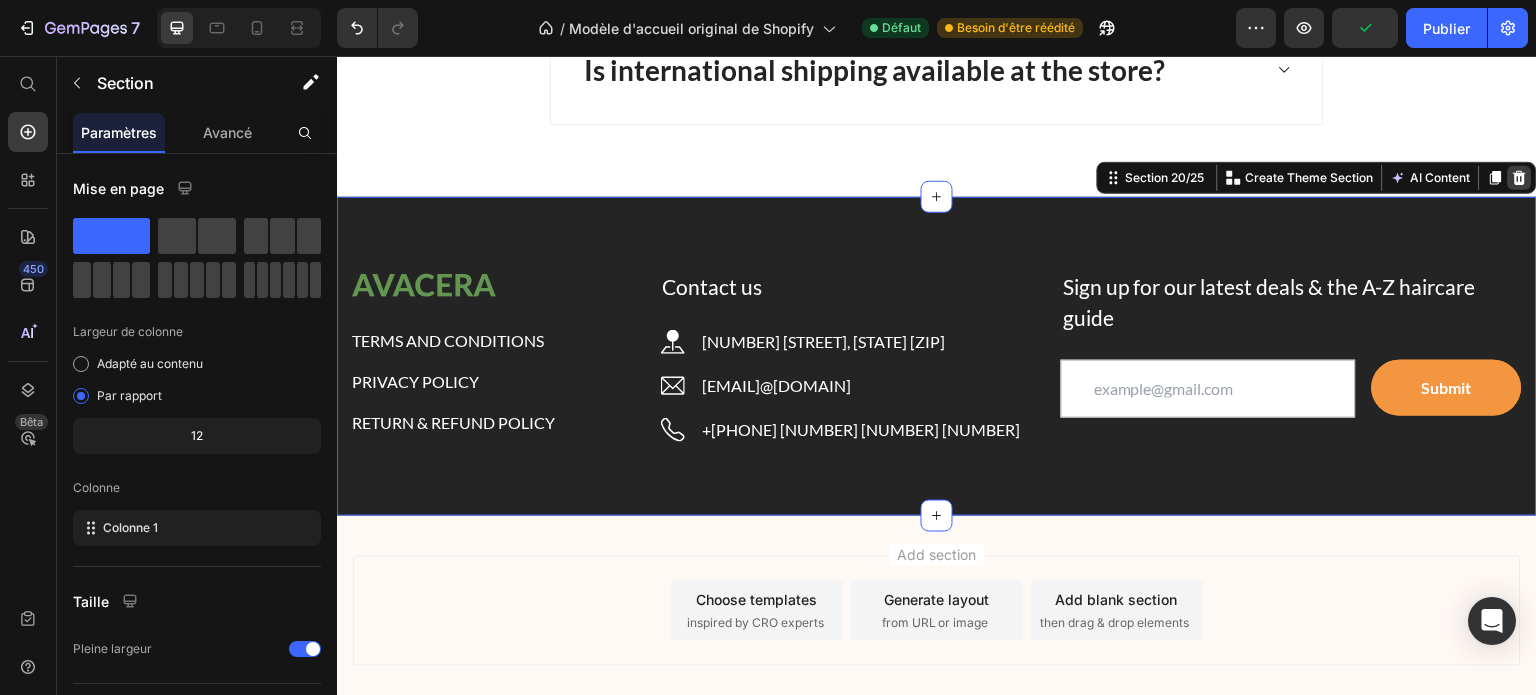 click 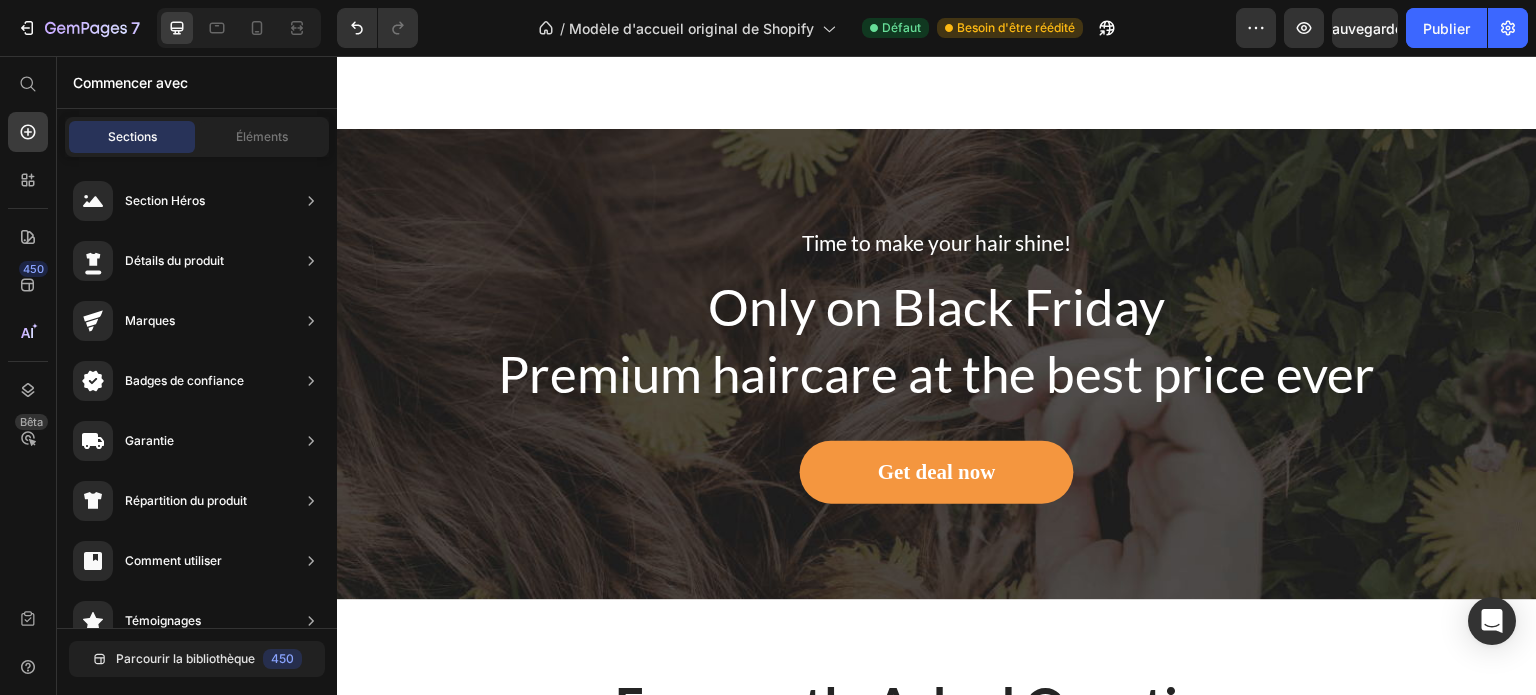 scroll, scrollTop: 8420, scrollLeft: 0, axis: vertical 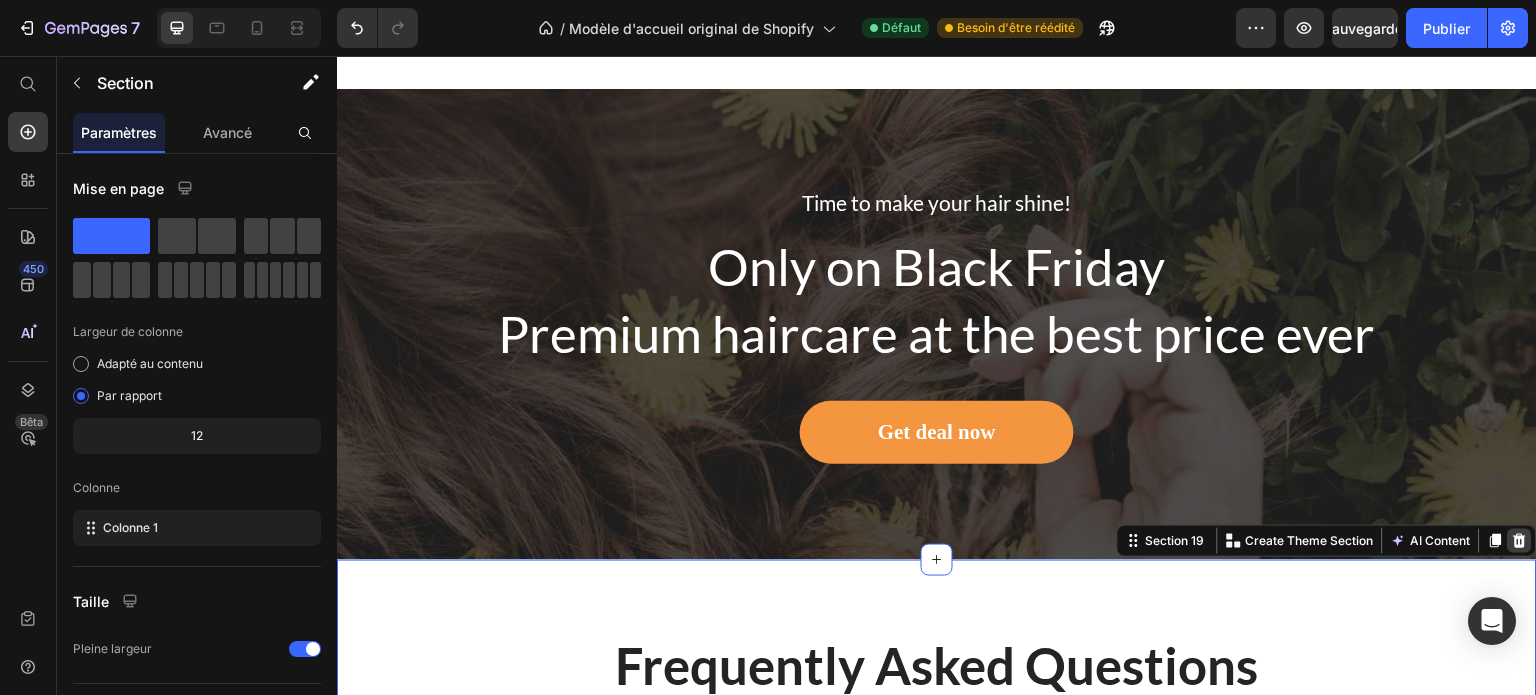 click at bounding box center (1520, 541) 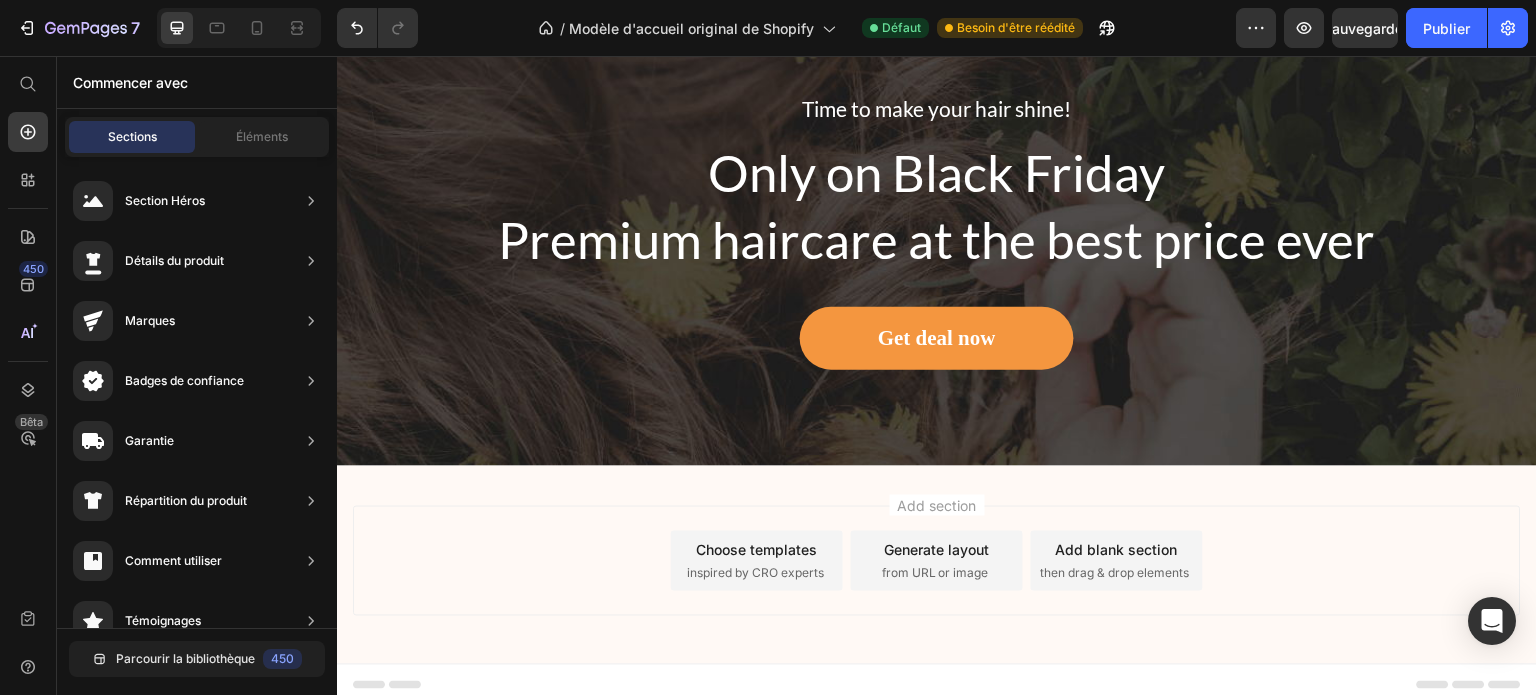 scroll, scrollTop: 8524, scrollLeft: 0, axis: vertical 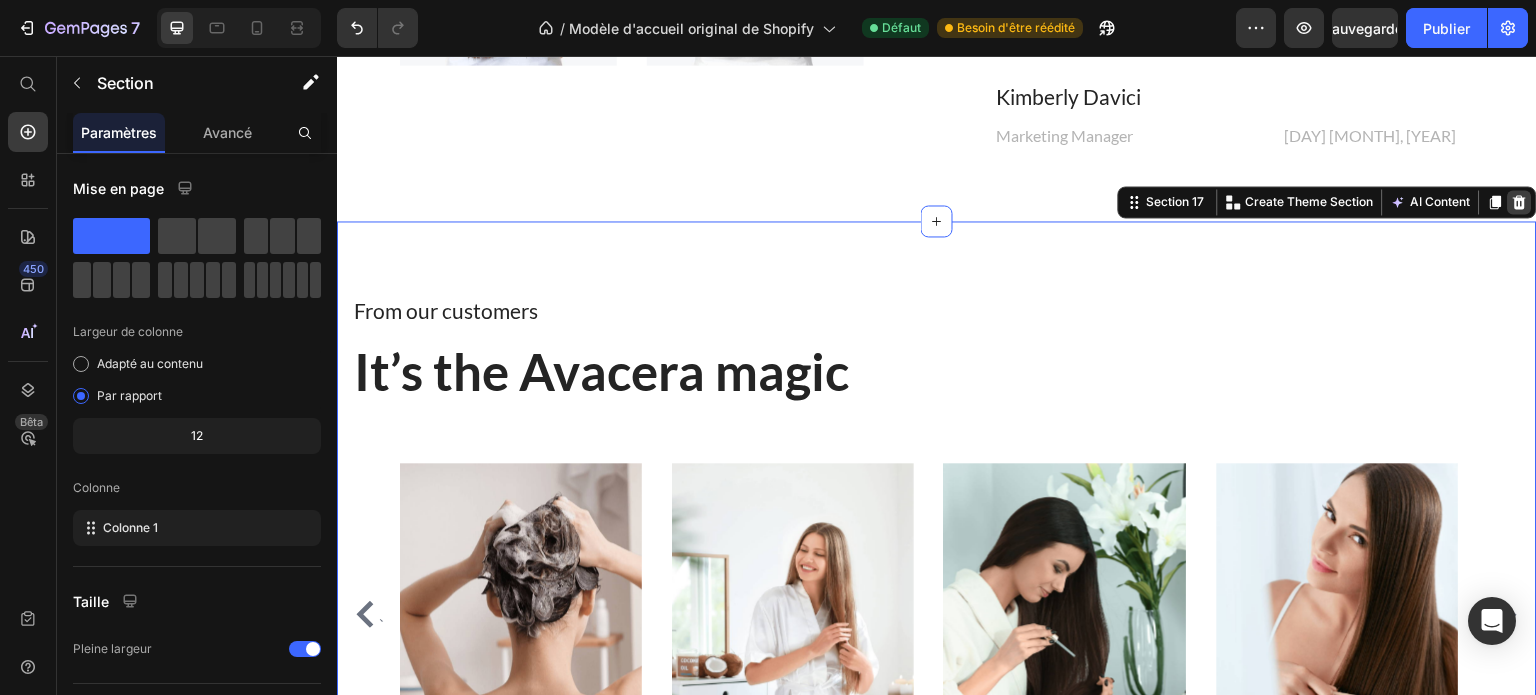 click 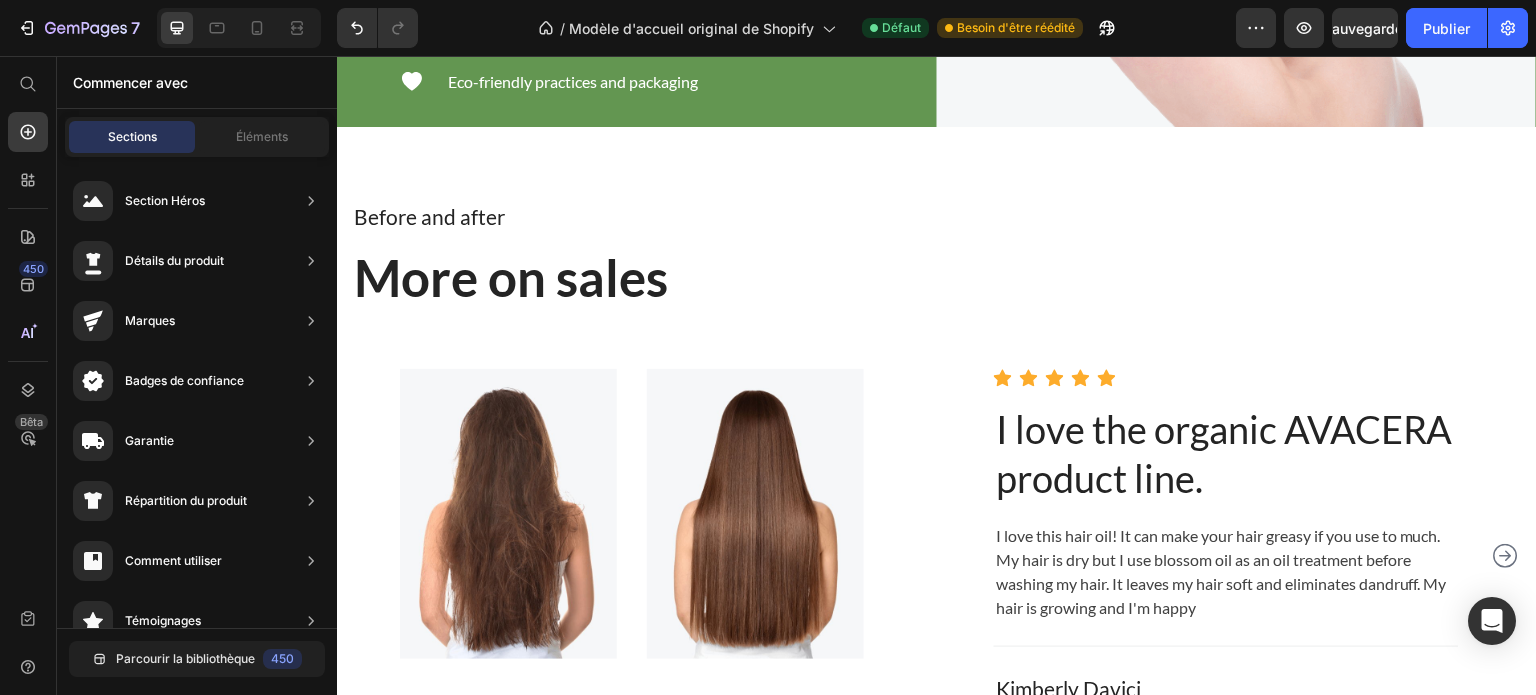 scroll, scrollTop: 7101, scrollLeft: 0, axis: vertical 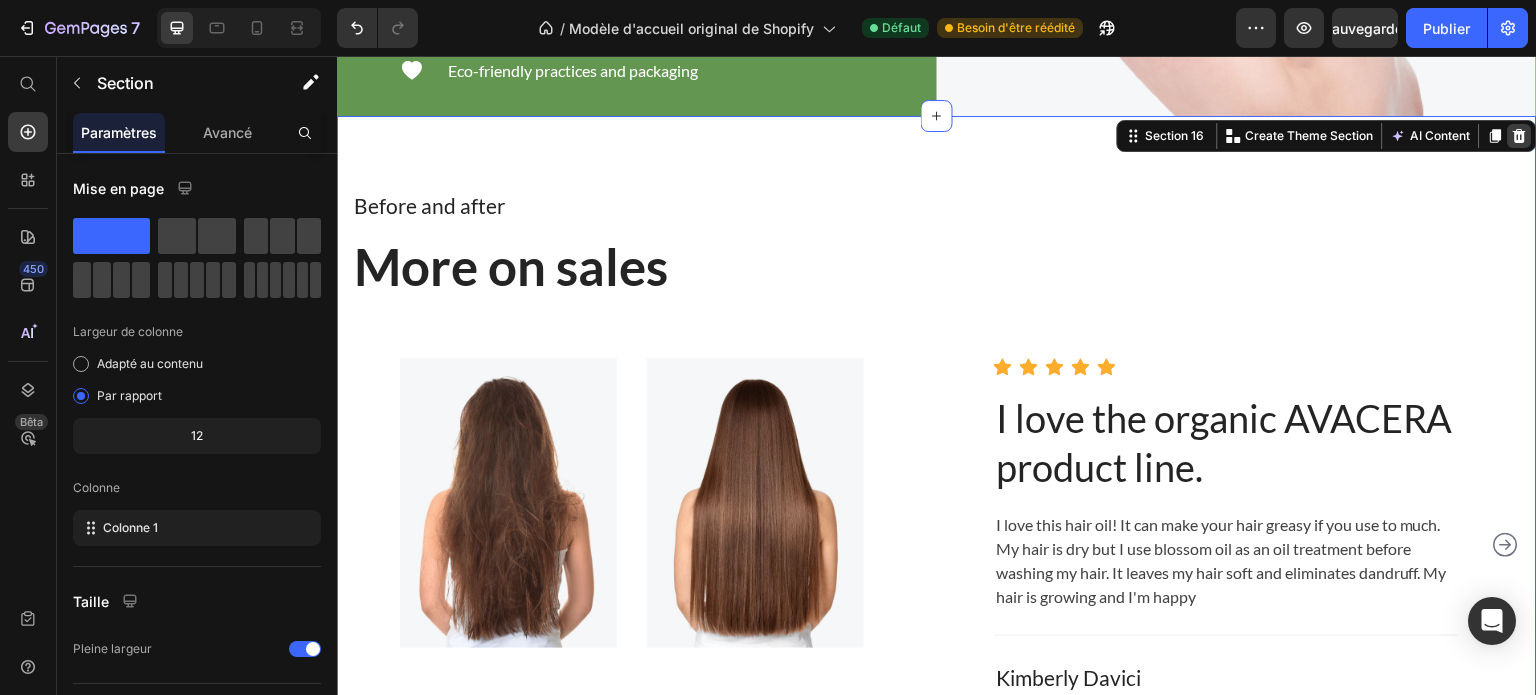 click 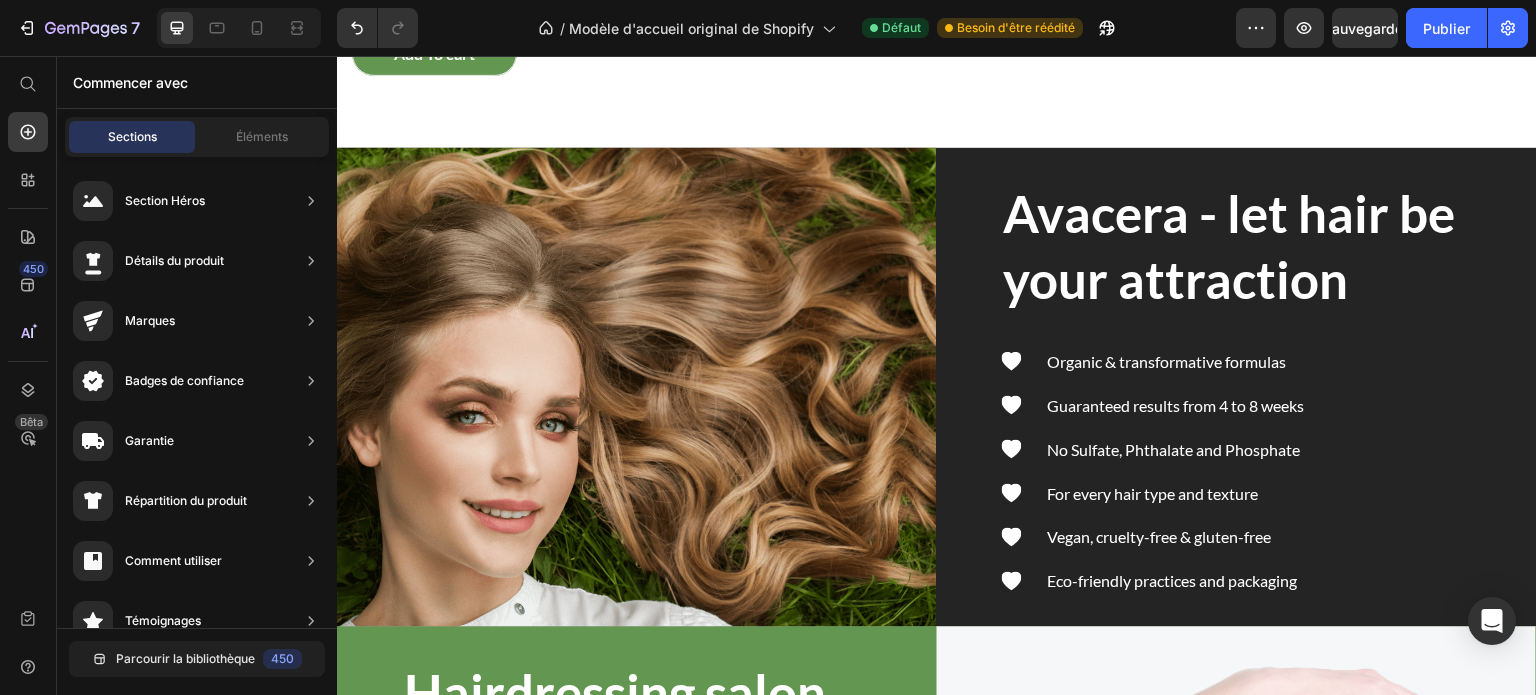 scroll, scrollTop: 6083, scrollLeft: 0, axis: vertical 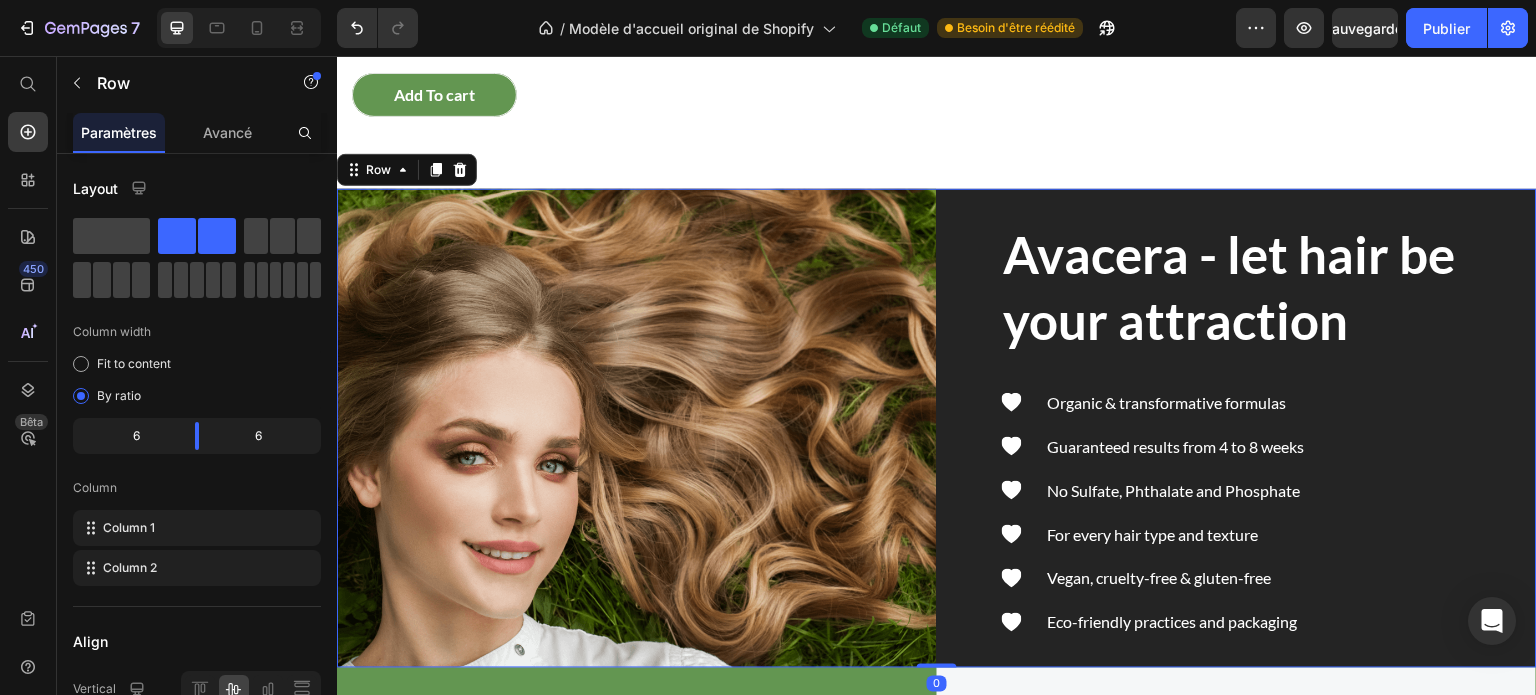 click on "Avacera - let hair be your attraction Heading
Icon Organic & transformative formulas Text block
Icon Guaranteed results from 4 to 8 weeks Text block
Icon No Sulfate, Phthalate and Phosphate Text block
Icon For every hair type and texture Text block
Icon Vegan, cruelty-free & gluten-free  Text block
Icon Eco-friendly practices and packaging Text block Icon List Row" at bounding box center [1237, 429] 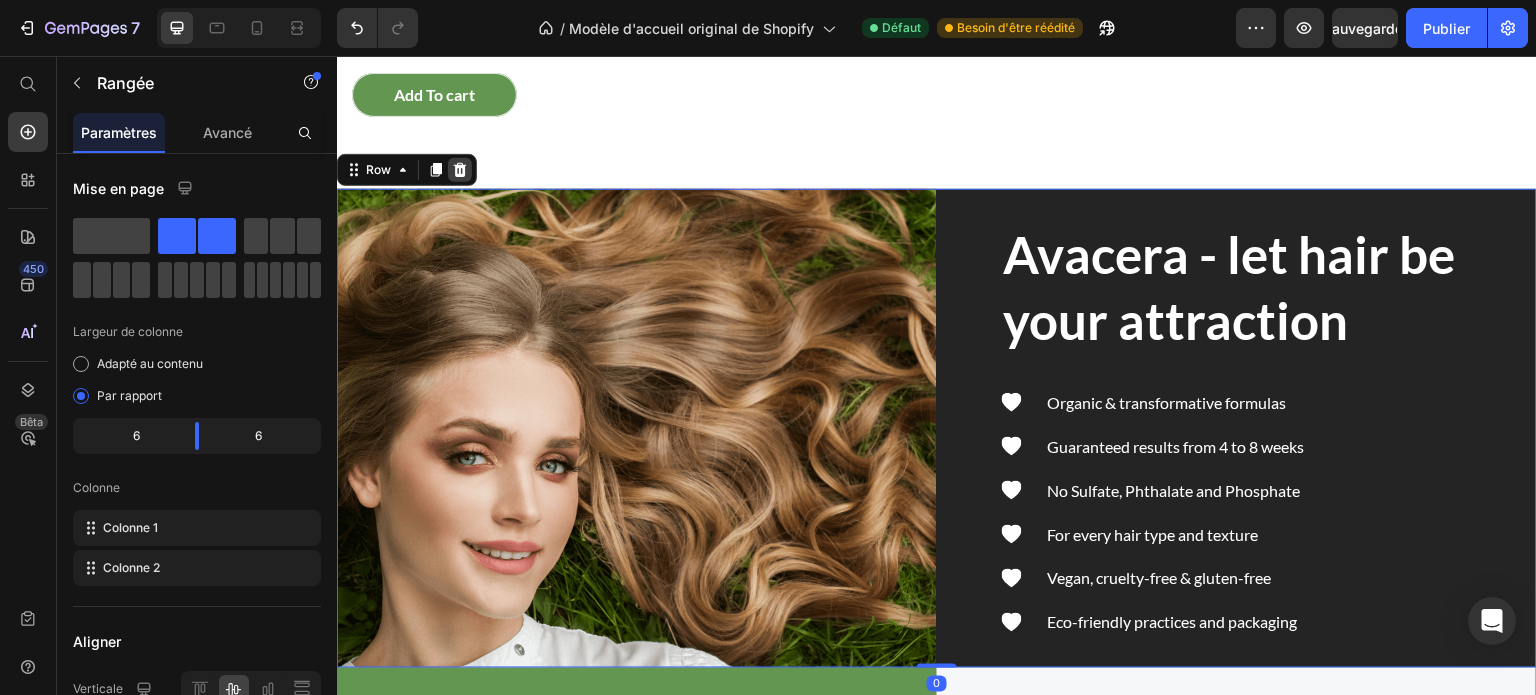 click 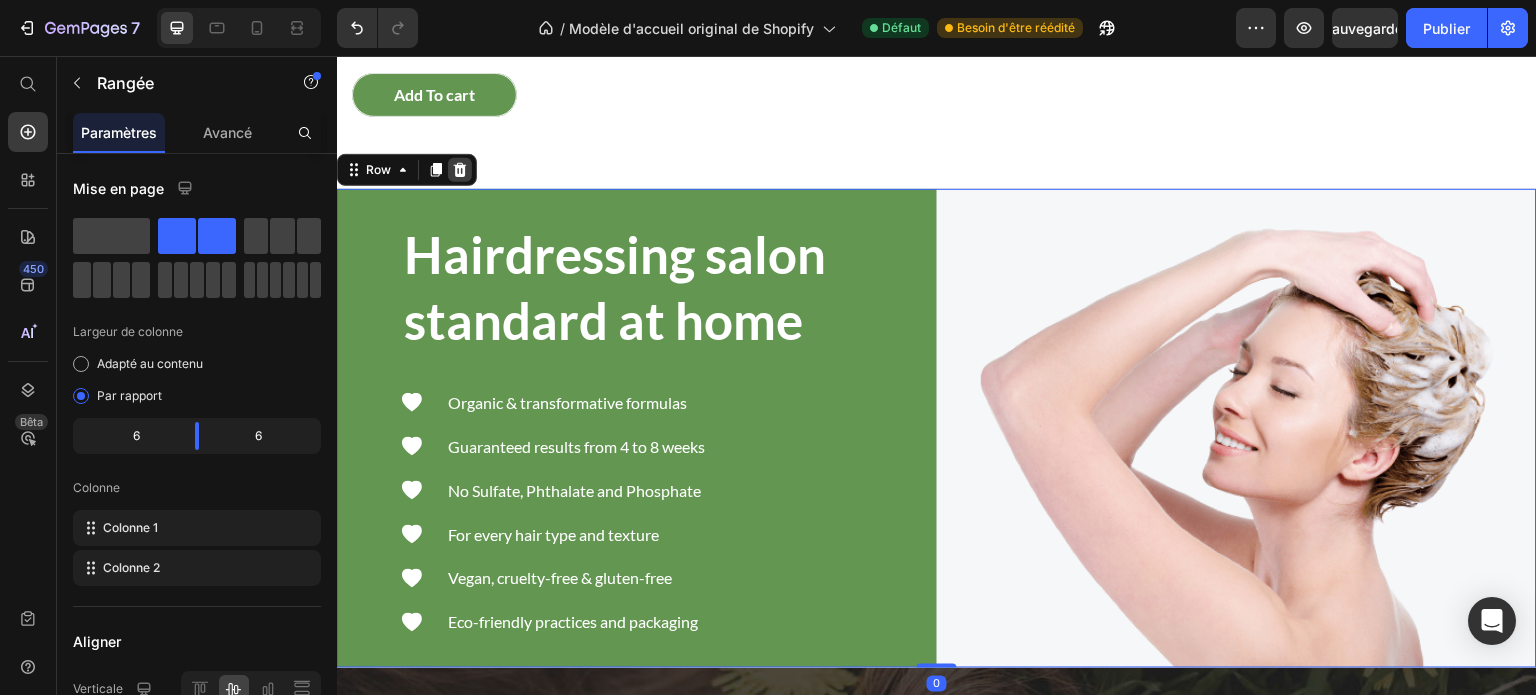 click 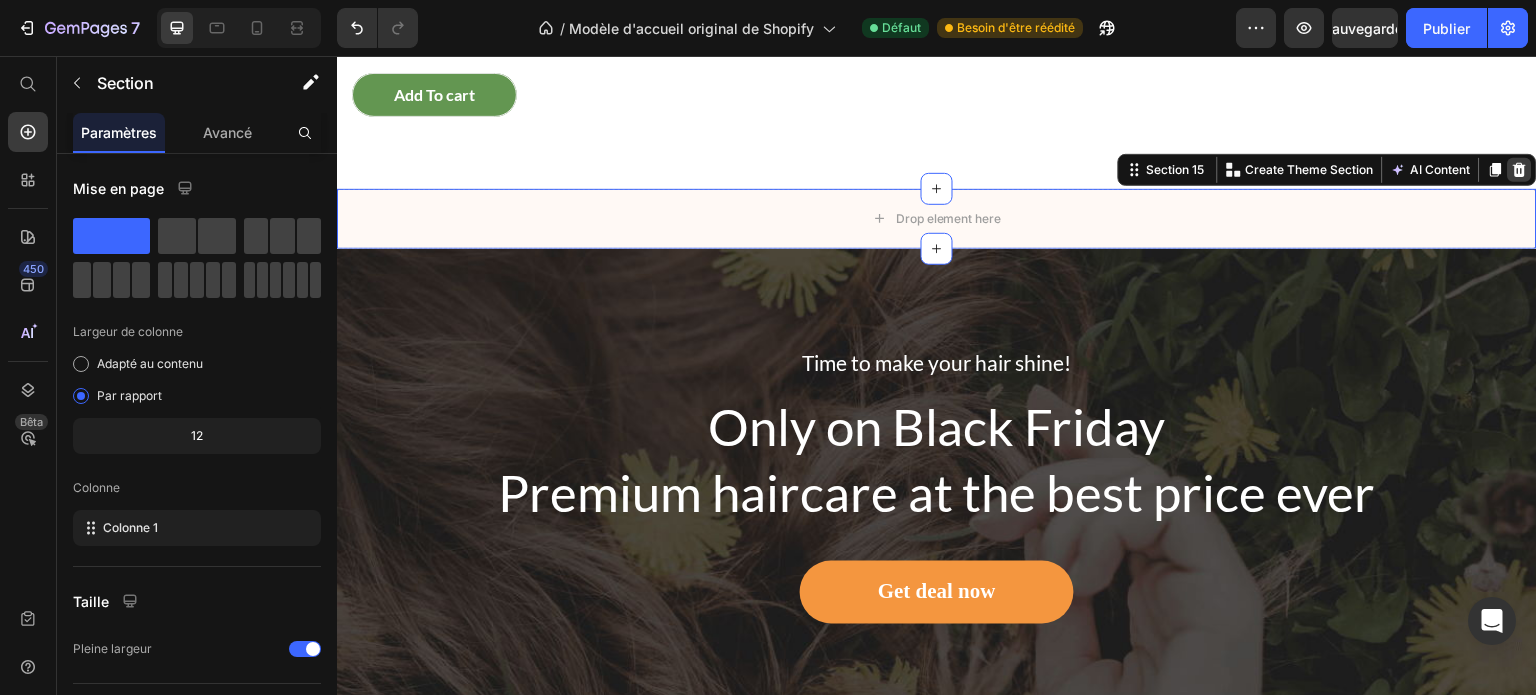click at bounding box center [1520, 170] 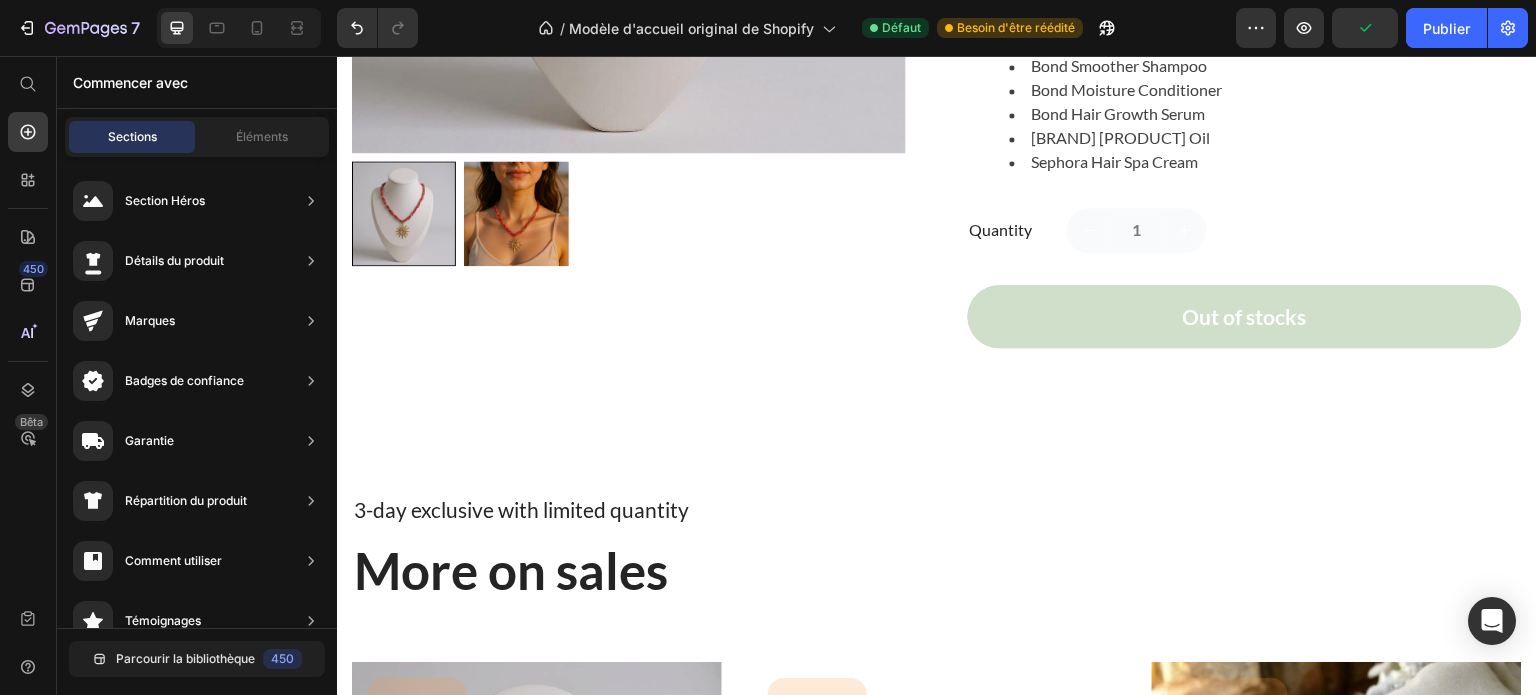 scroll, scrollTop: 4209, scrollLeft: 0, axis: vertical 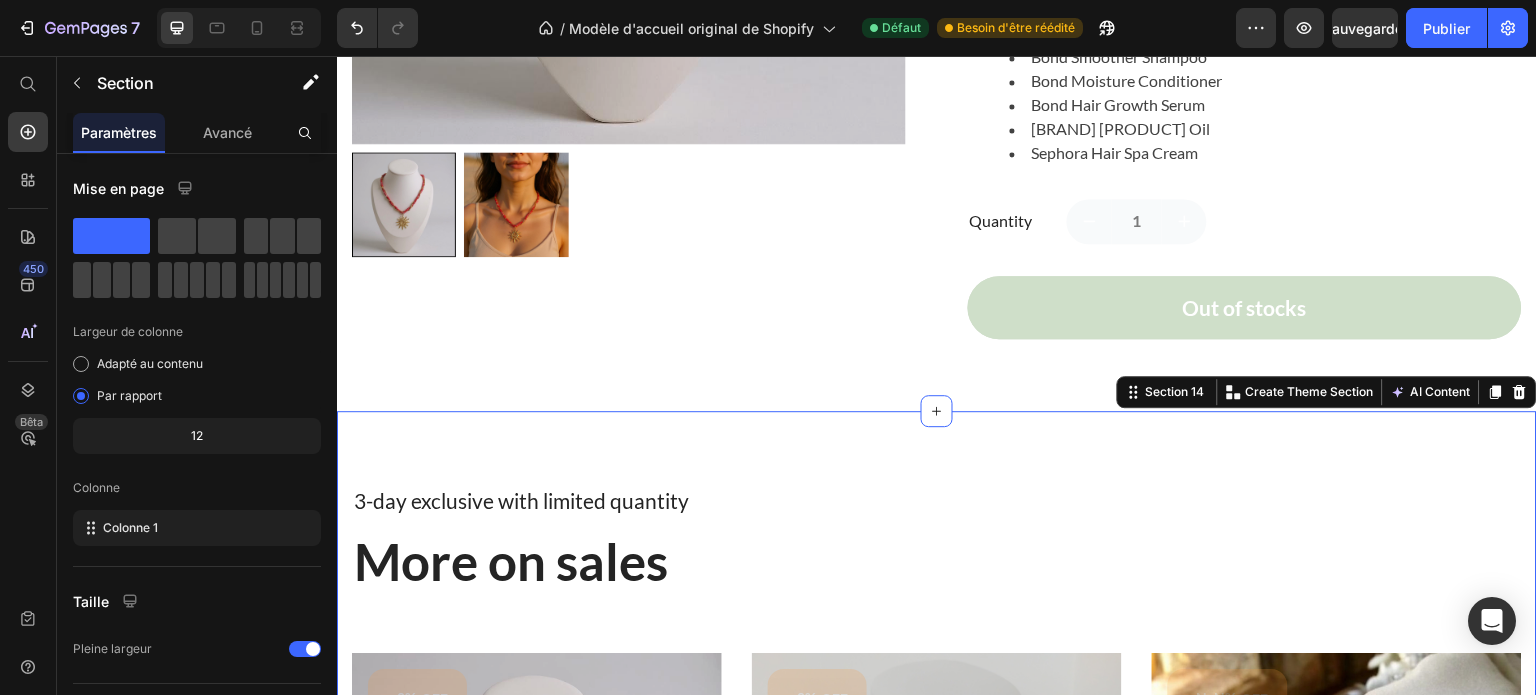 click on "3-day exclusive with limited quantity Text block More on sales Heading Row - 0% OFF (P) Tag Product Images Collier Naïa (P) Title Icon 4.9 Text block Row Row €20,00 (P) Price €0,00 (P) Price Row Out Of Stock (P) Cart Button Row - 0% OFF (P) Tag Product Images Collier YUMEKO (P) Title Icon 4.9 Text block Row Row €35,00 (P) Price €0,00 (P) Price Row Add To cart (P) Cart Button Row - NaN% OFF (P) Tag Product Images bijoux breloques (P) Title Icon 4.9 Text block Row Row €0,00 (P) Price €0,00 (P) Price Row Out Of Stock (P) Cart Button Row - 0% OFF (P) Tag Product Images Bracelet Dalila (P) Title Icon 4.9 Text block Row Row €30,00 (P) Price €0,00 (P) Price Row Add To cart (P) Cart Button Row Product List Section 14   You can create reusable sections Create Theme Section AI Content Write with GemAI What would you like to describe here? Tone and Voice Persuasive Product Collier Naïa Show more Generate" at bounding box center (937, 1236) 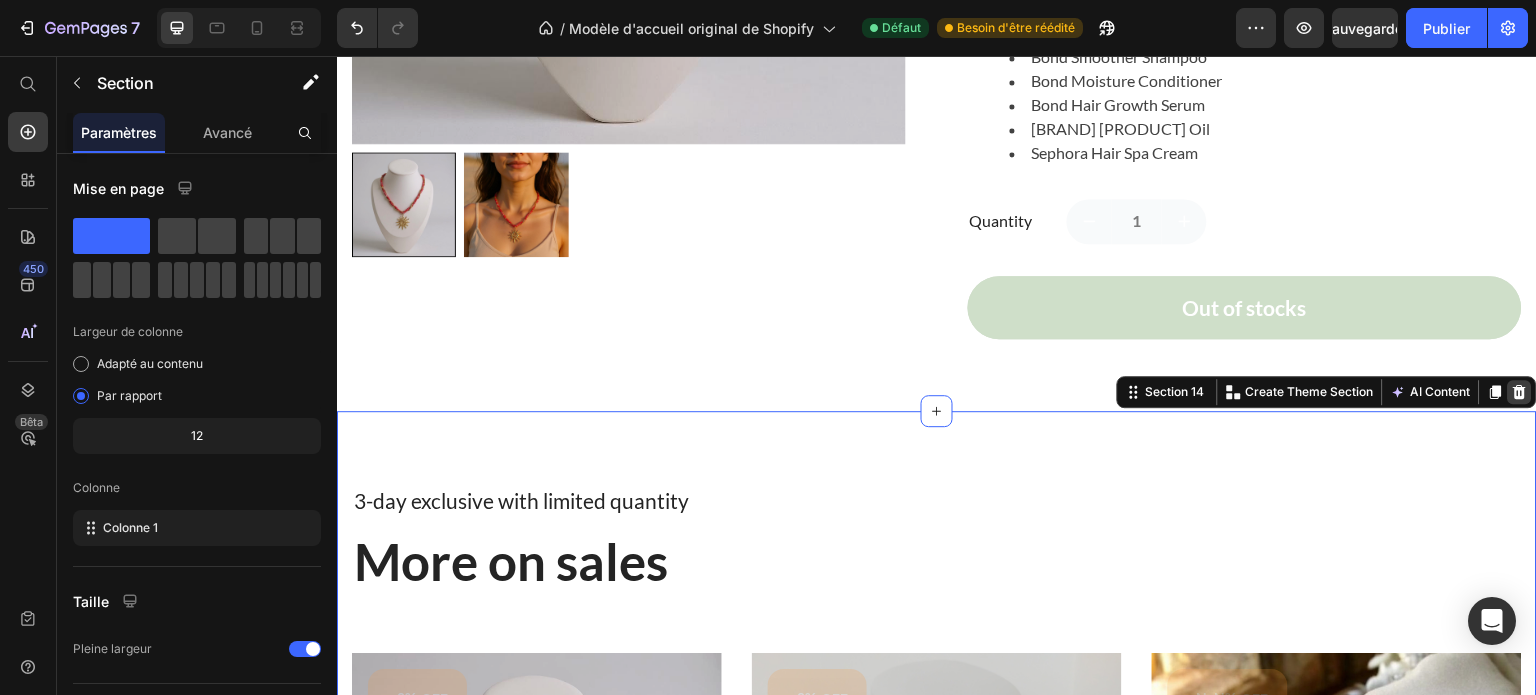 click 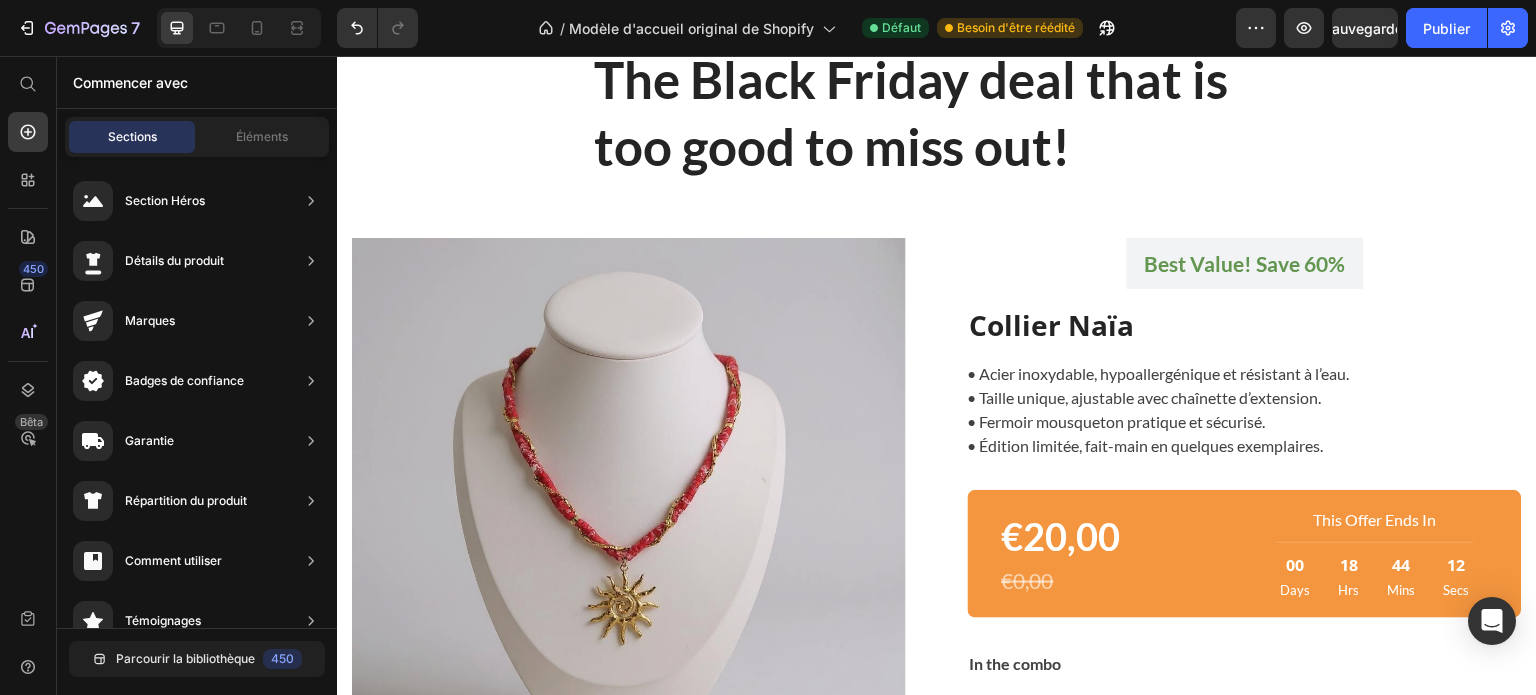 scroll, scrollTop: 3555, scrollLeft: 0, axis: vertical 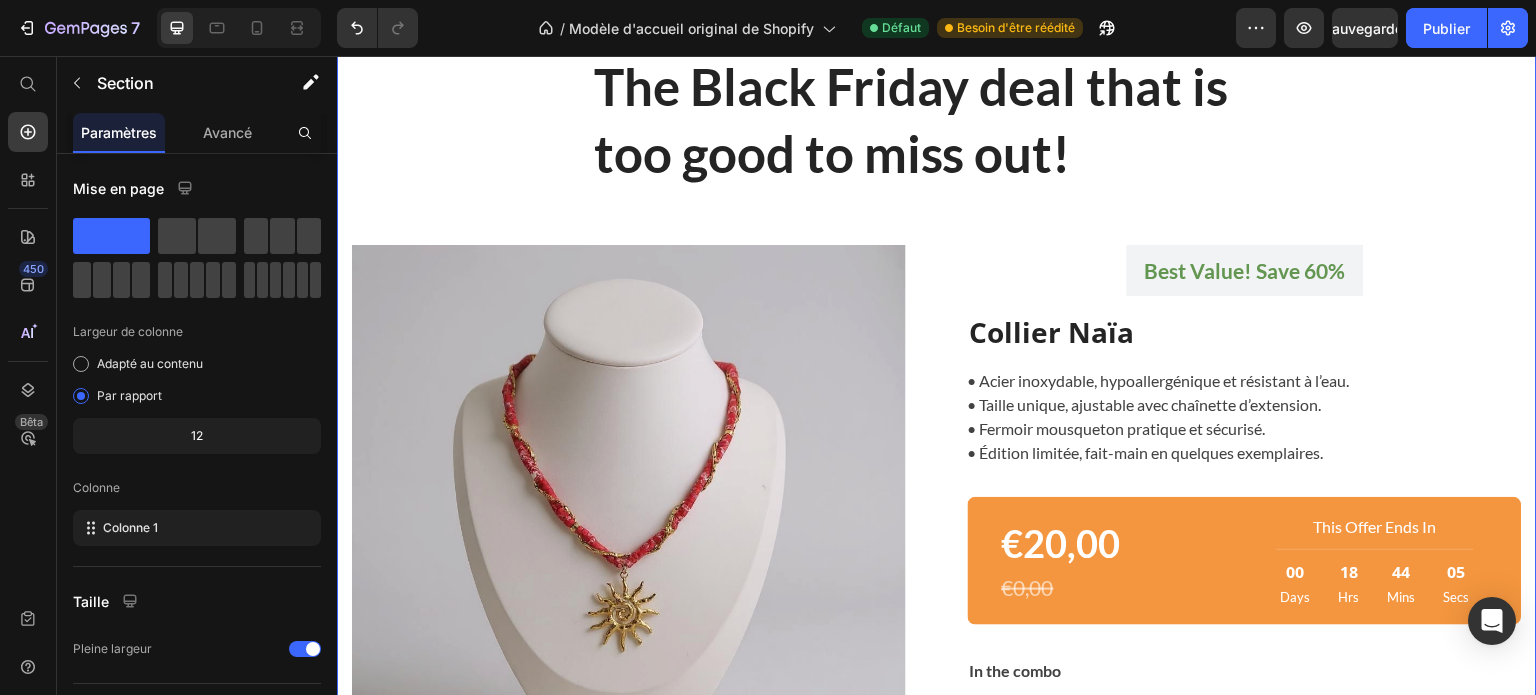 click 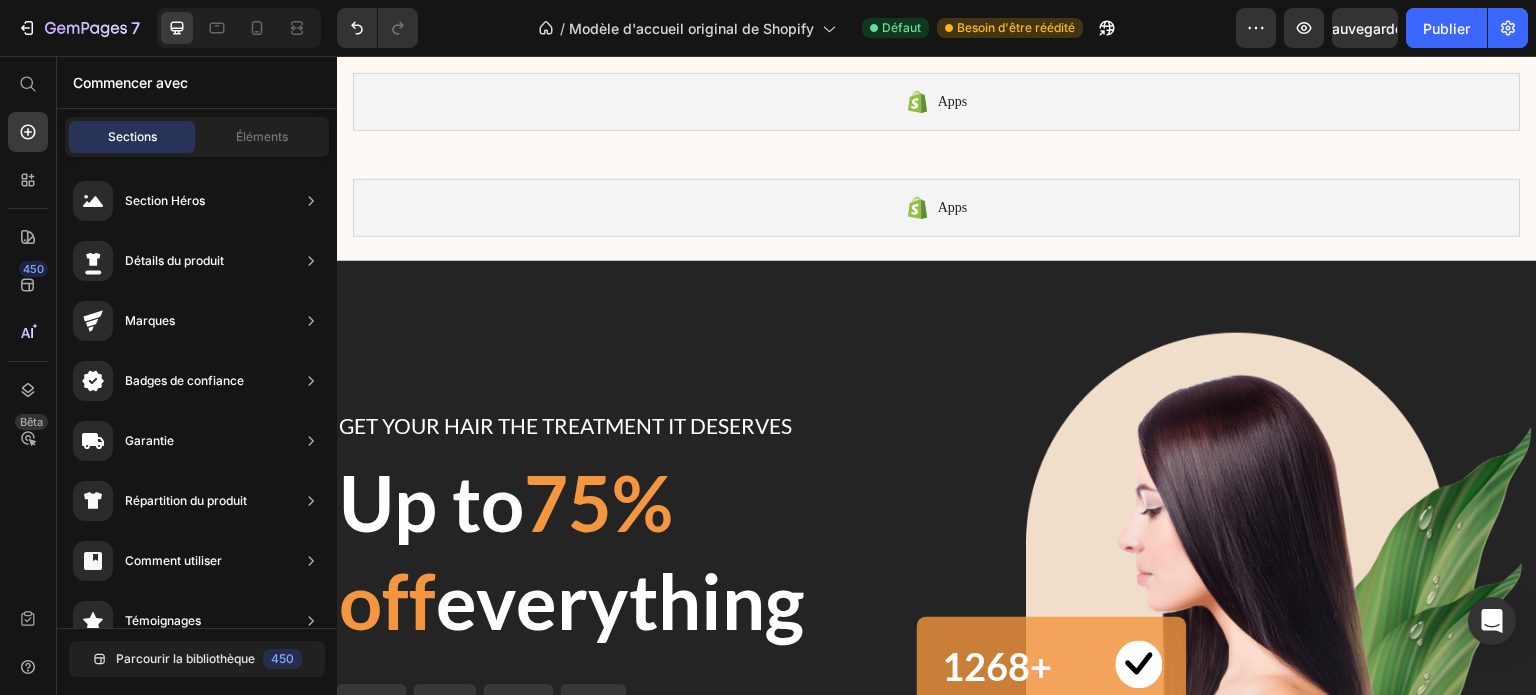 scroll, scrollTop: 2744, scrollLeft: 0, axis: vertical 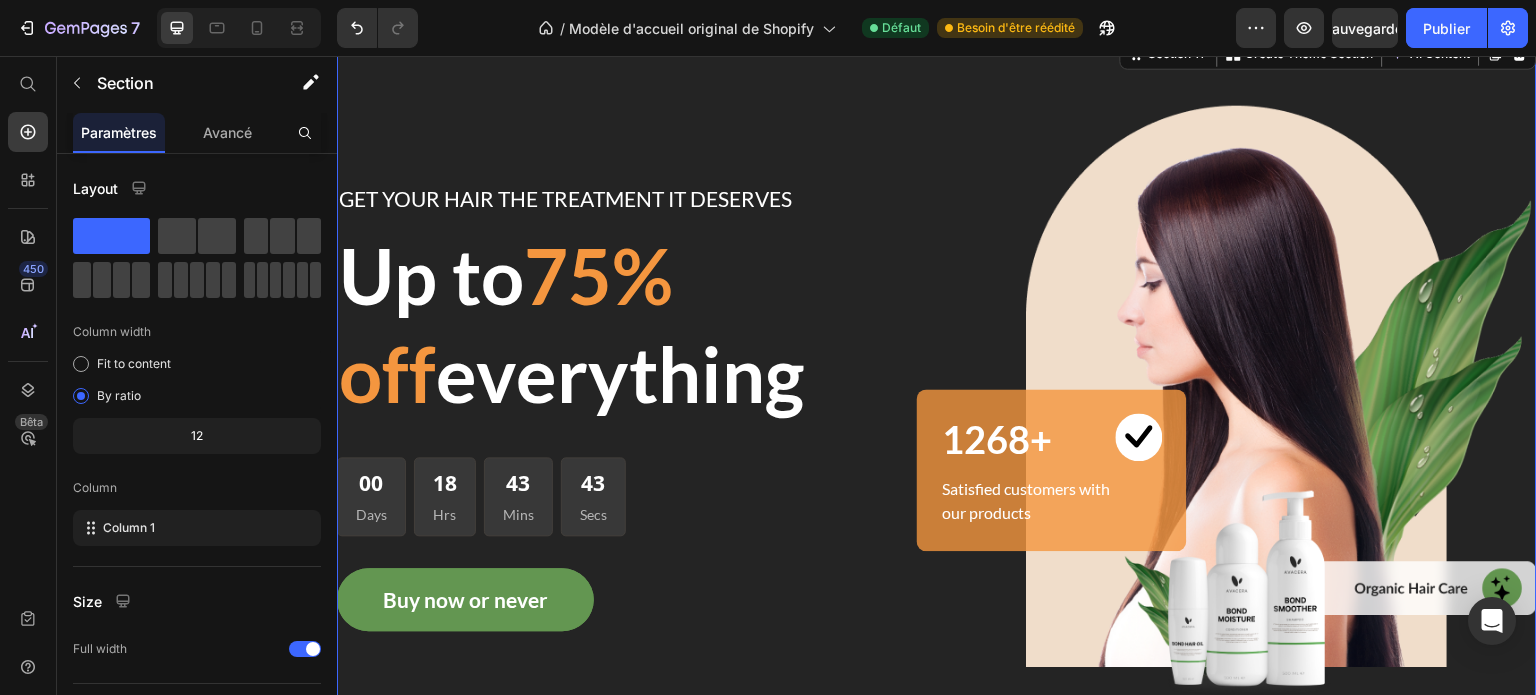 click on "GET YOUR HAIR THE TREATMENT IT DESERVES Text block Up to  75% off  everything Heading [NUMBER] Days [NUMBER] Hrs [NUMBER] Mins [NUMBER] Secs CountDown Timer Buy now or never Button Image [NUMBER]+ Heading Image Row Satisfied customers with our products Text block Row Row Row Section [NUMBER]   You can create reusable sections Create Theme Section AI Content Write with GemAI What would you like to describe here? Tone and Voice Persuasive Product Collier Naïa Show more Generate" at bounding box center (937, 406) 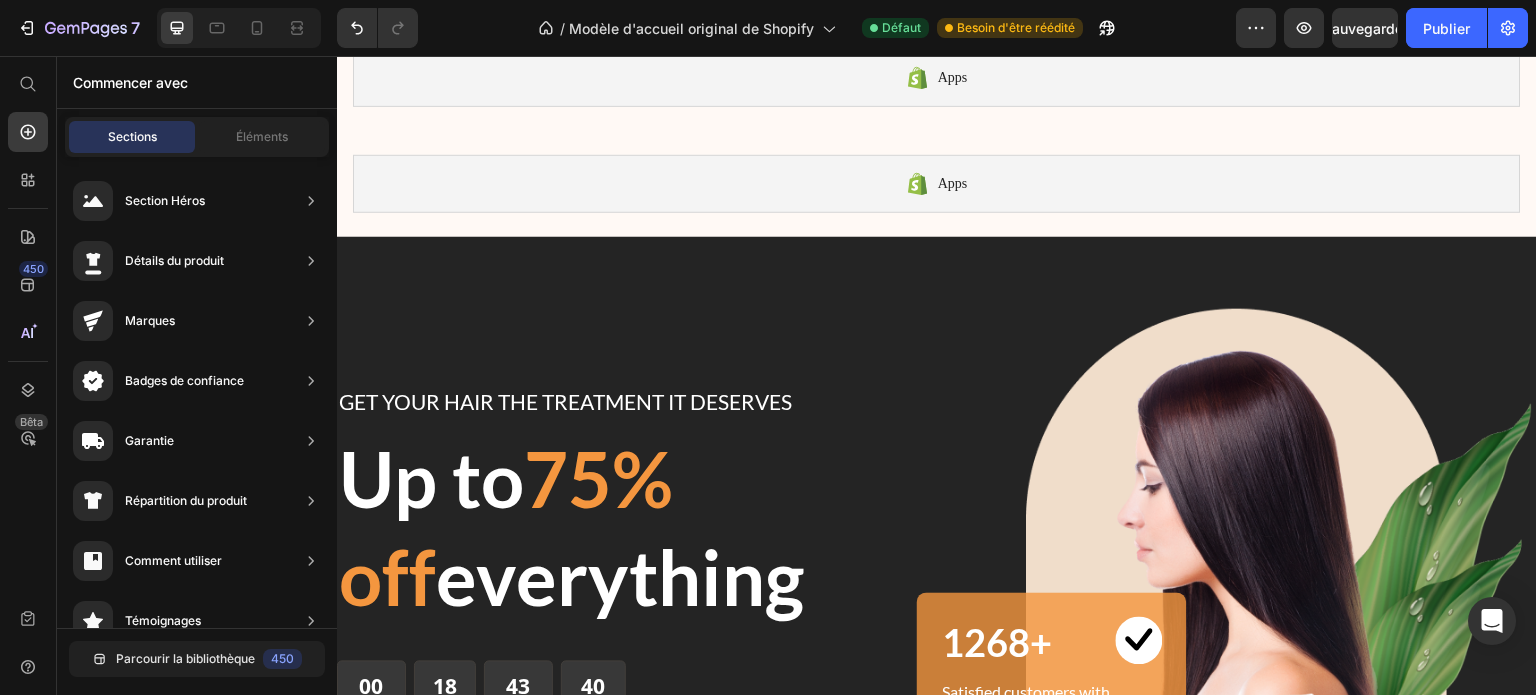 scroll, scrollTop: 2534, scrollLeft: 0, axis: vertical 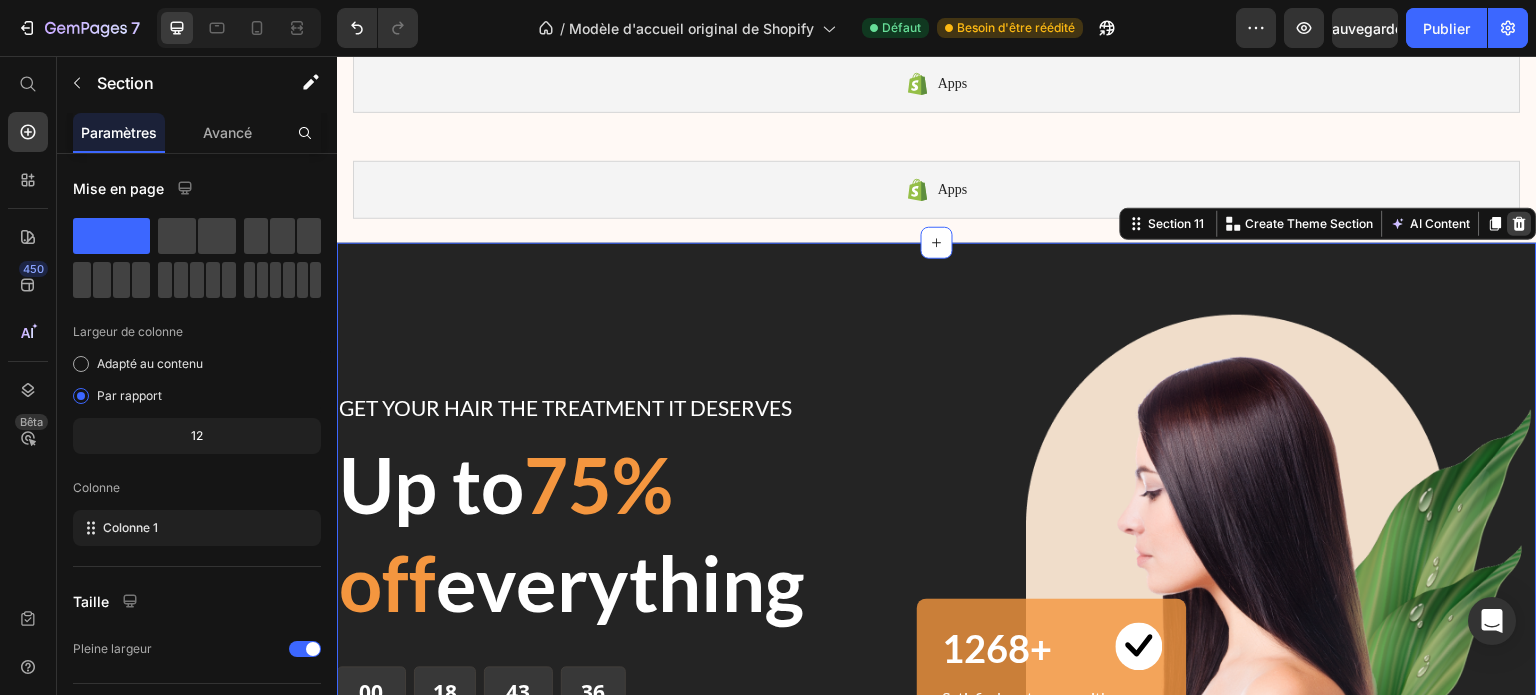 click 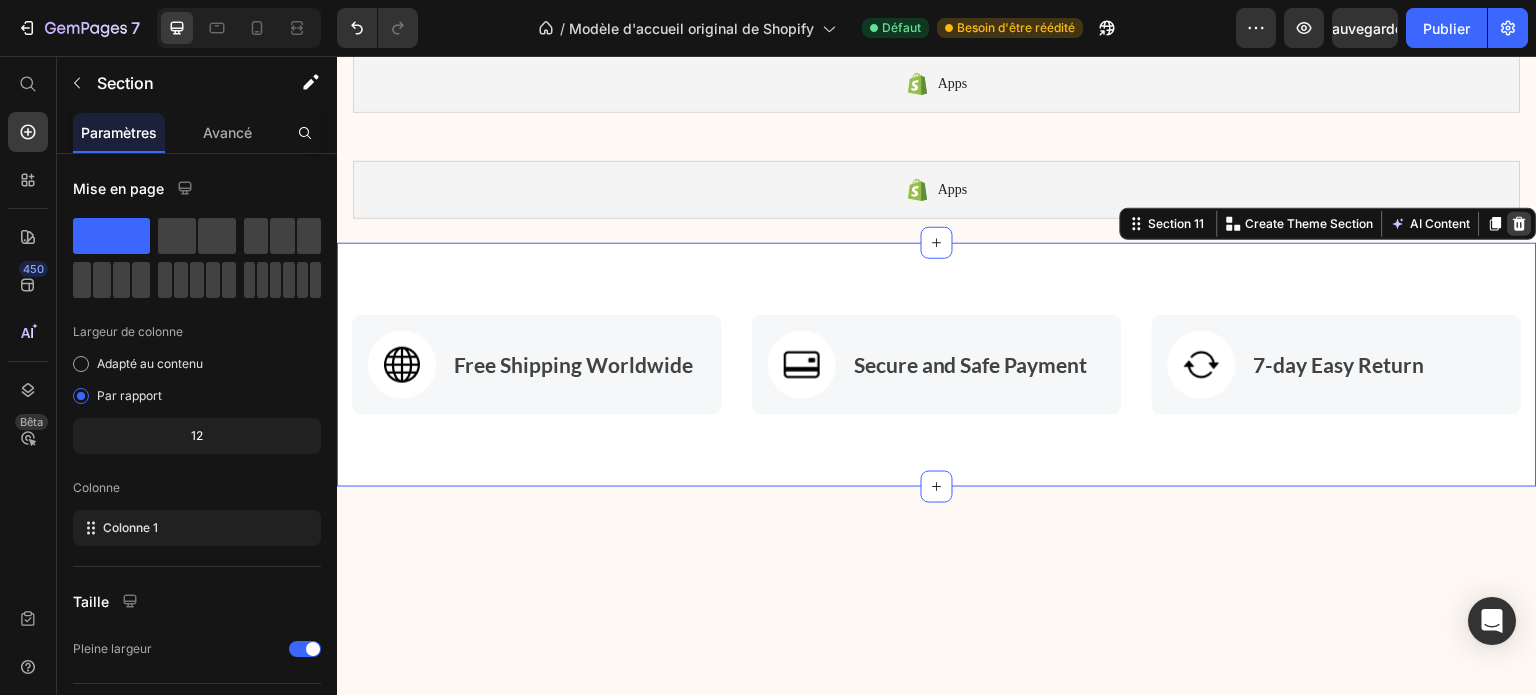 click 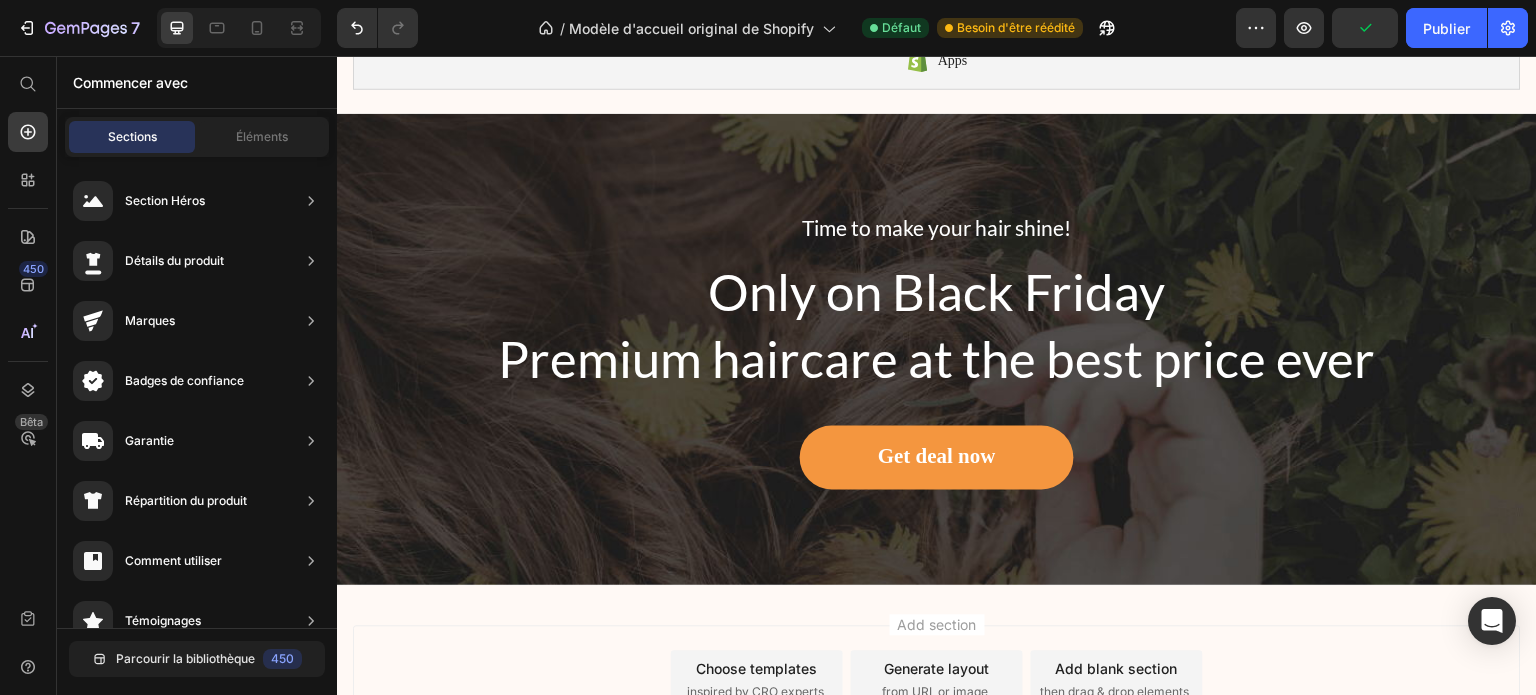 scroll, scrollTop: 2668, scrollLeft: 0, axis: vertical 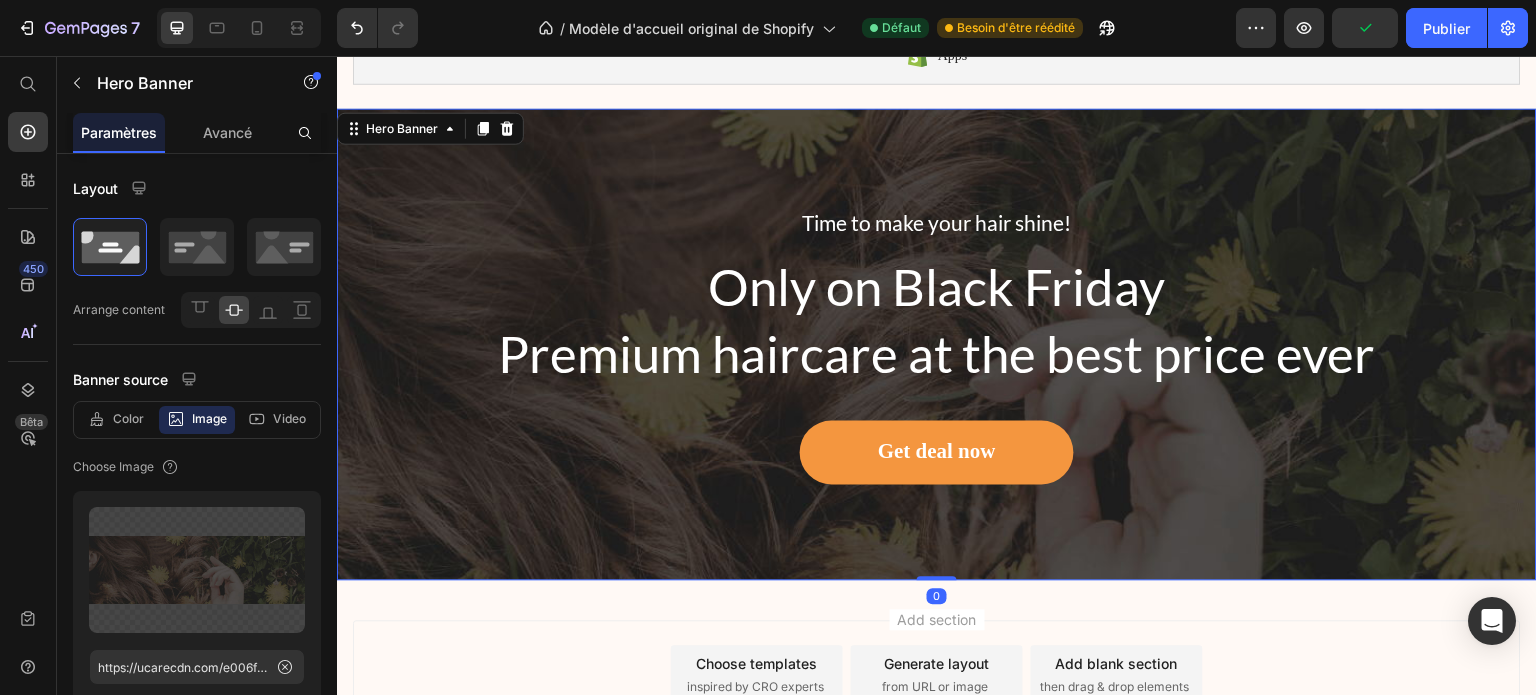 click on "Time to make your hair shine! Text block Only on Black Friday Premium haircare at the best price ever Heading Get deal now Button Row" at bounding box center (937, 345) 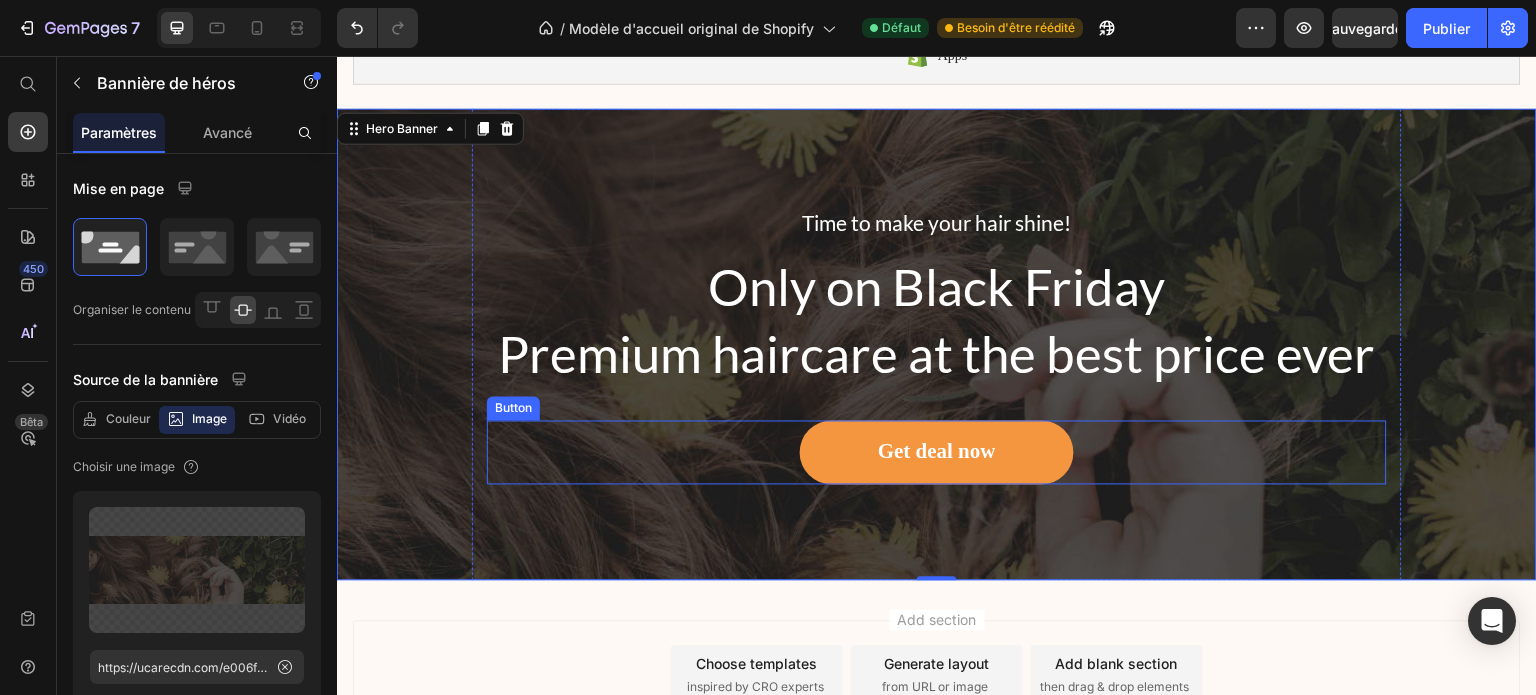 click on "Get deal now Button" at bounding box center (937, 453) 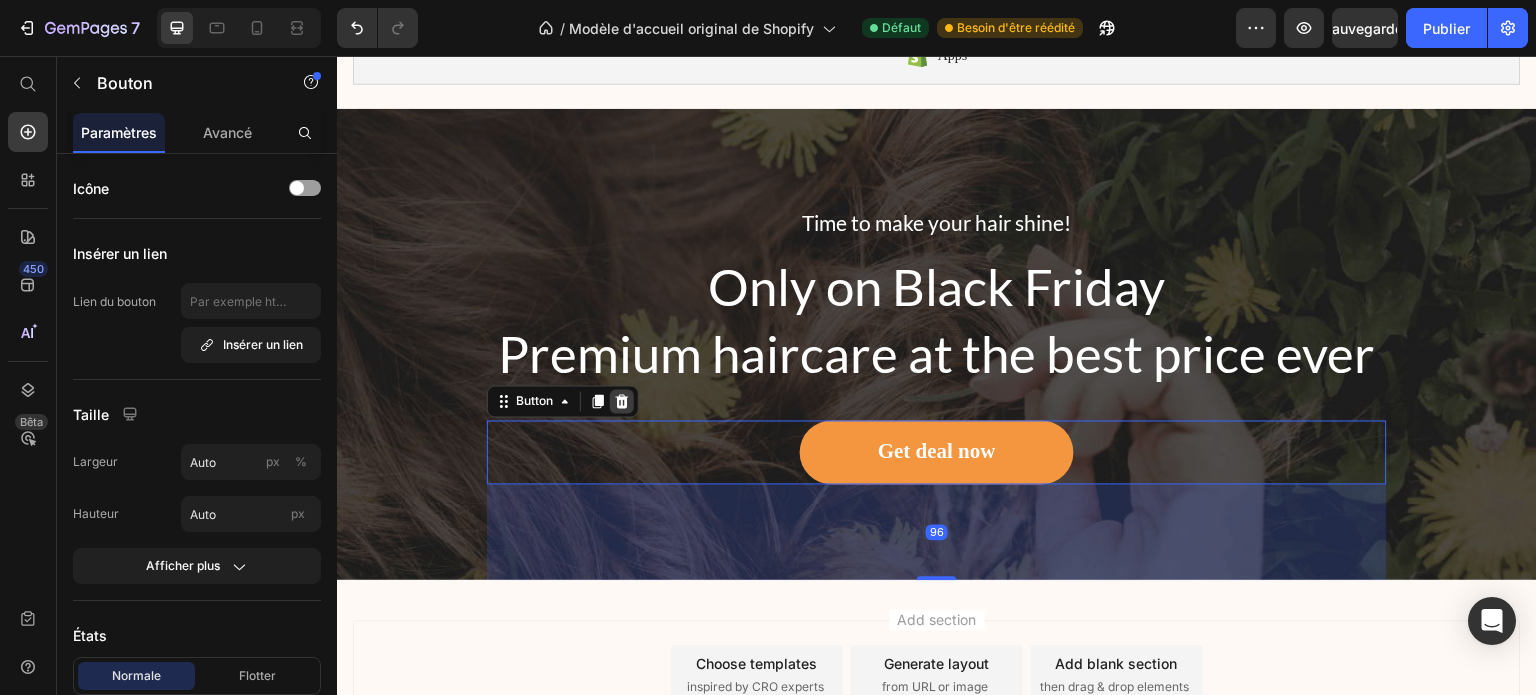 click 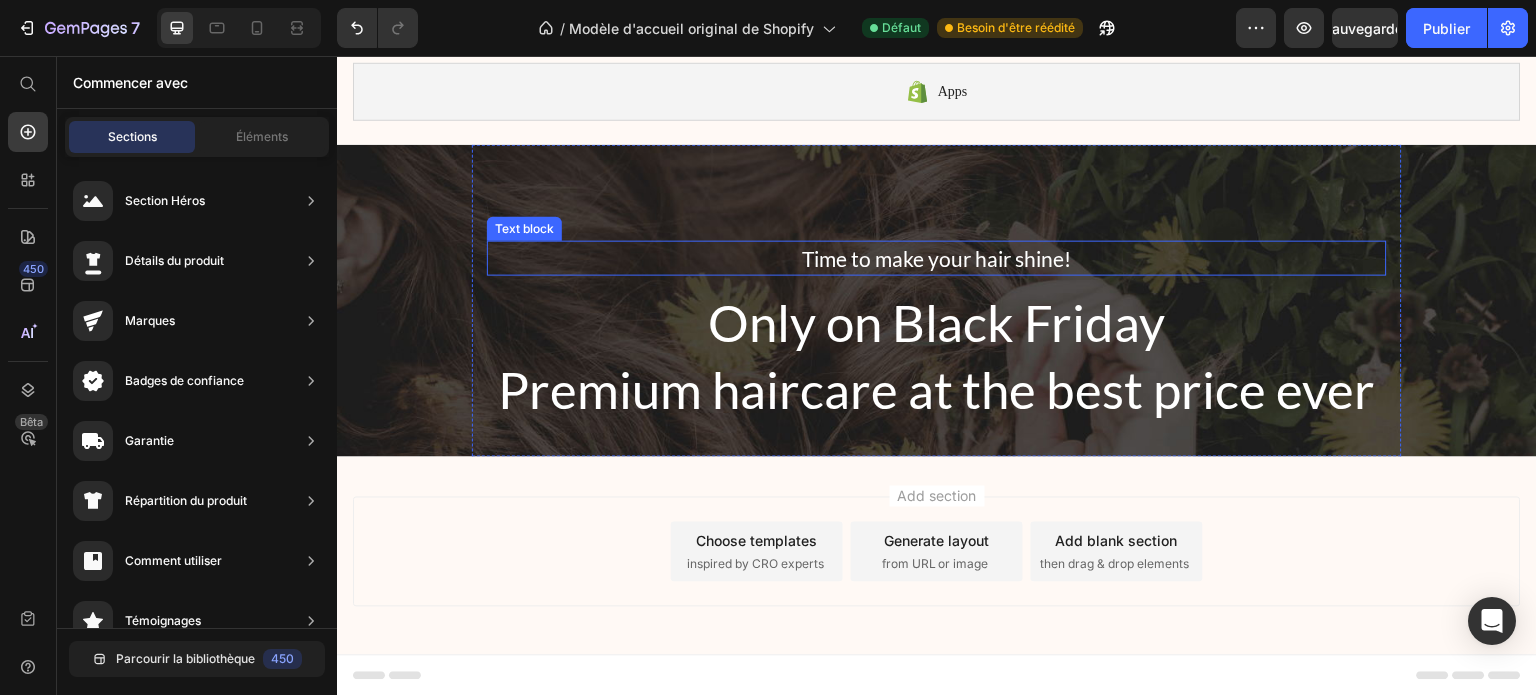 click on "Time to make your hair shine!" at bounding box center (937, 259) 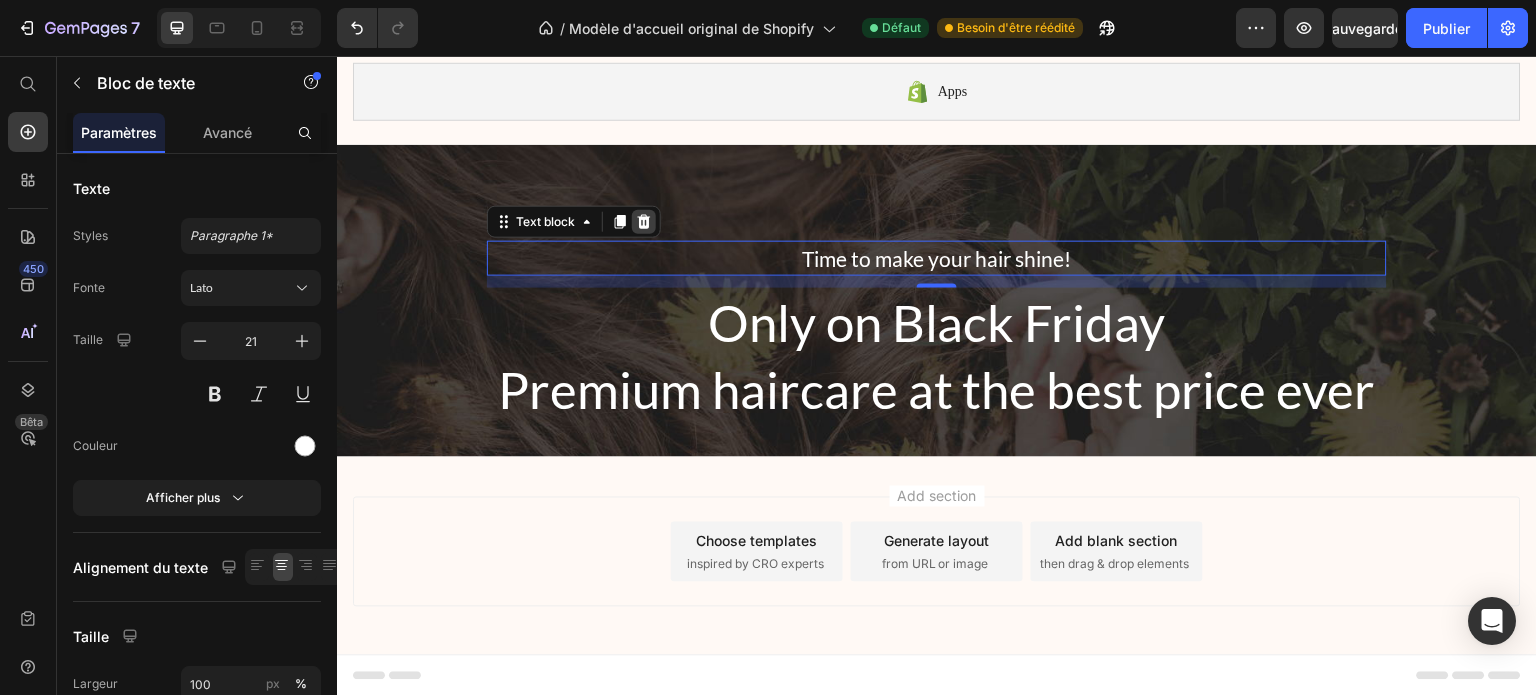 click 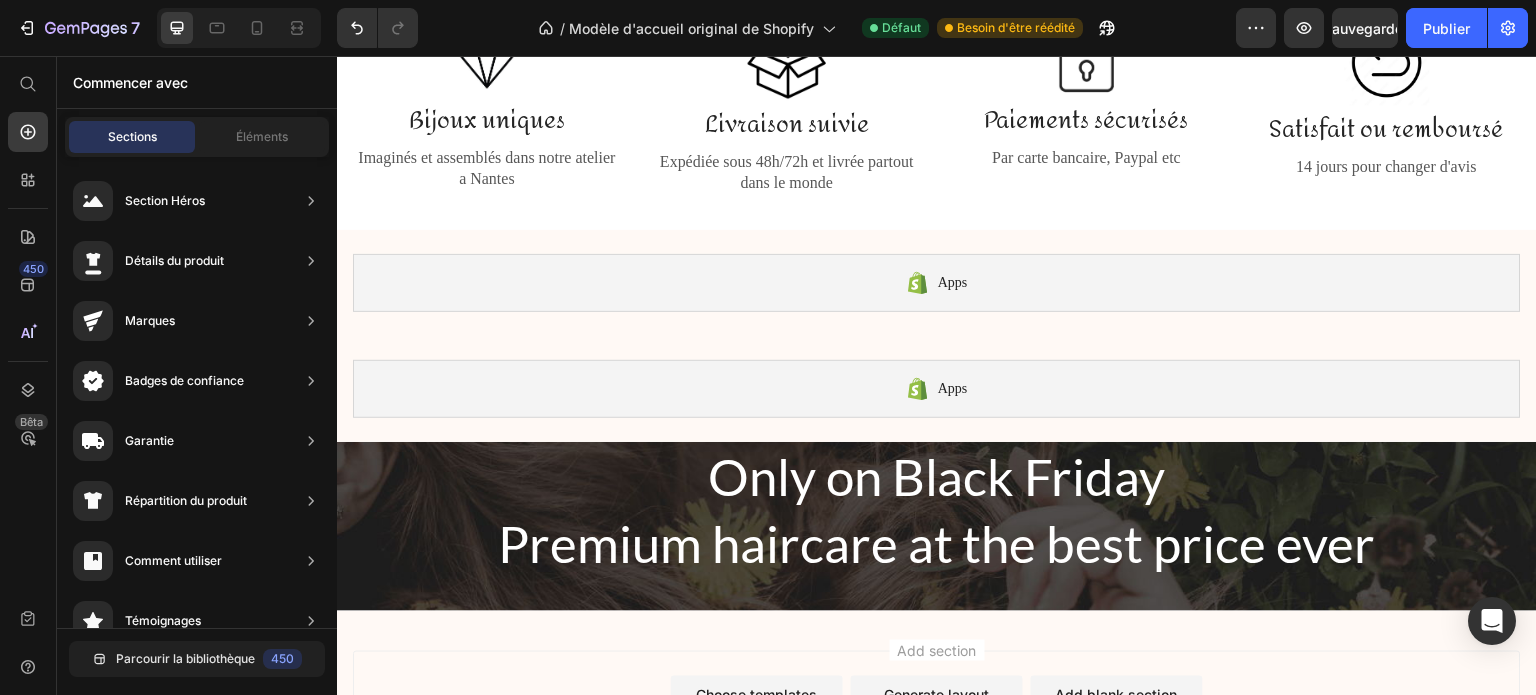 scroll, scrollTop: 2488, scrollLeft: 0, axis: vertical 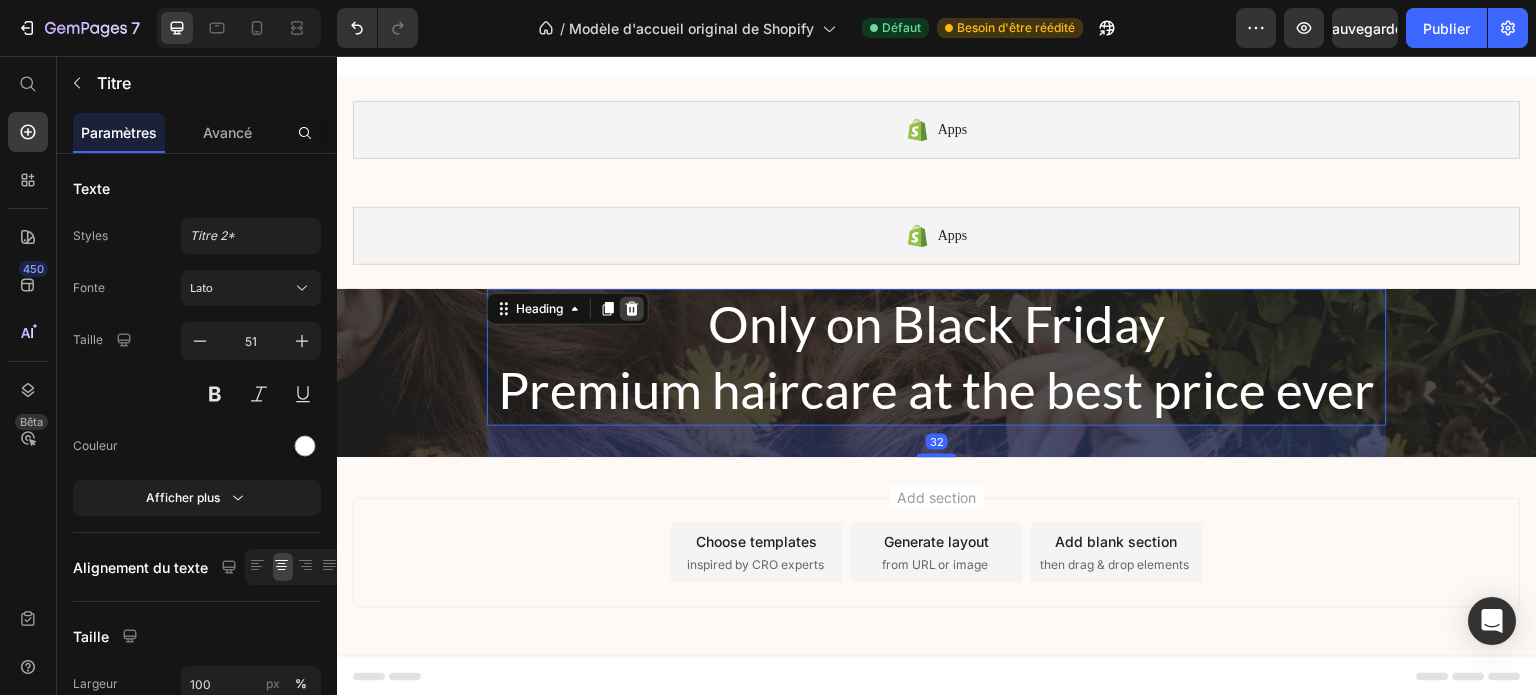click at bounding box center [632, 309] 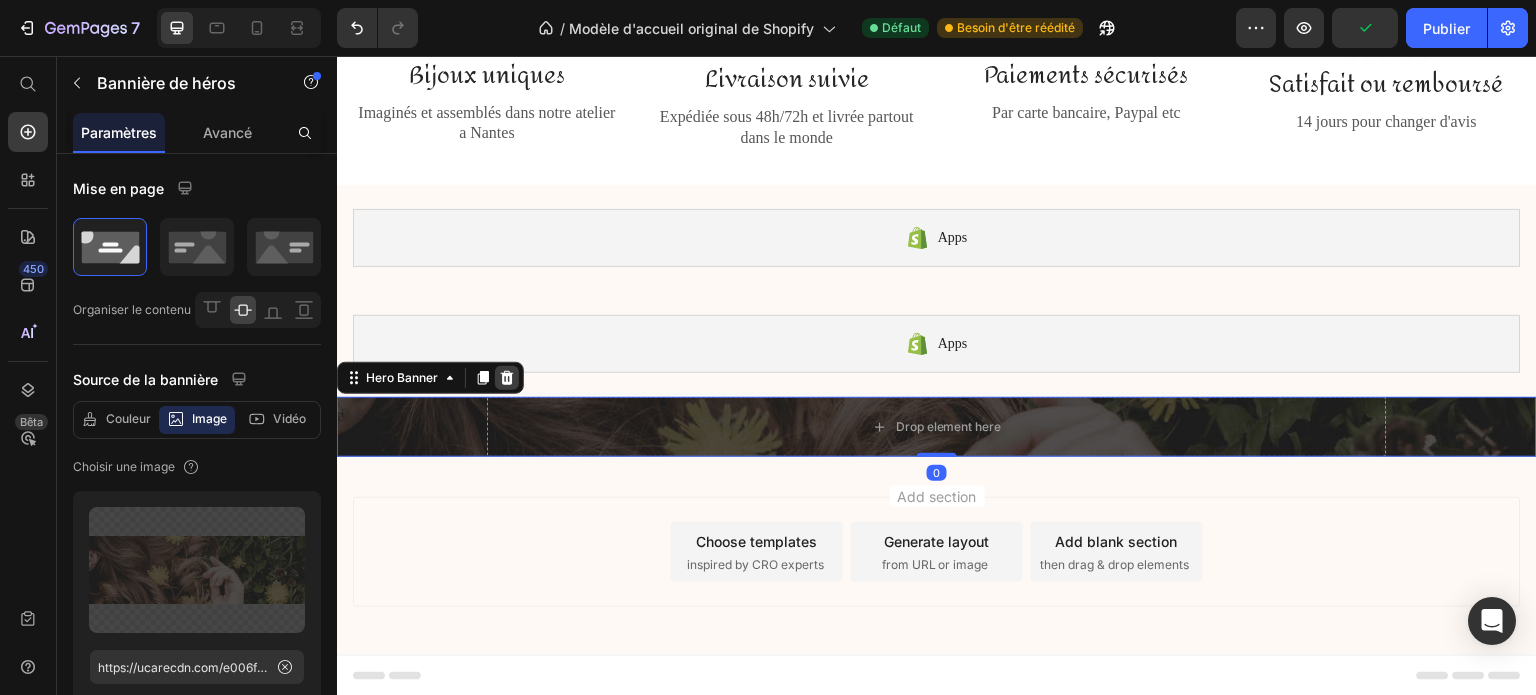 click 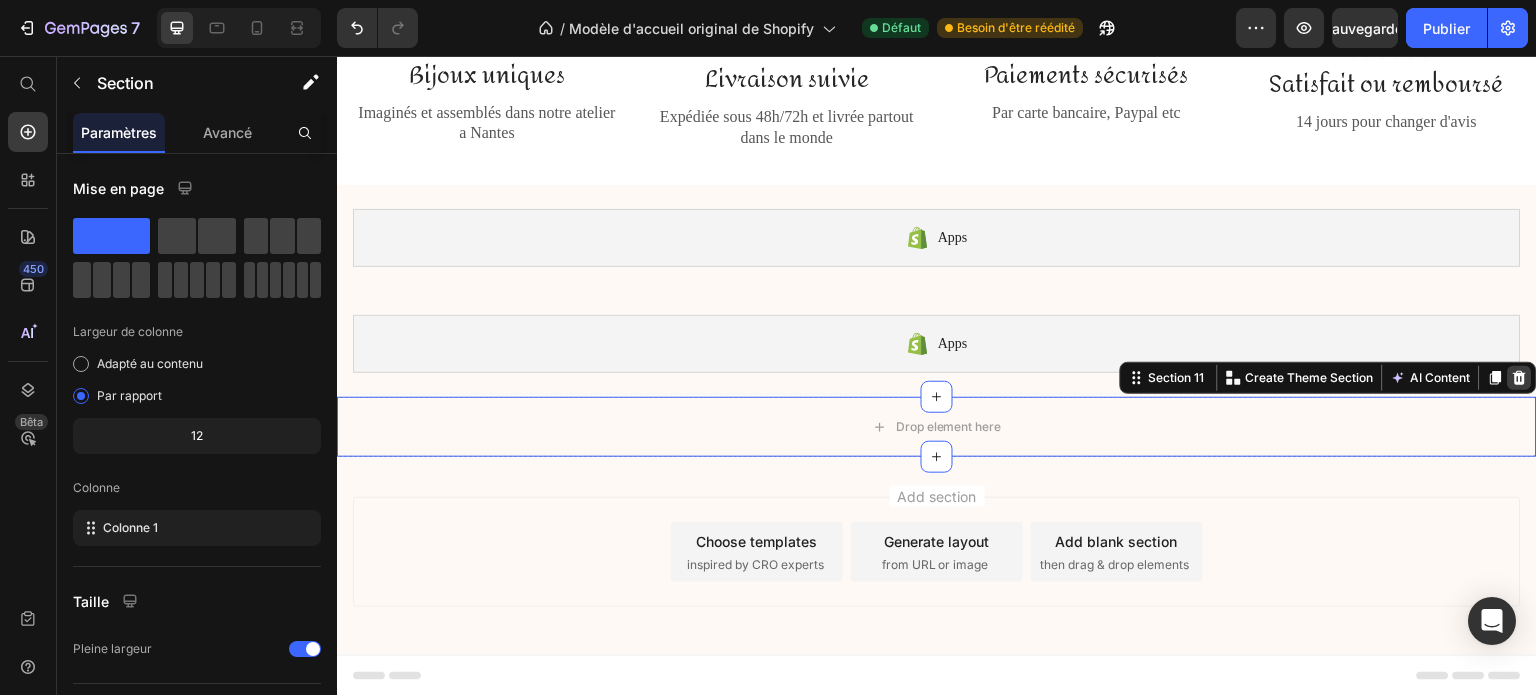 click 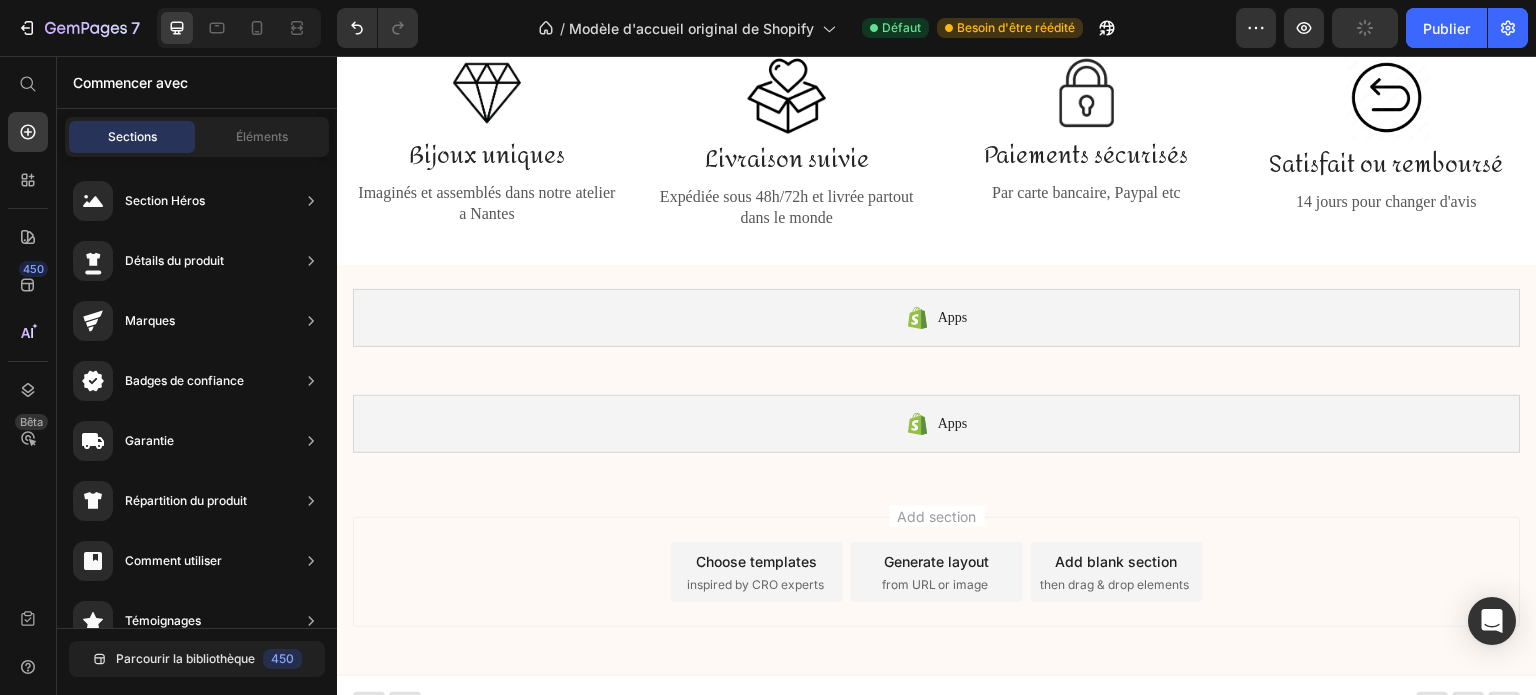 scroll, scrollTop: 0, scrollLeft: 0, axis: both 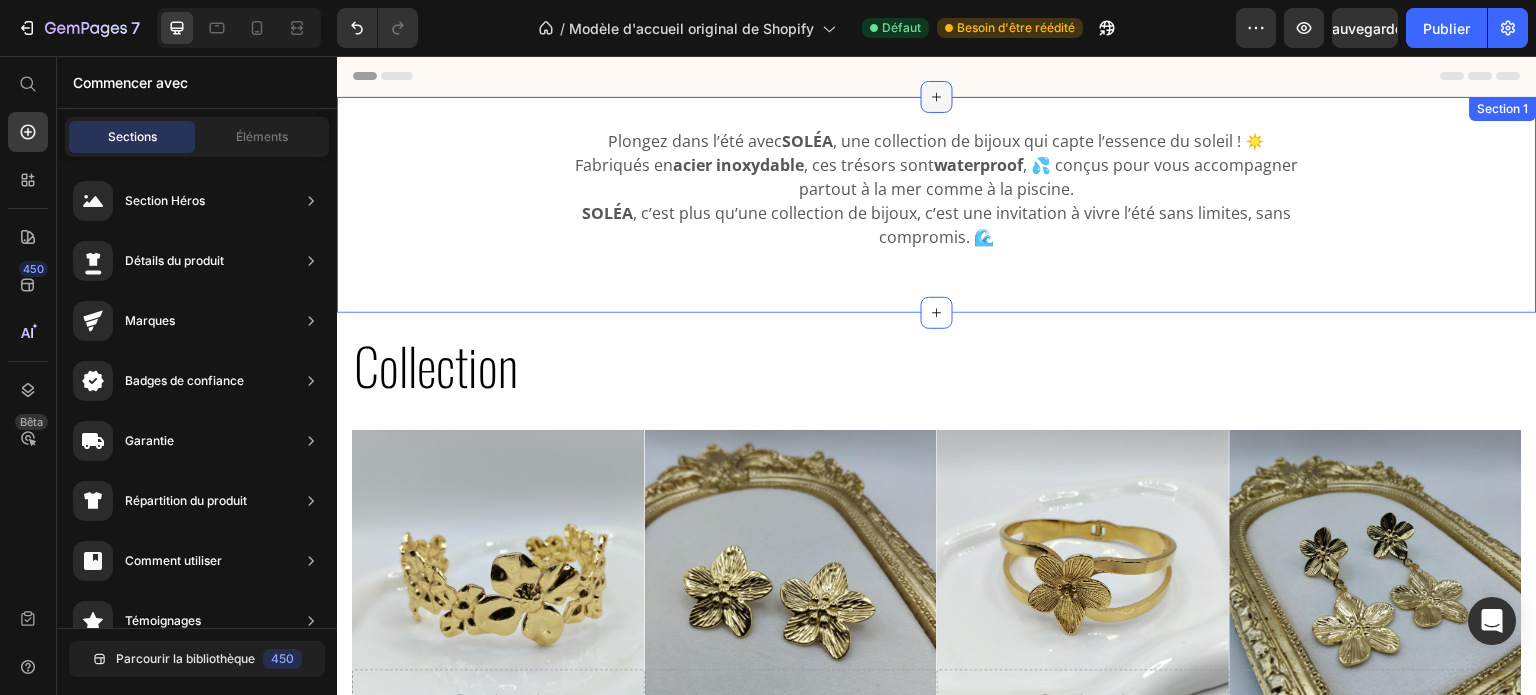 click 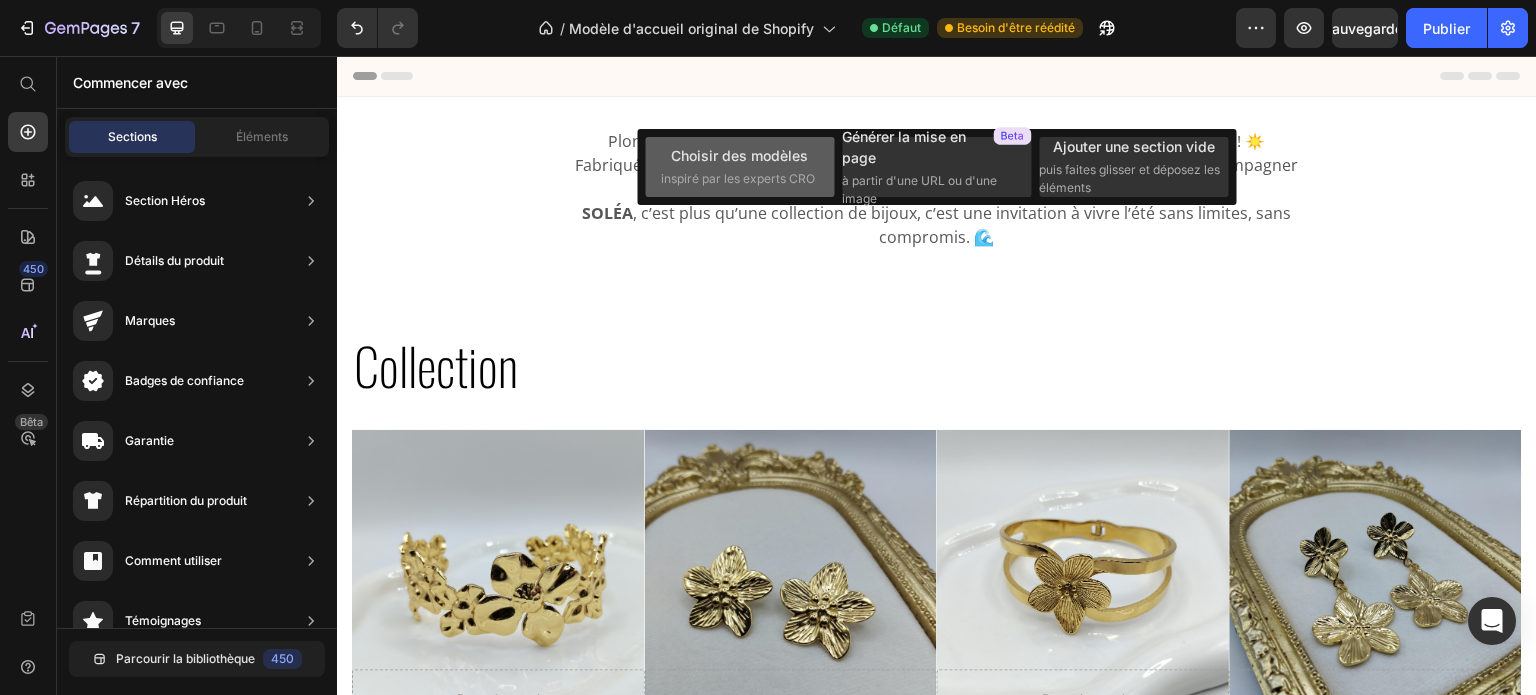 click on "Choisir des modèles inspiré par les experts CRO" at bounding box center [739, 166] 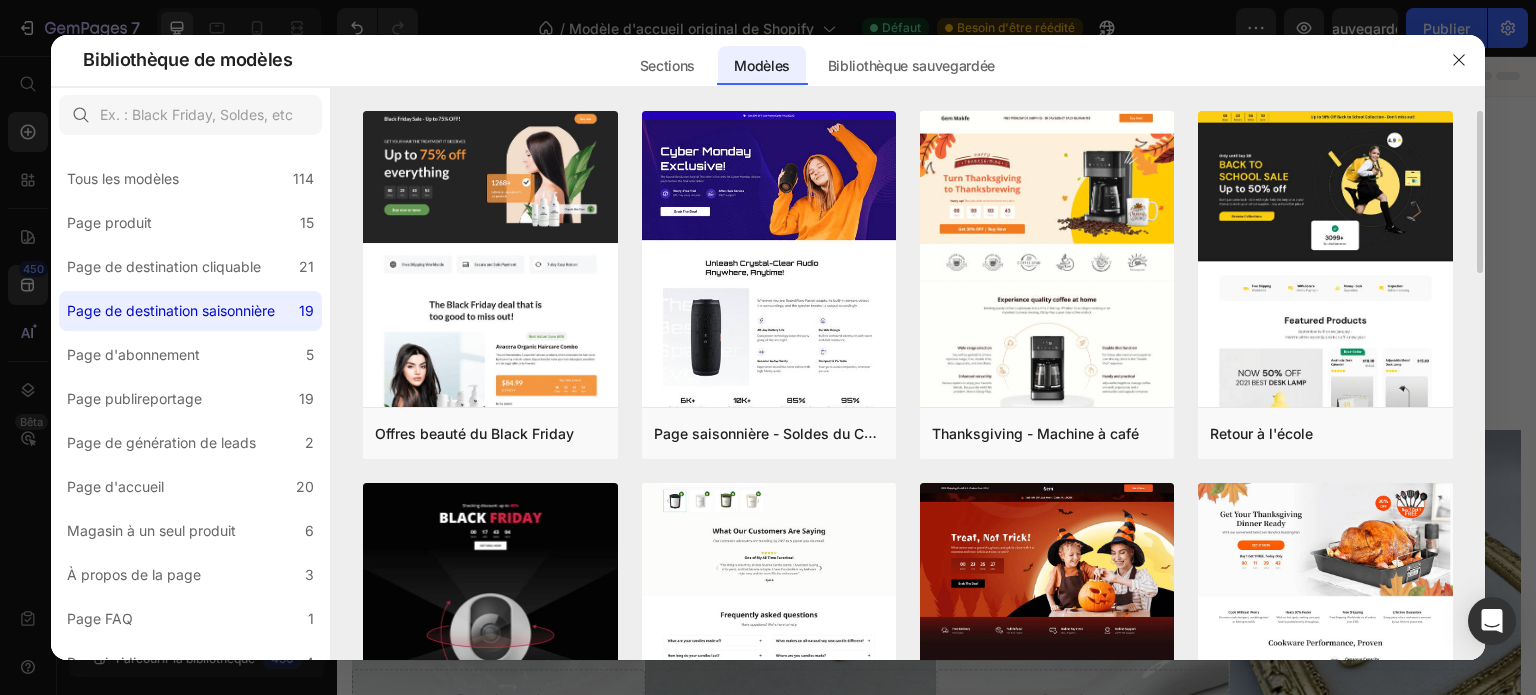 click at bounding box center (769, 429) 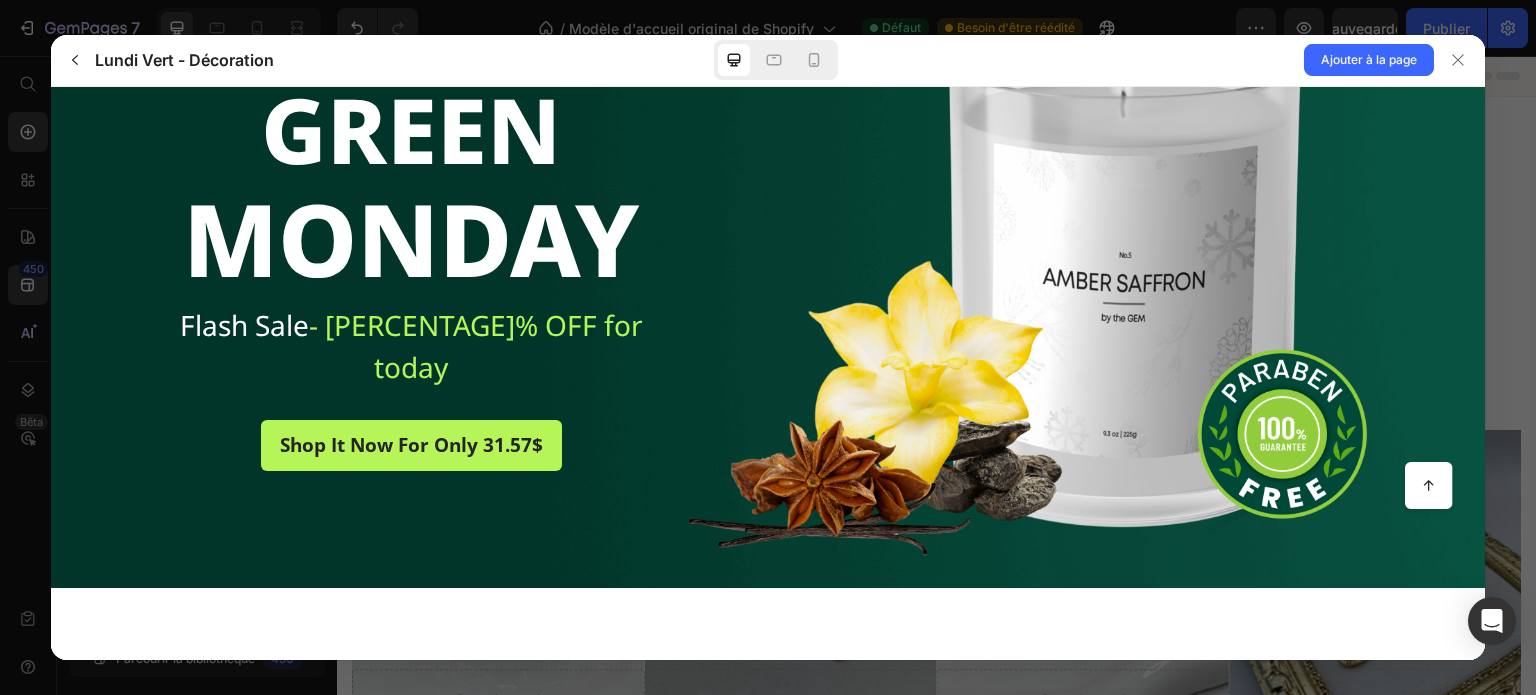 scroll, scrollTop: 0, scrollLeft: 0, axis: both 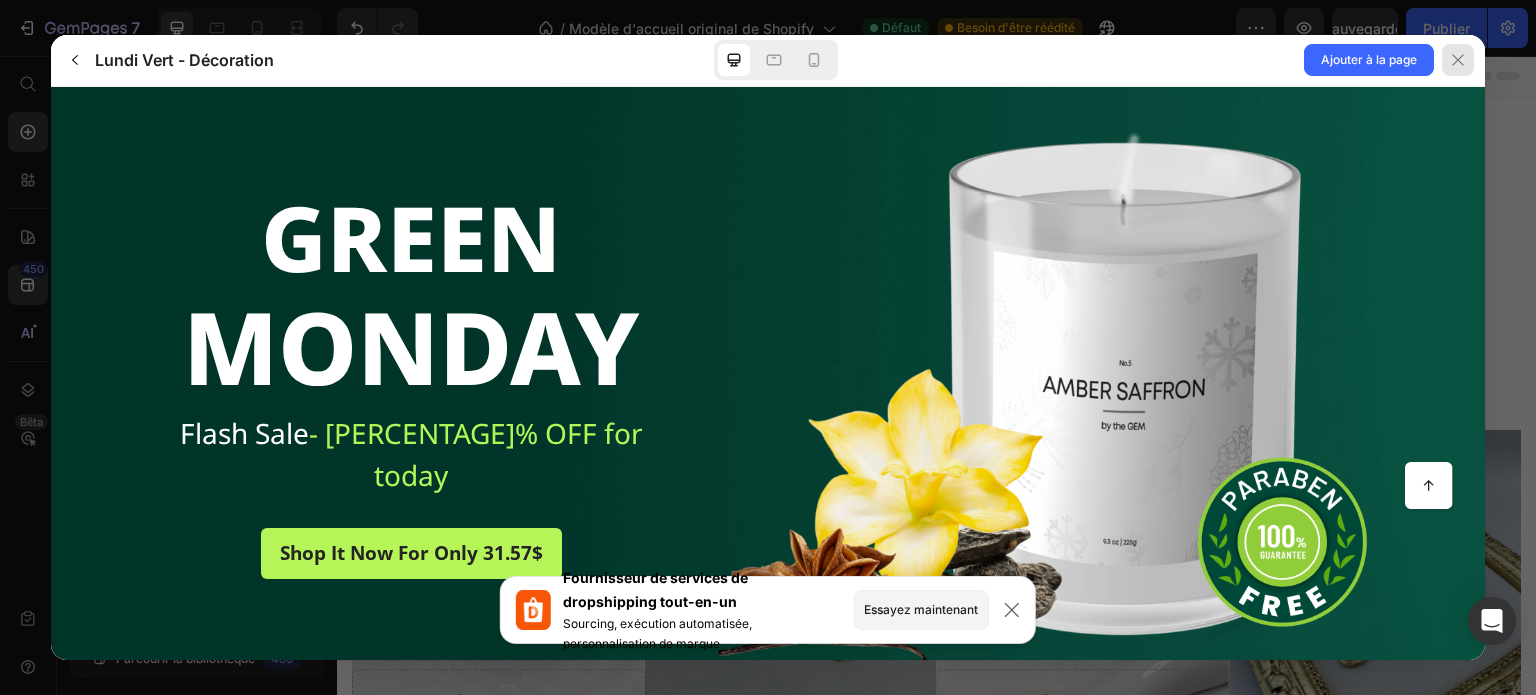 click at bounding box center [1458, 60] 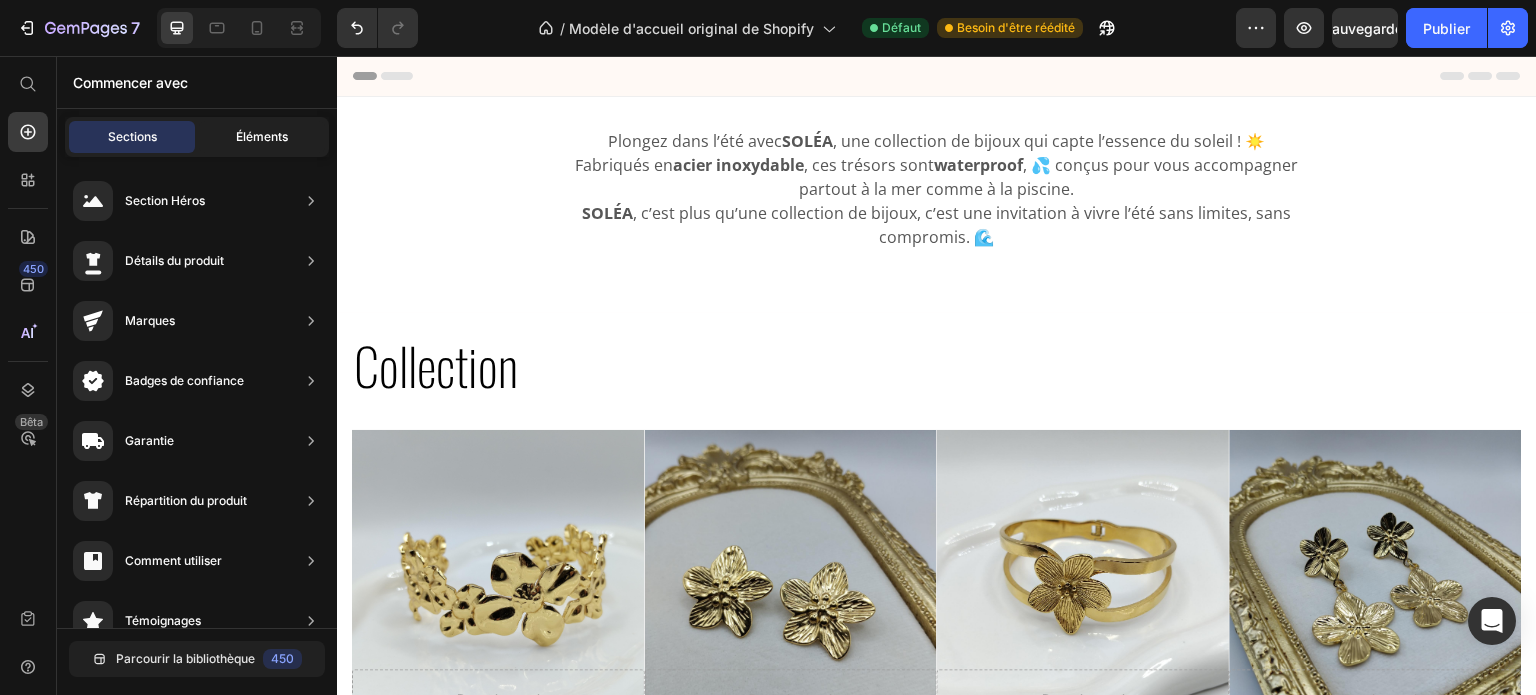 click on "Éléments" 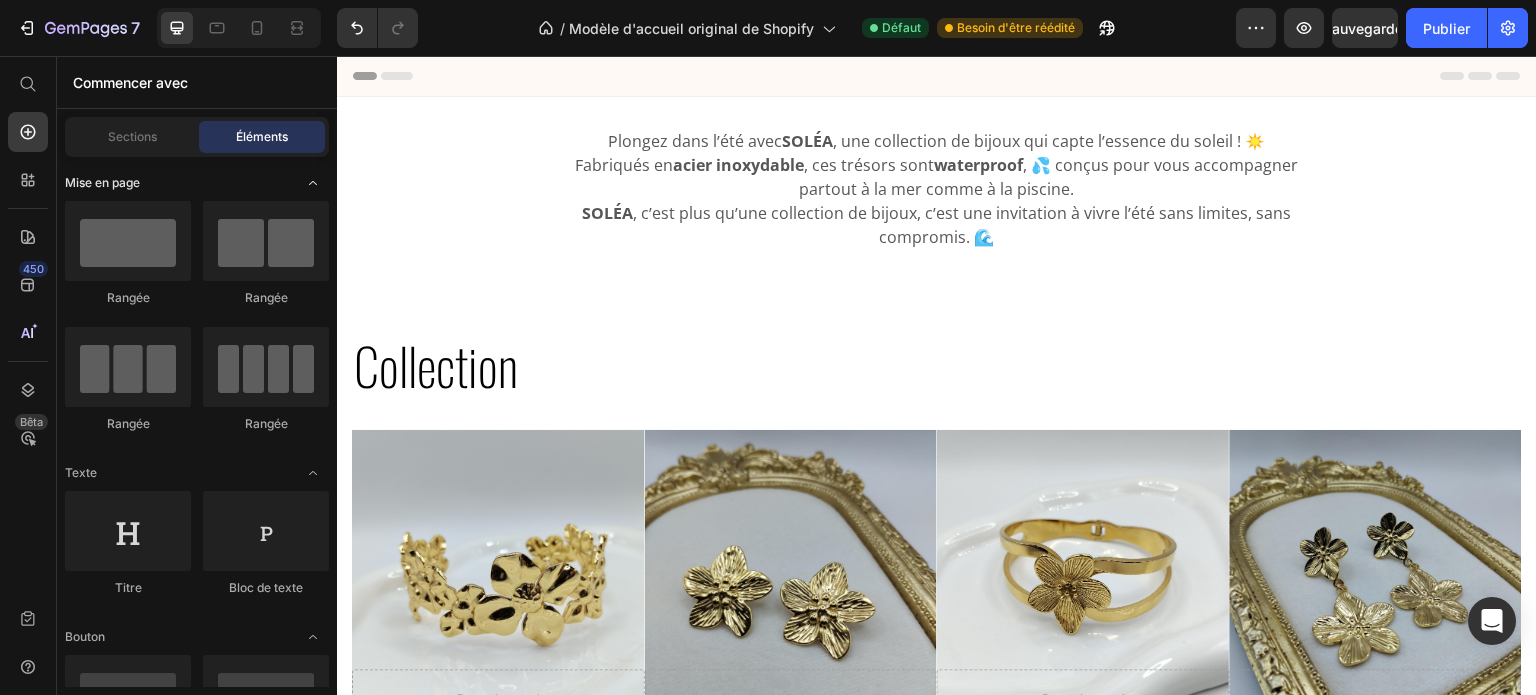 click 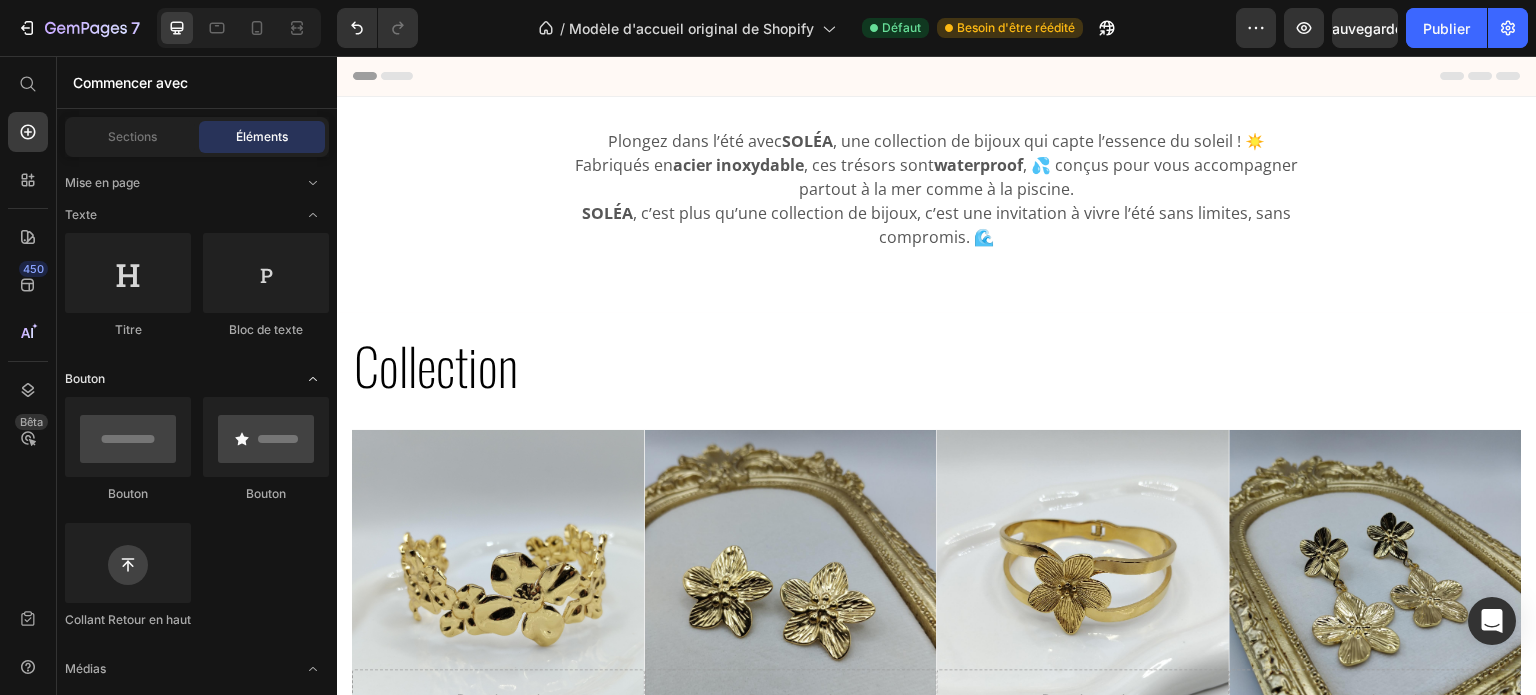click 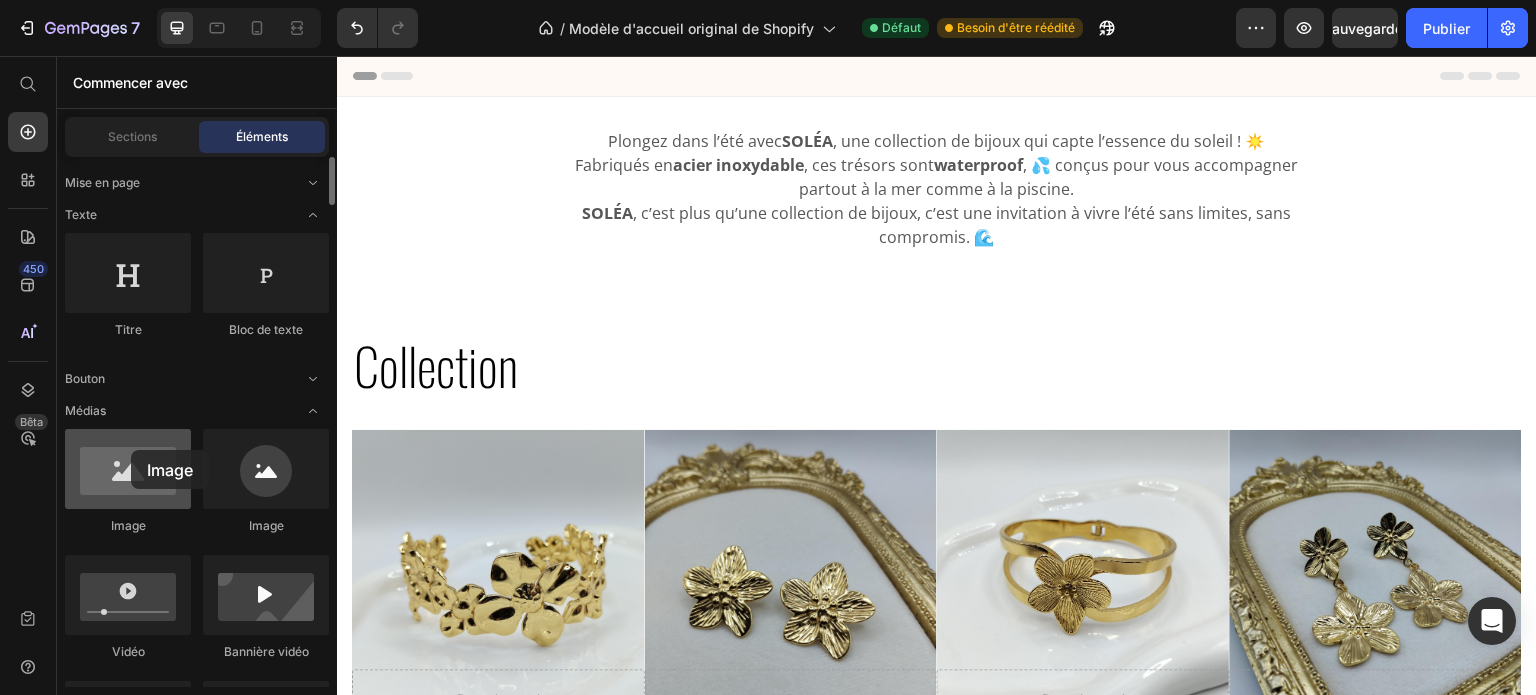click at bounding box center (128, 469) 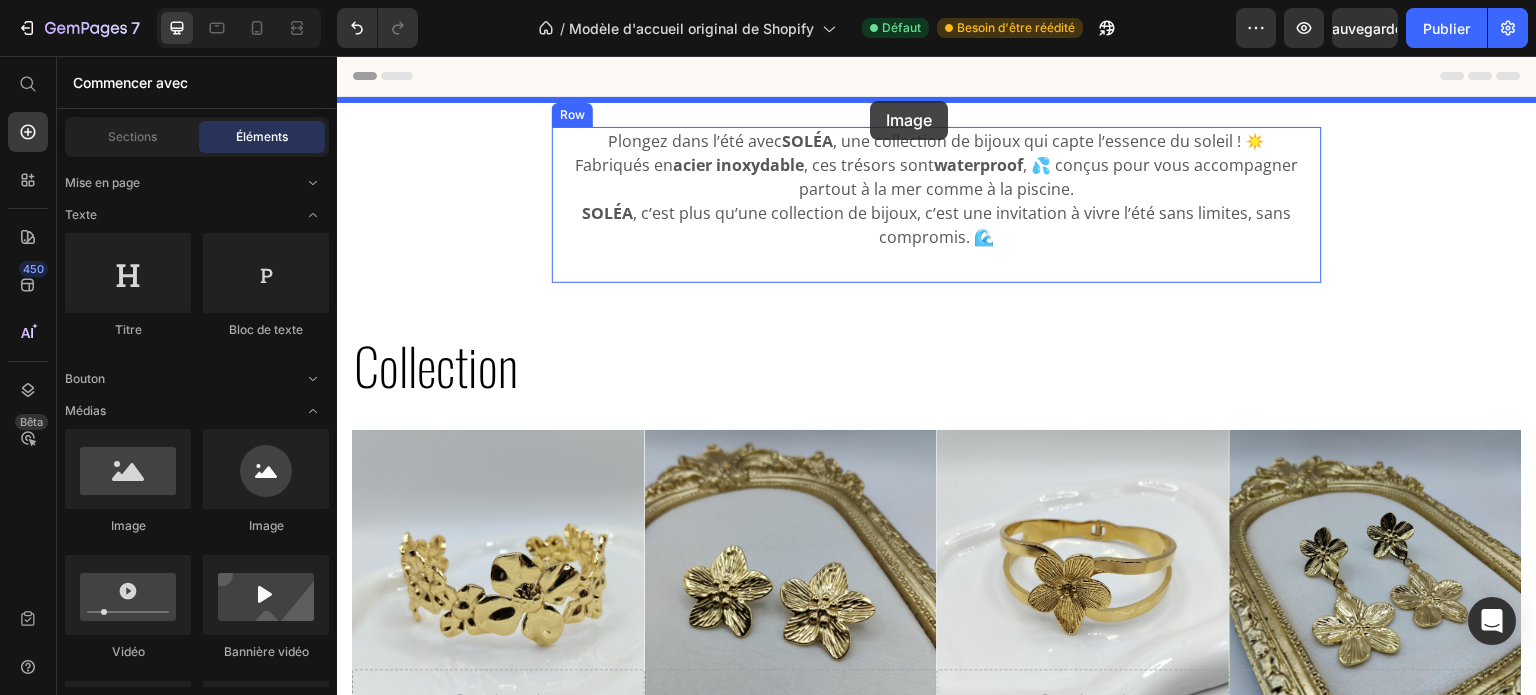 drag, startPoint x: 497, startPoint y: 532, endPoint x: 870, endPoint y: 101, distance: 569.9912 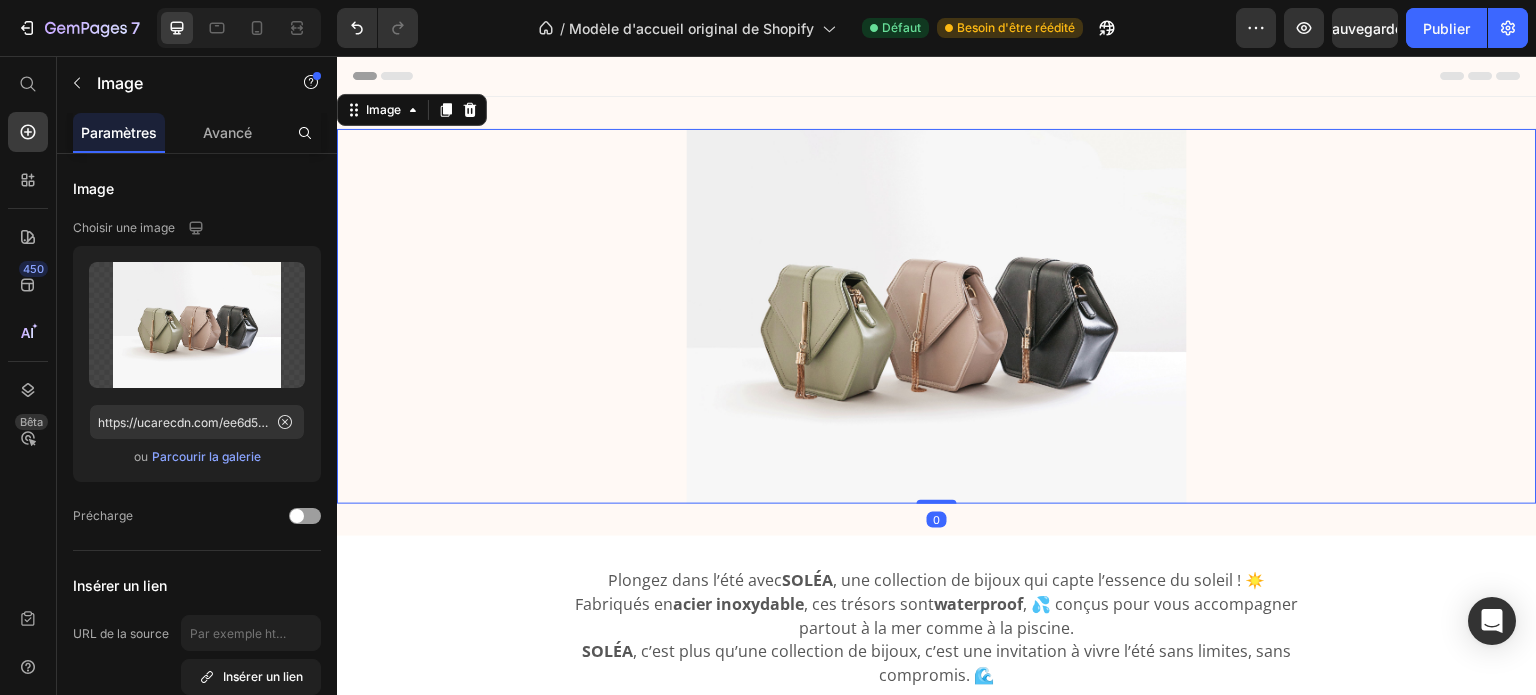 click at bounding box center [937, 316] 